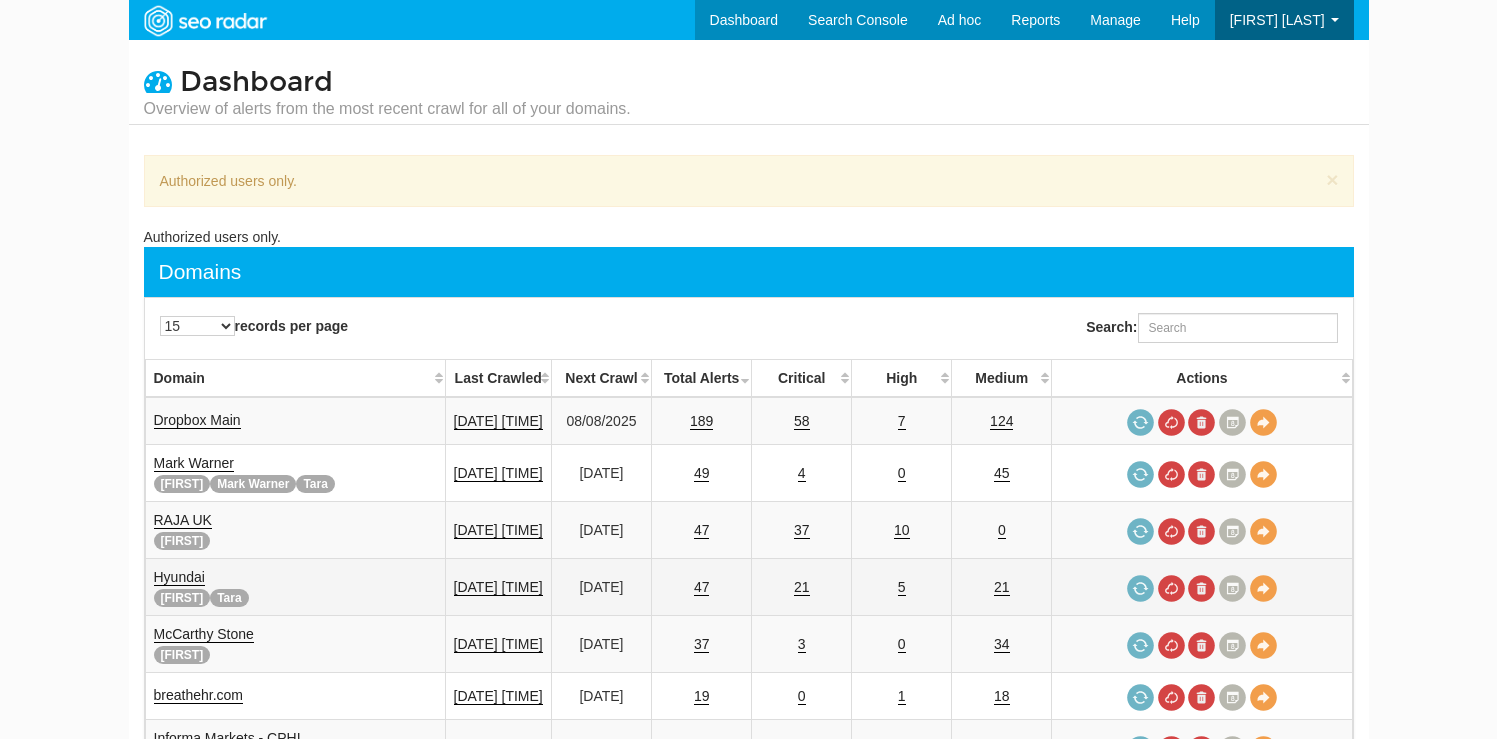 scroll, scrollTop: 0, scrollLeft: 0, axis: both 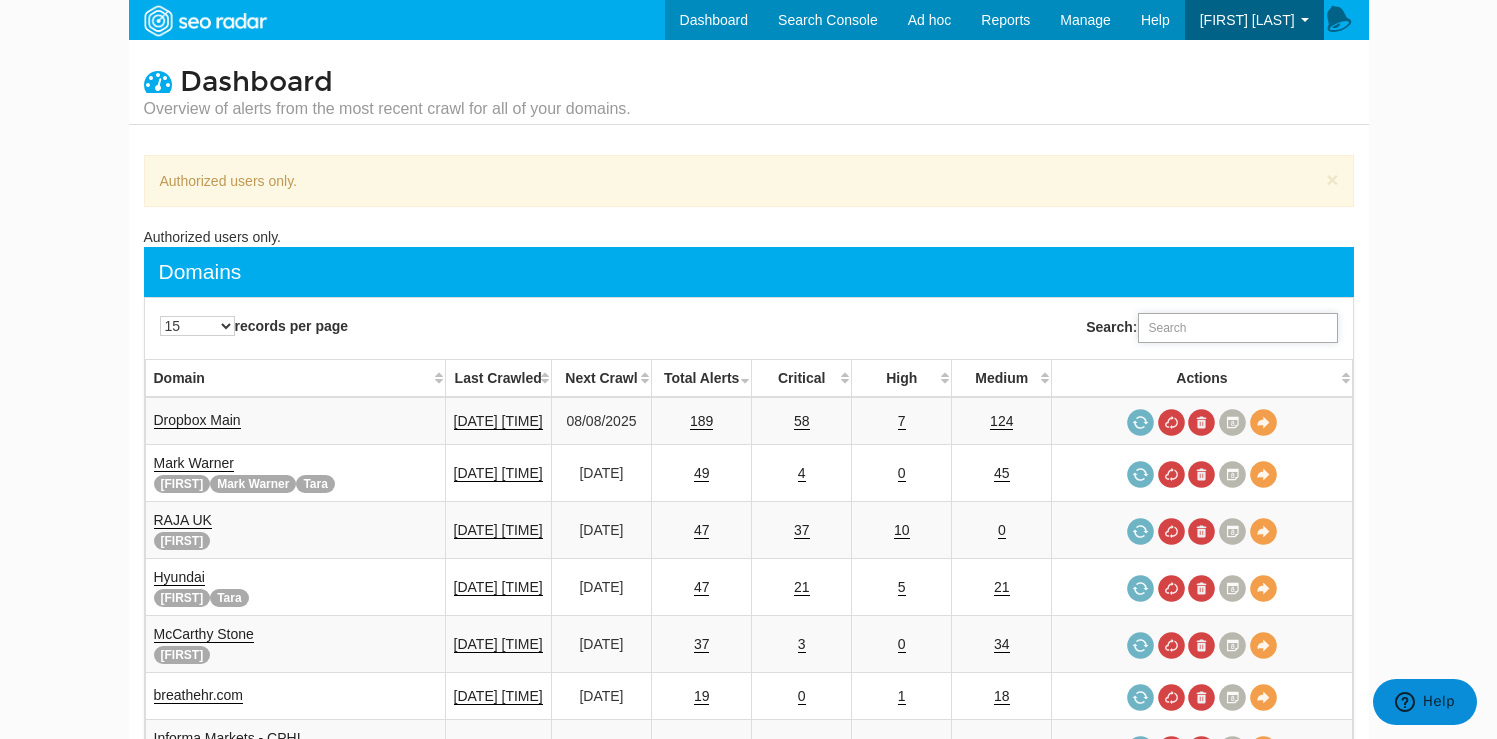 click on "Search:" at bounding box center (1238, 328) 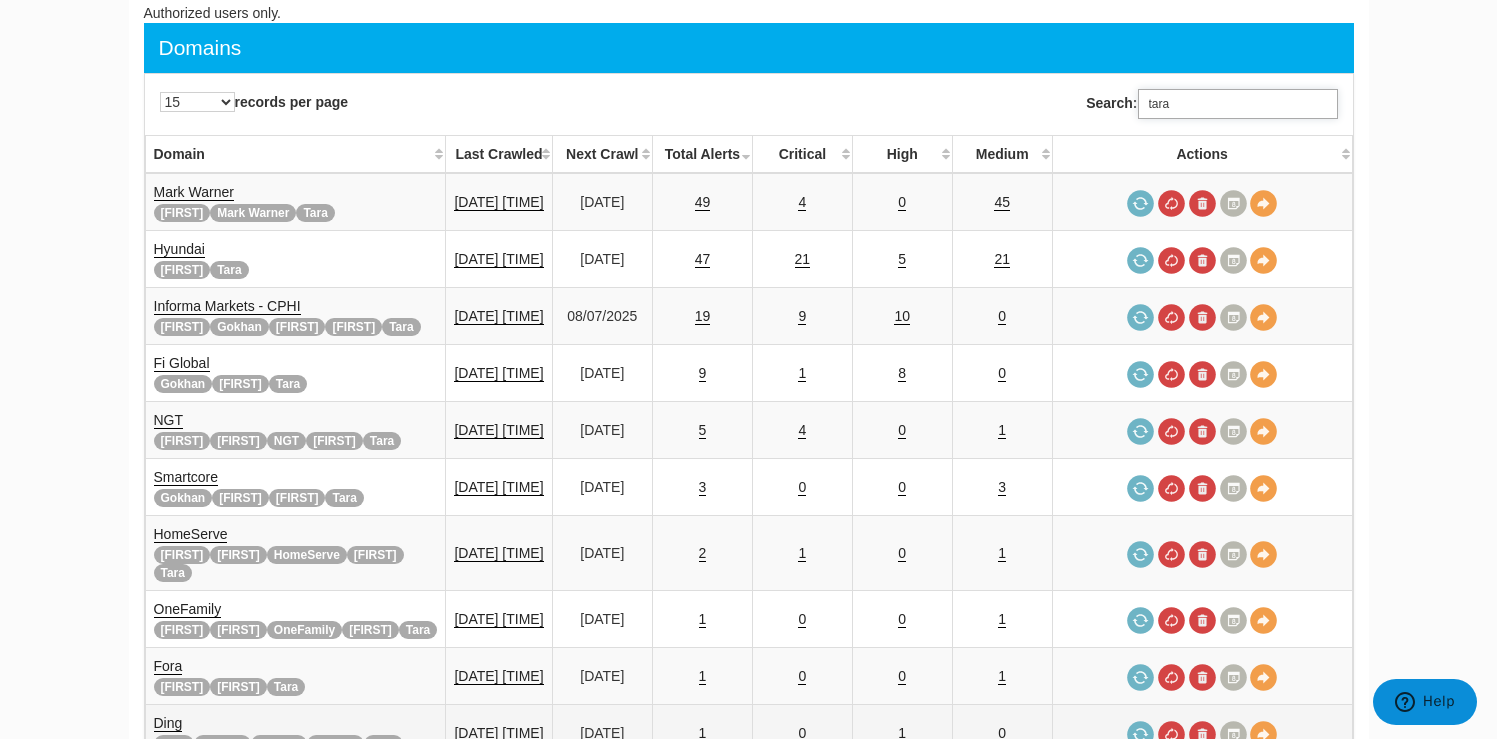 scroll, scrollTop: 0, scrollLeft: 0, axis: both 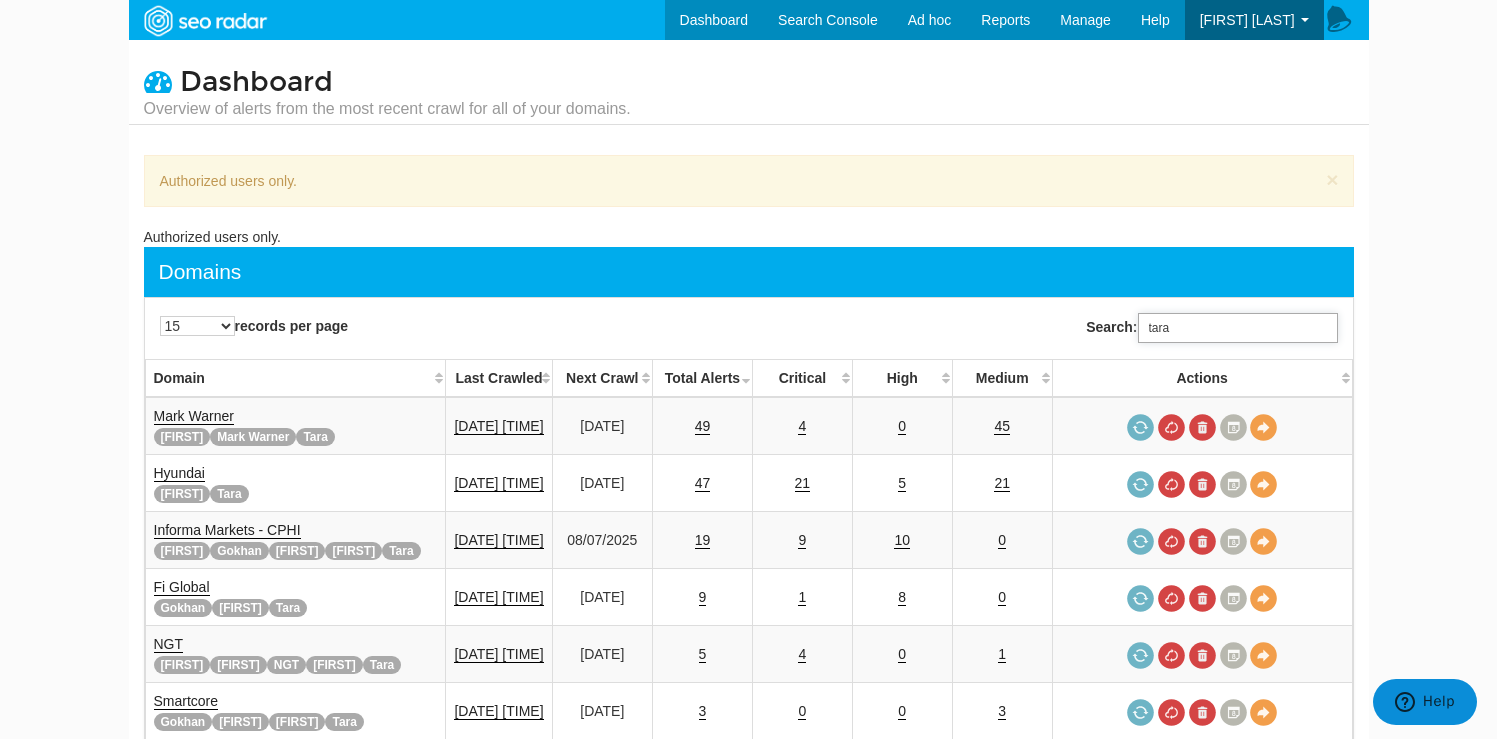 type on "tara" 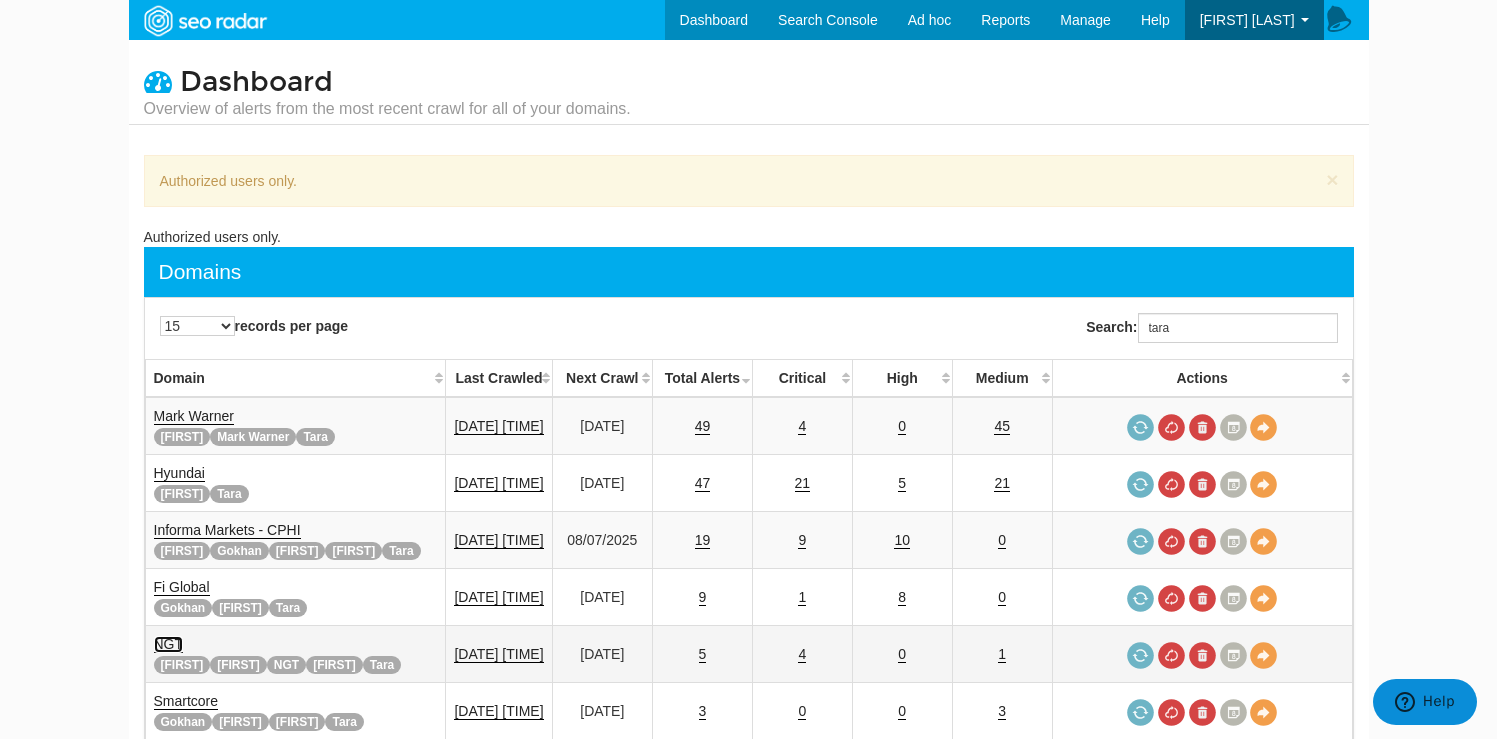 click on "NGT" at bounding box center (169, 644) 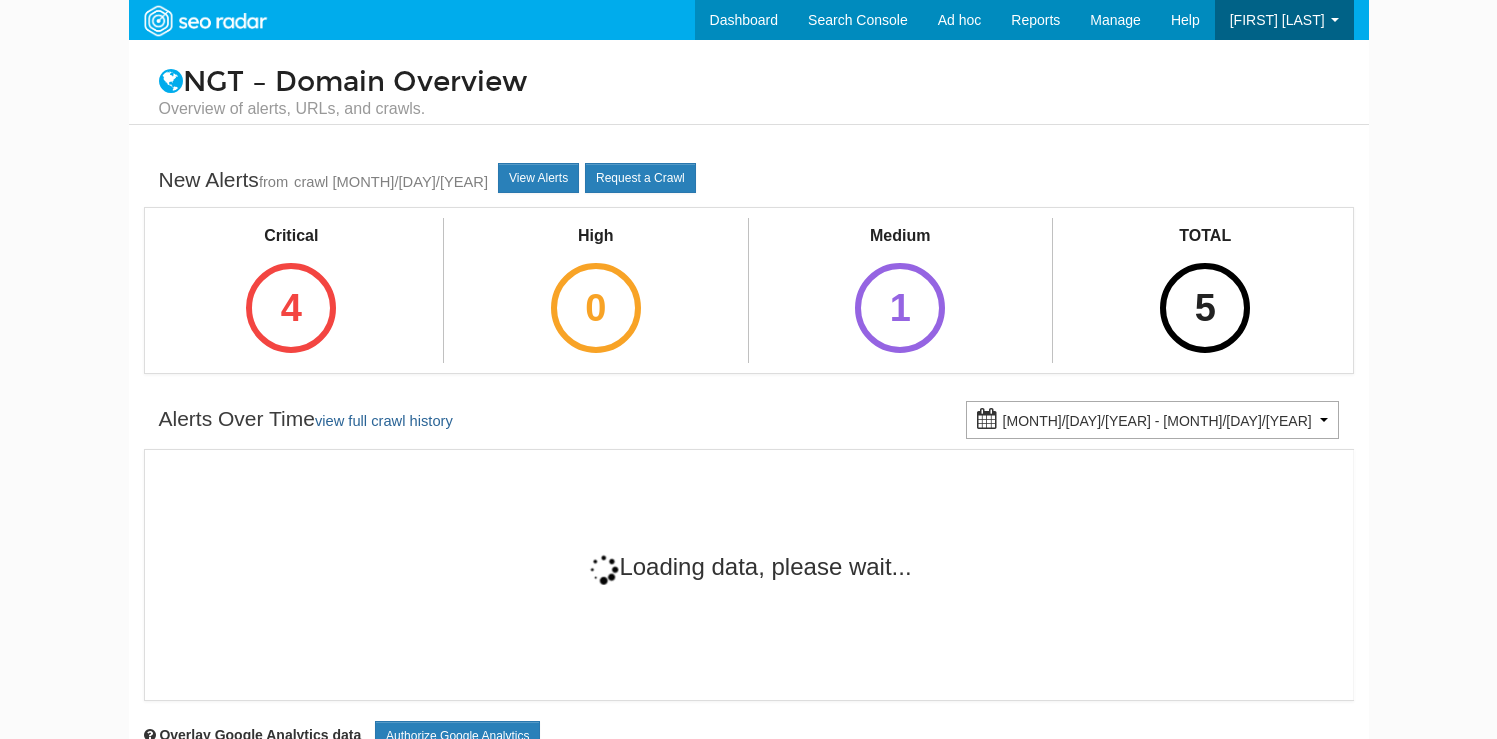 scroll, scrollTop: 0, scrollLeft: 0, axis: both 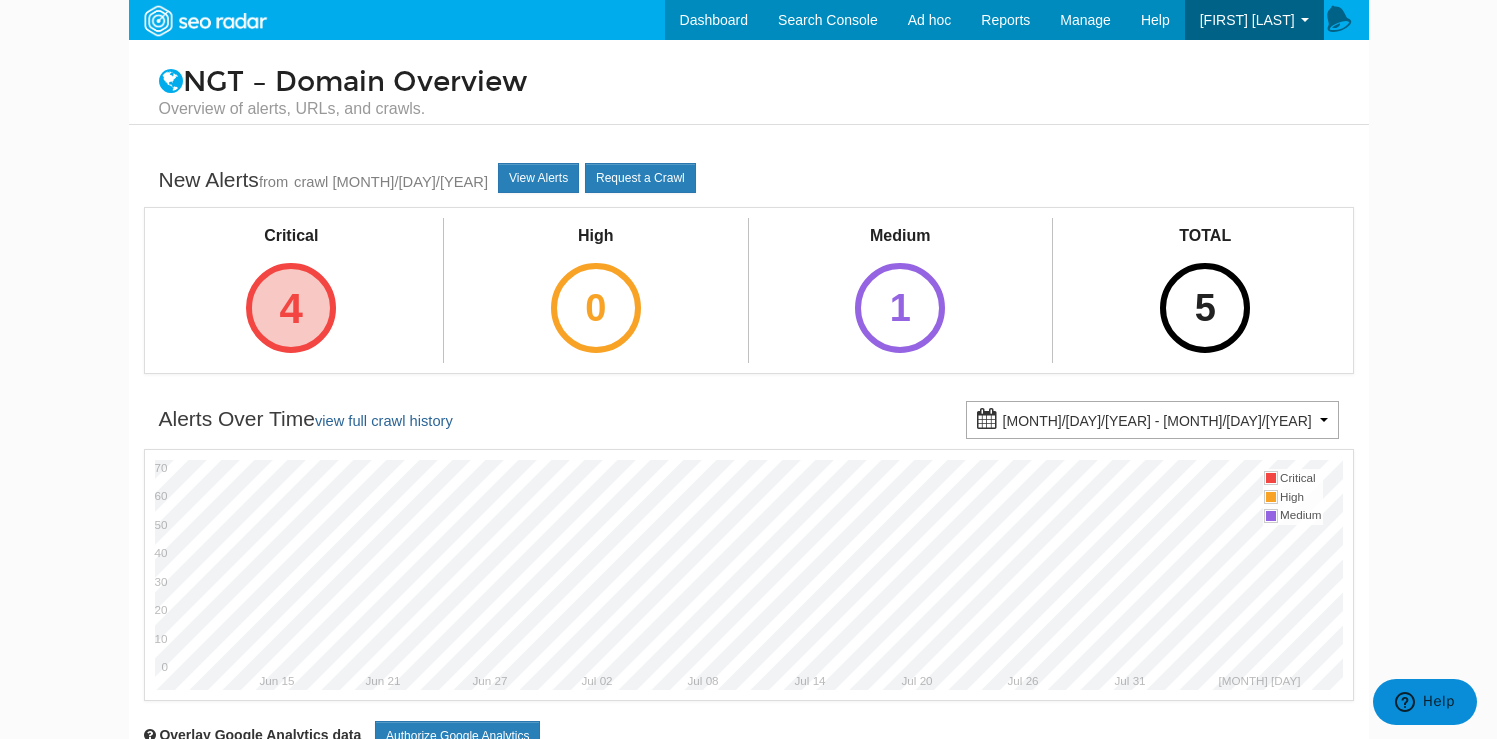 click on "4" at bounding box center [291, 308] 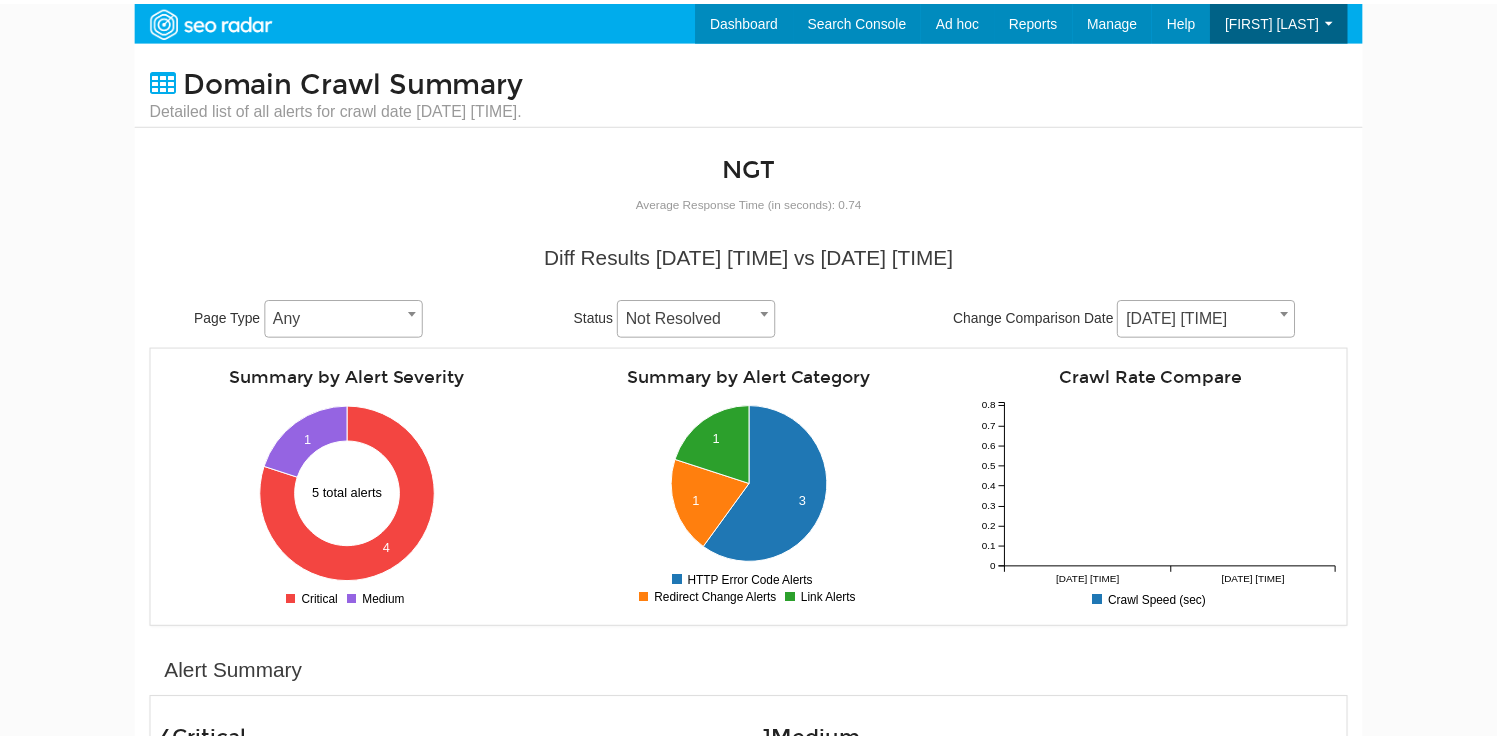 scroll, scrollTop: 0, scrollLeft: 0, axis: both 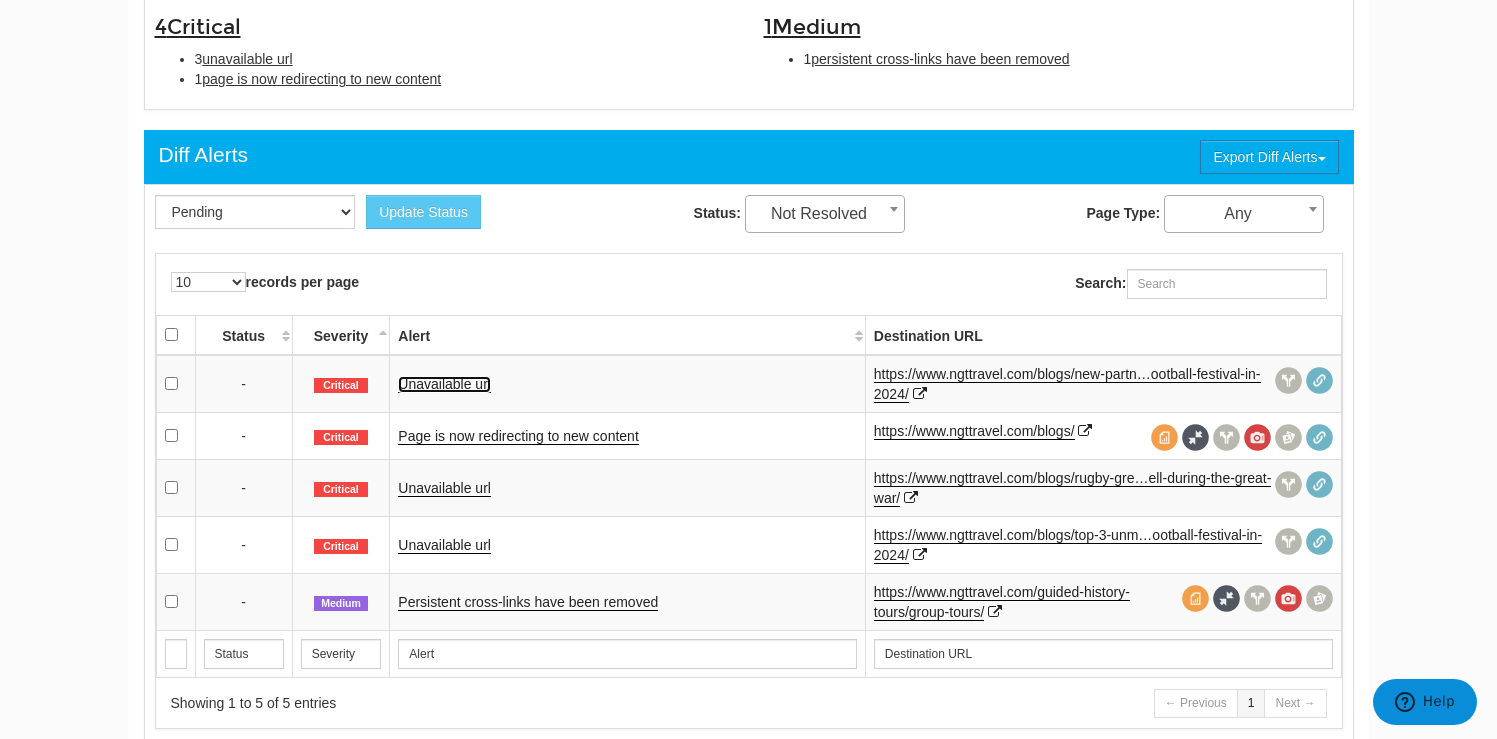 click on "Unavailable url" at bounding box center [444, 384] 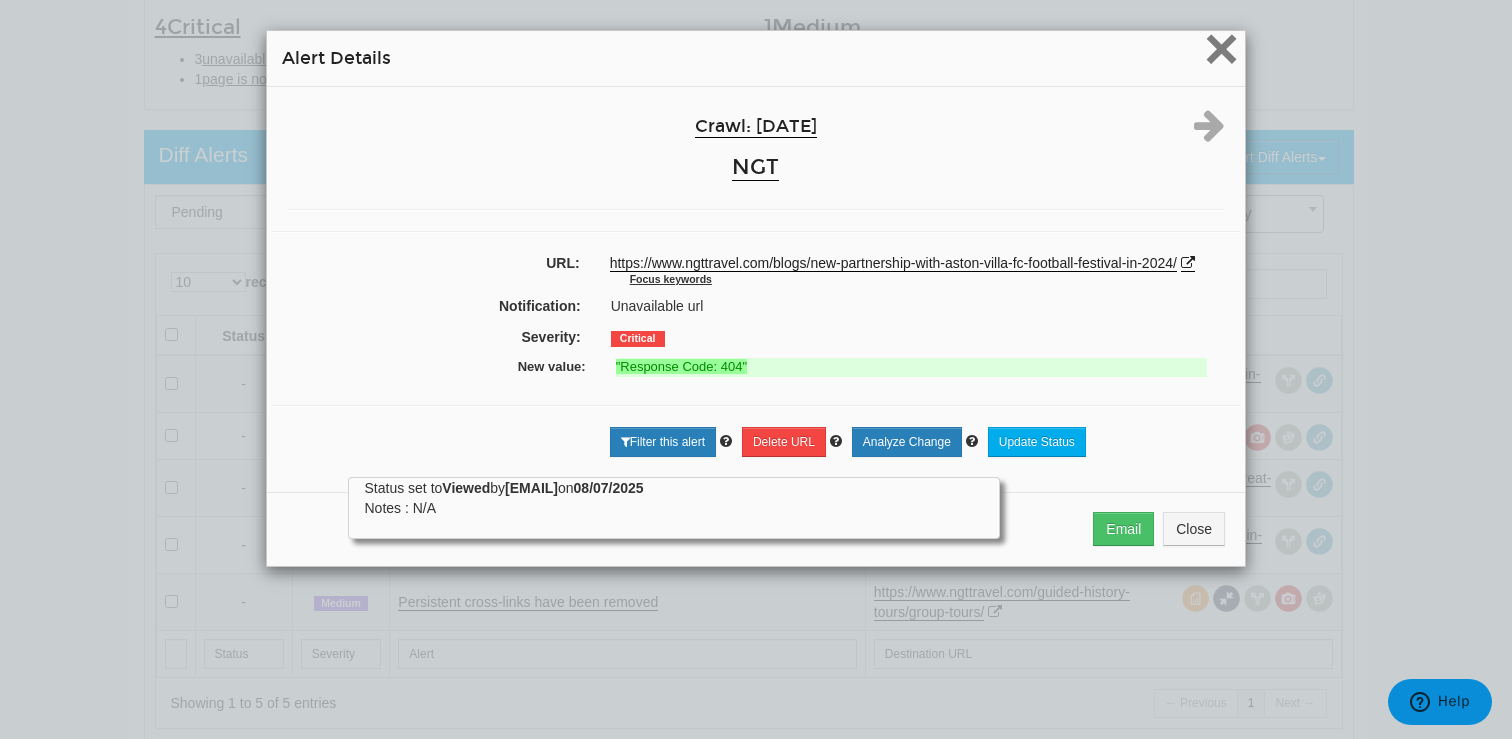 click on "×" at bounding box center (1221, 48) 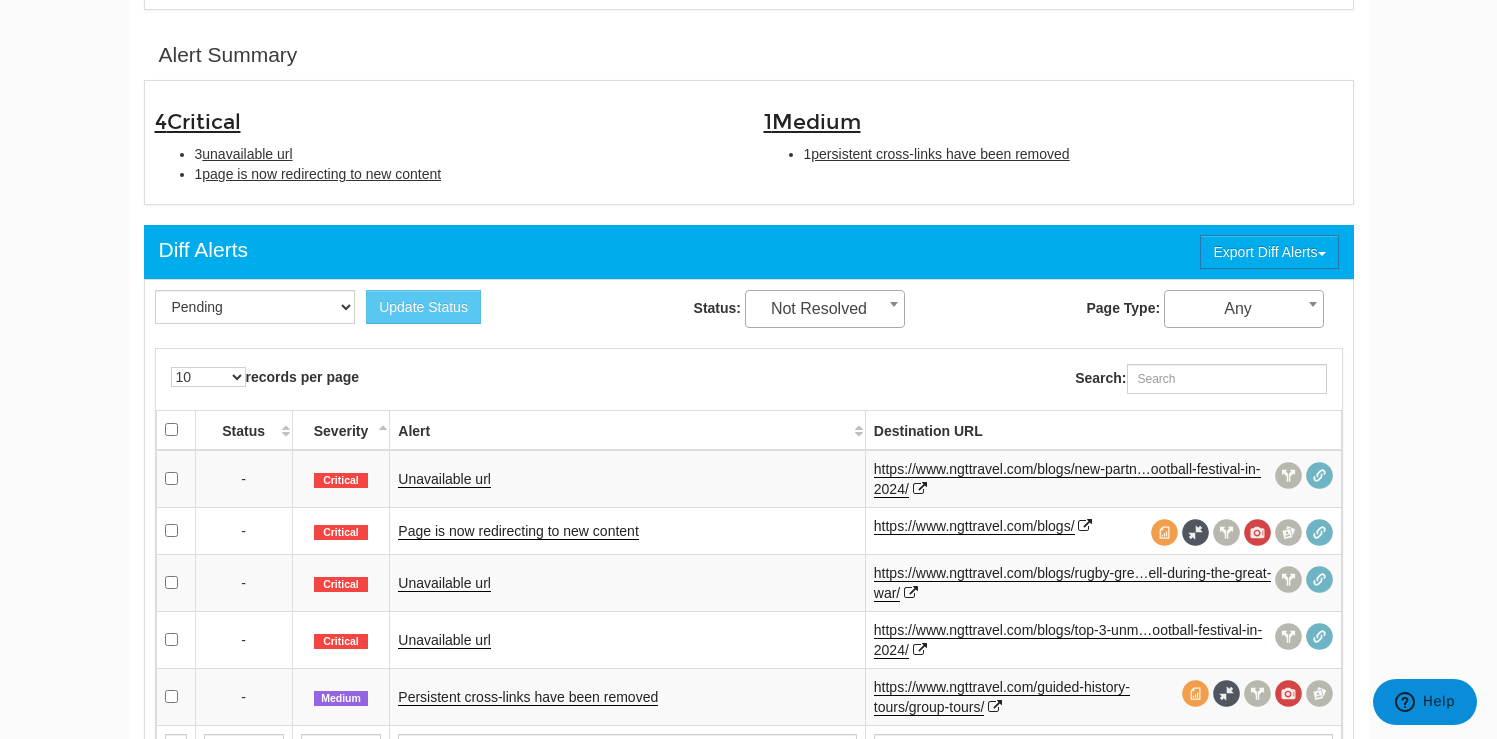 scroll, scrollTop: 509, scrollLeft: 0, axis: vertical 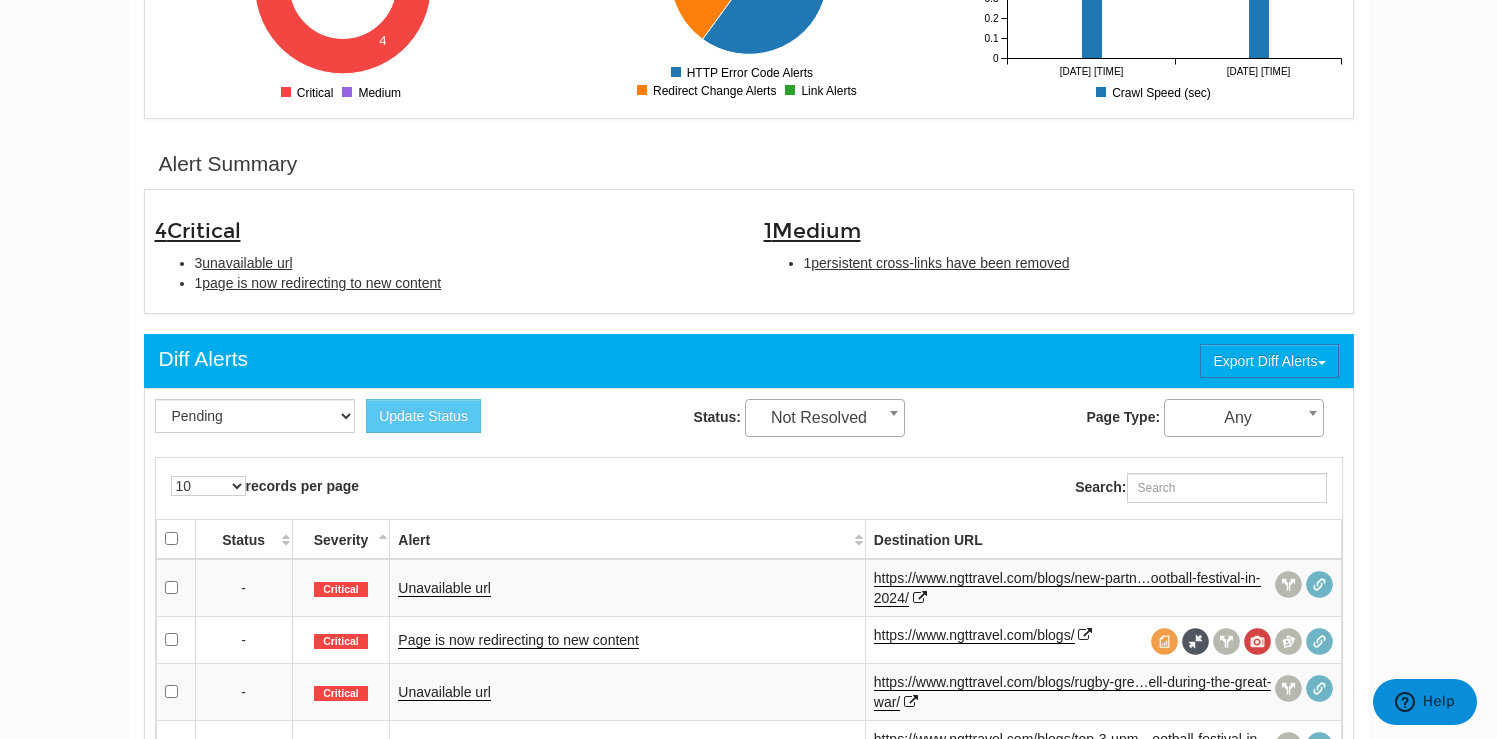 drag, startPoint x: 478, startPoint y: 276, endPoint x: 166, endPoint y: 254, distance: 312.7747 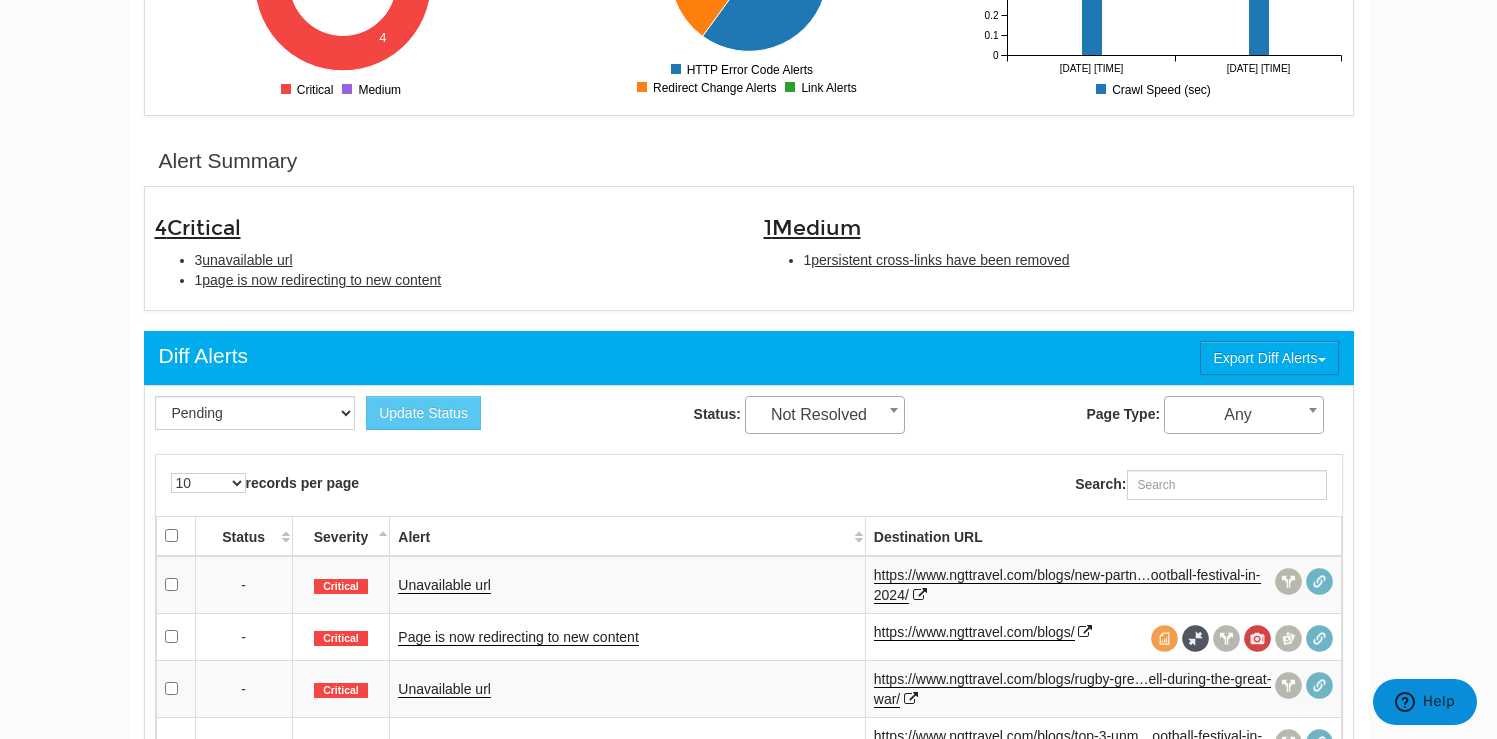 scroll, scrollTop: 513, scrollLeft: 0, axis: vertical 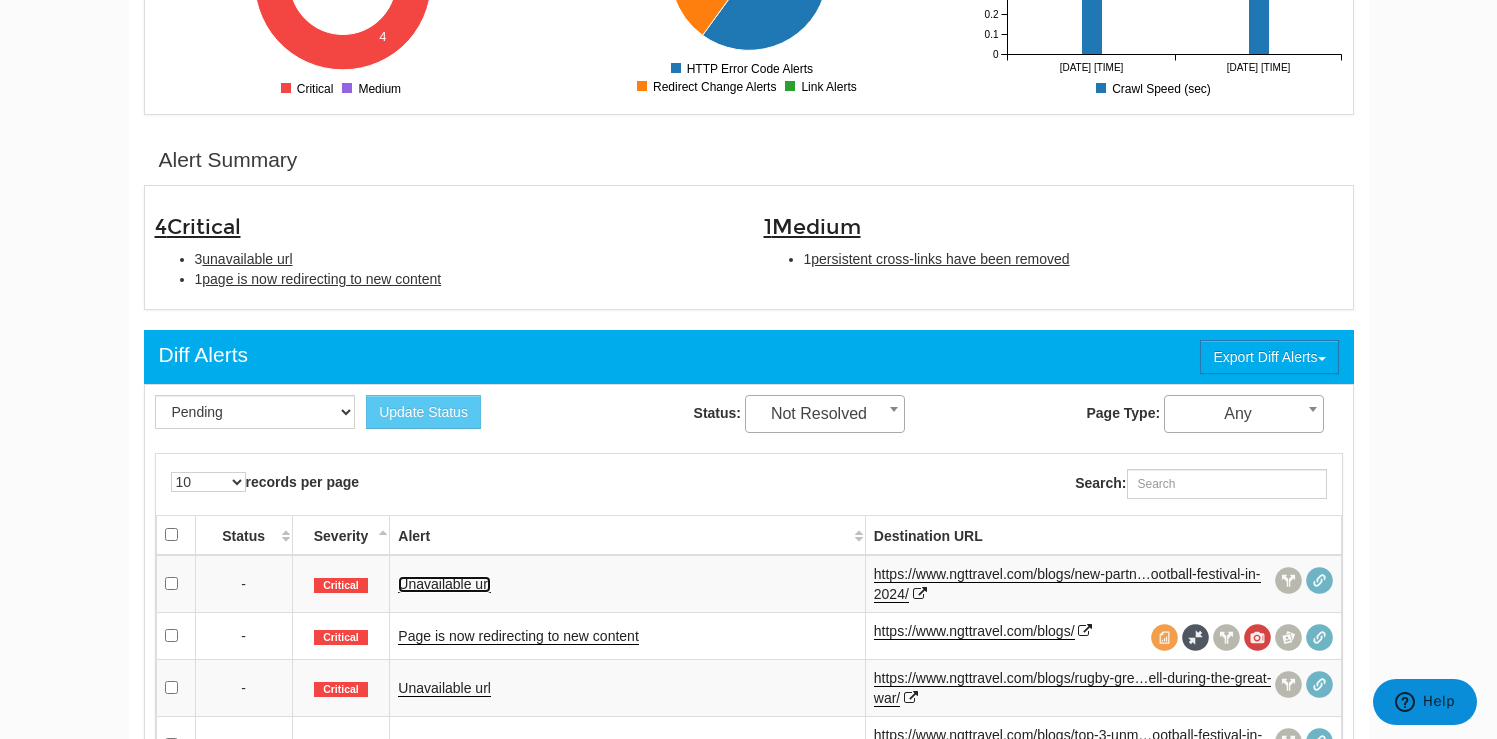 click on "Unavailable url" at bounding box center [444, 584] 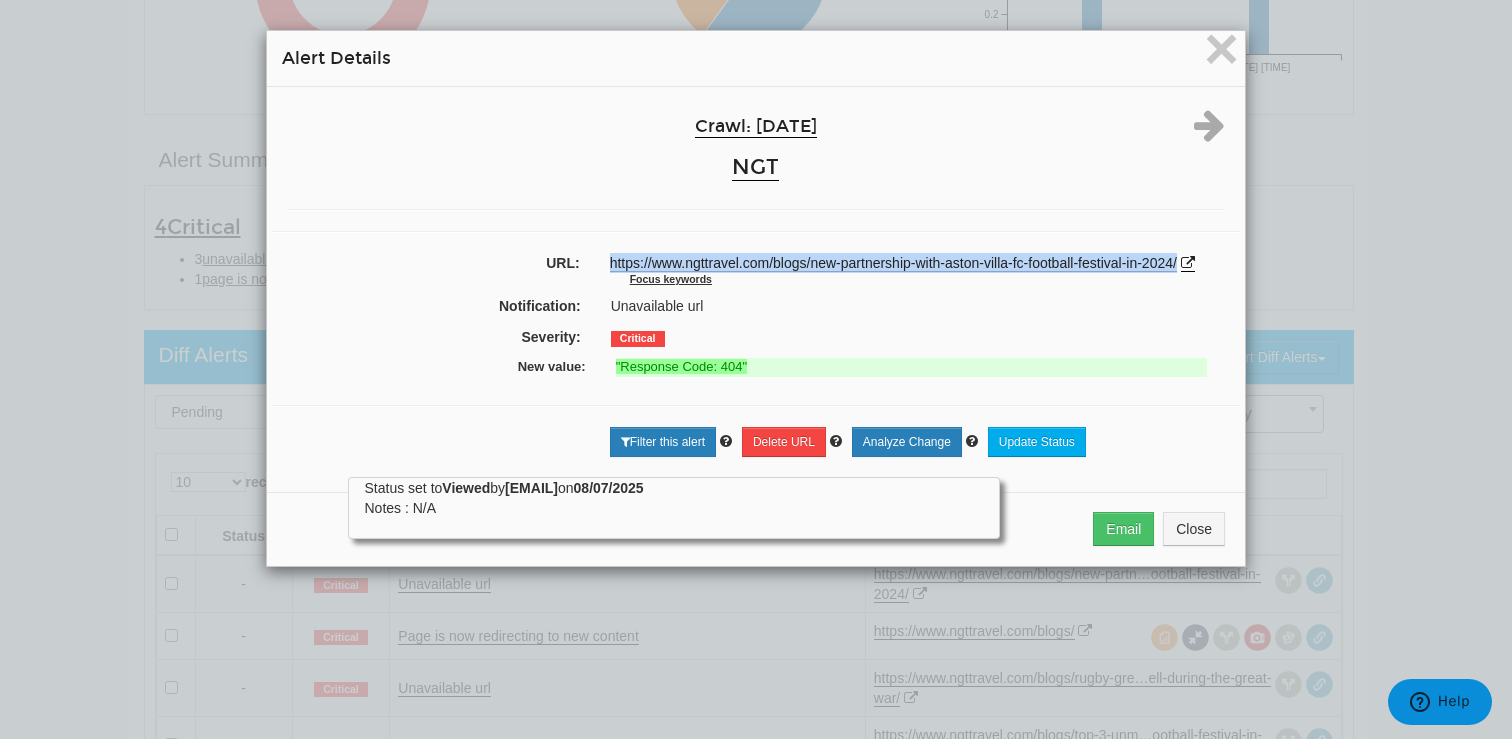 drag, startPoint x: 1192, startPoint y: 263, endPoint x: 589, endPoint y: 267, distance: 603.01324 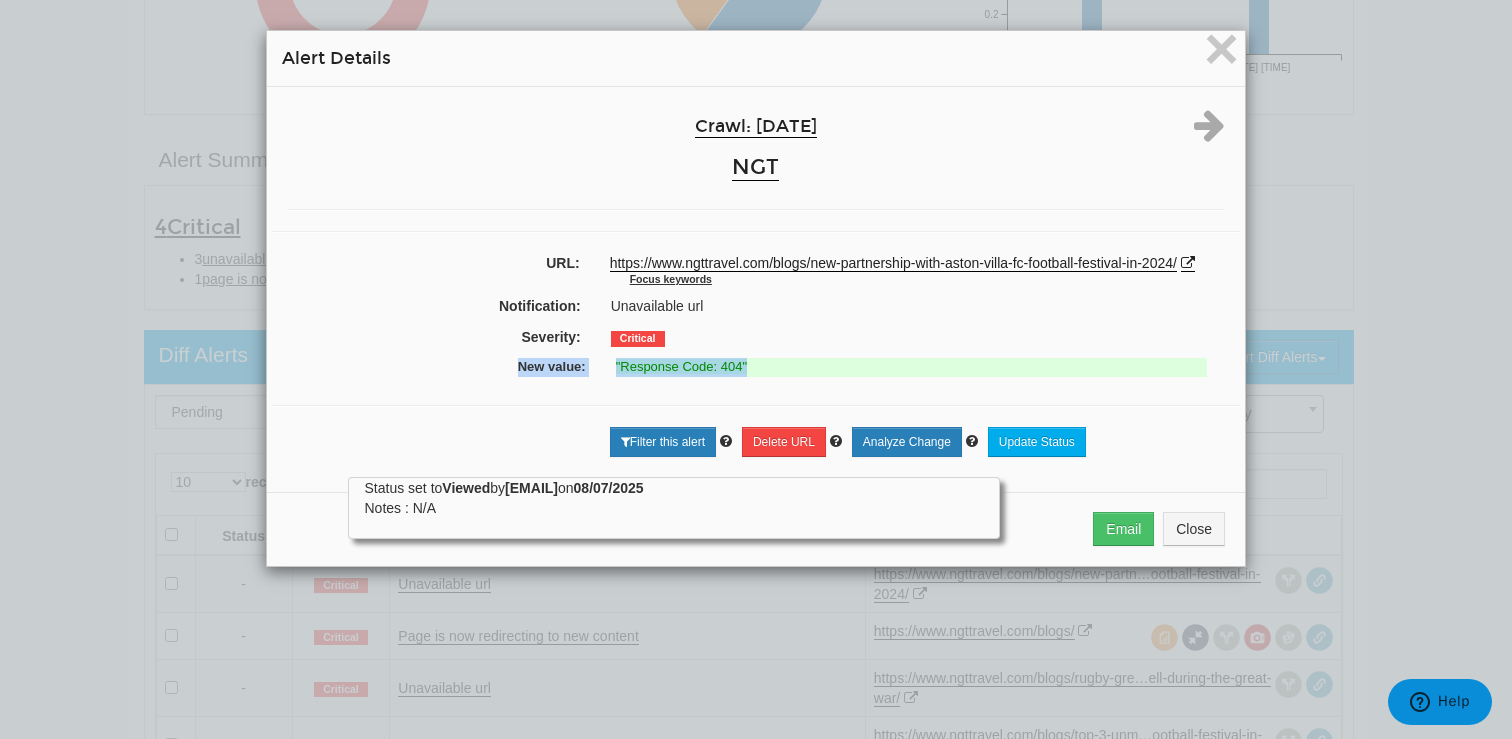 drag, startPoint x: 782, startPoint y: 368, endPoint x: 487, endPoint y: 367, distance: 295.0017 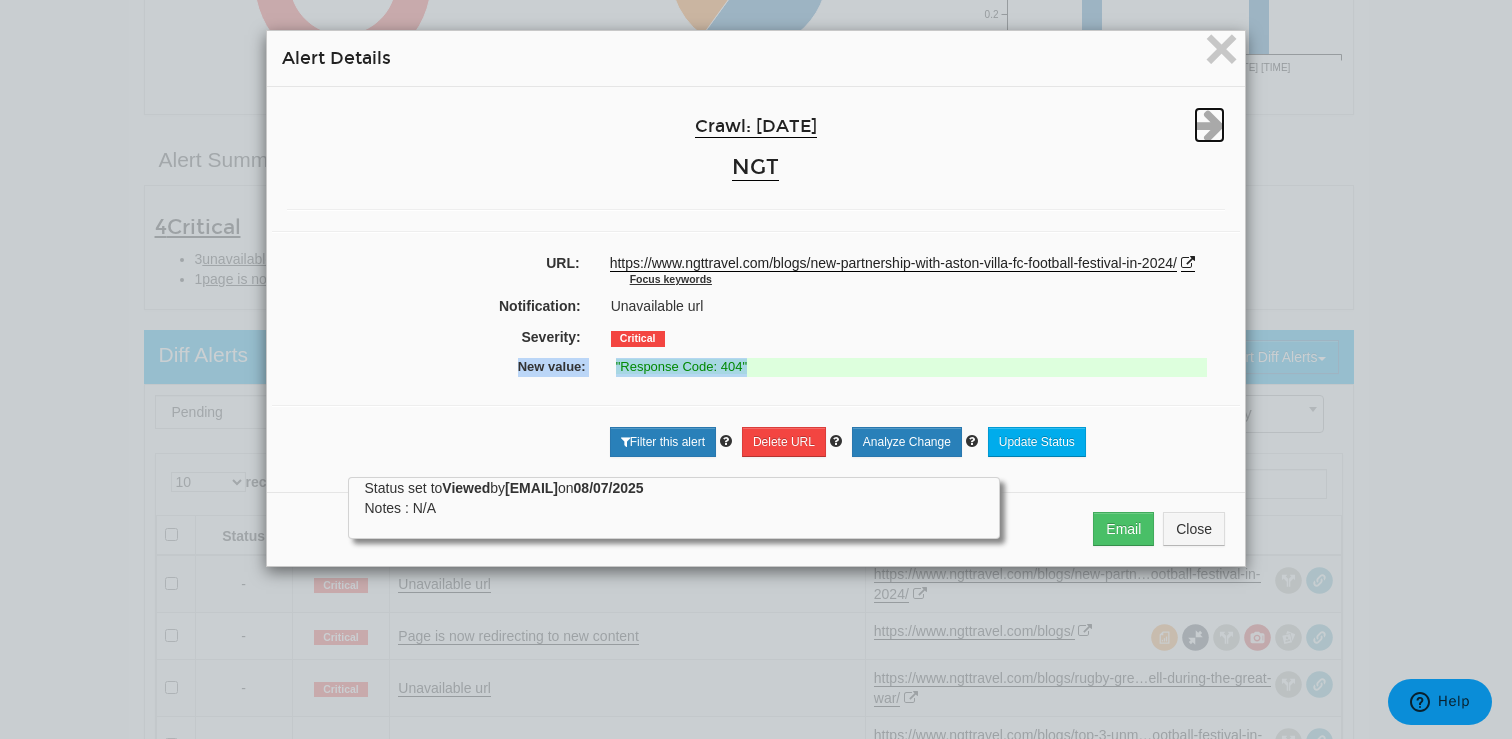 click at bounding box center [1209, 125] 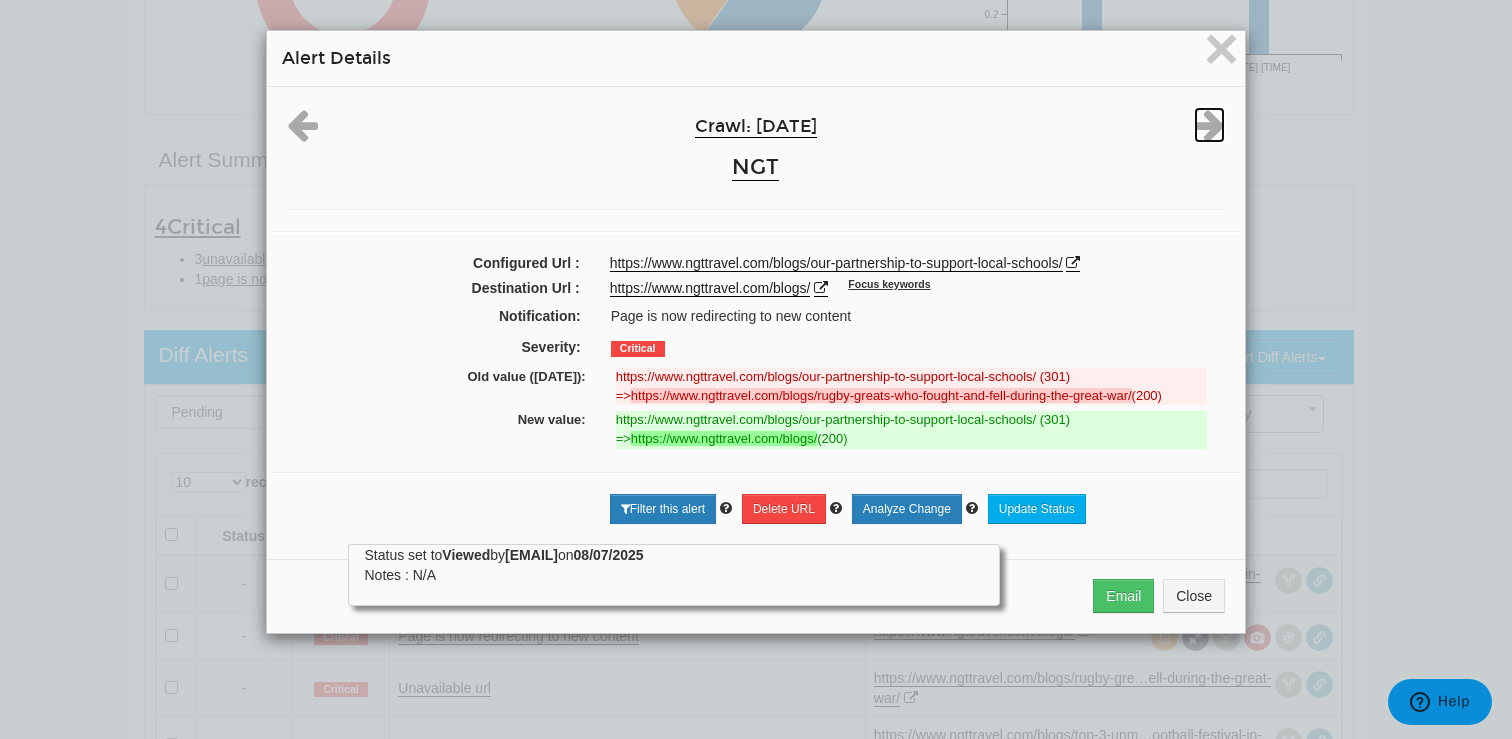 click at bounding box center [1209, 125] 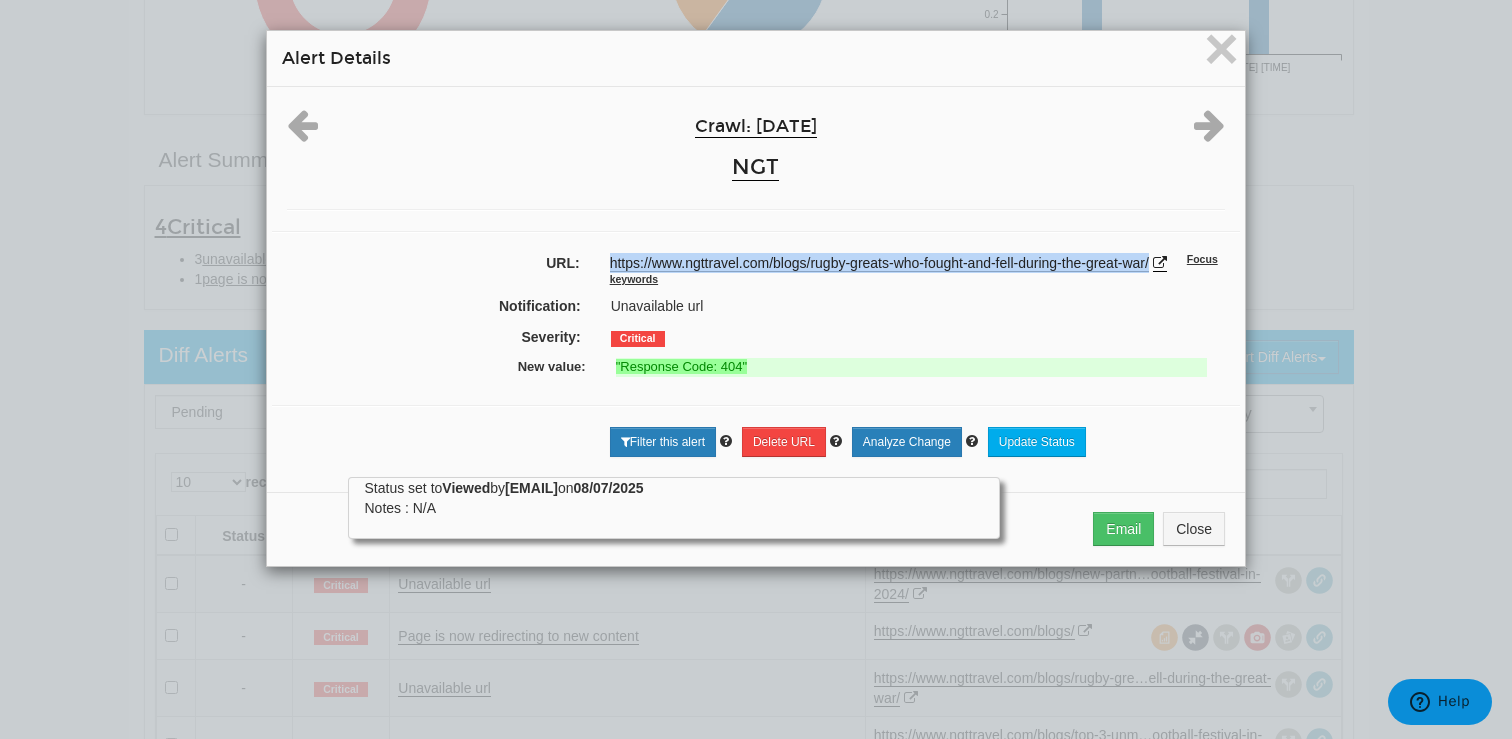 drag, startPoint x: 1162, startPoint y: 265, endPoint x: 586, endPoint y: 269, distance: 576.0139 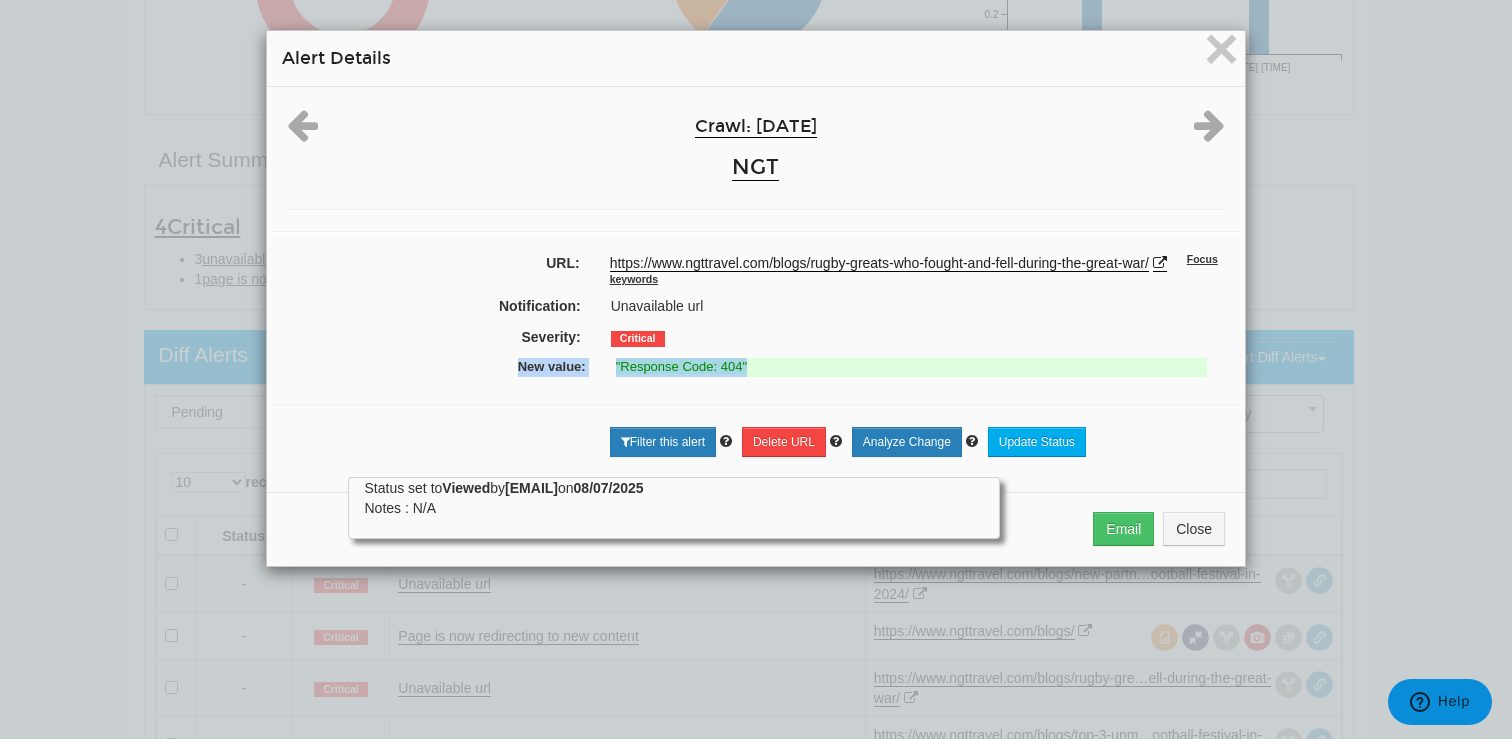drag, startPoint x: 724, startPoint y: 367, endPoint x: 489, endPoint y: 372, distance: 235.05319 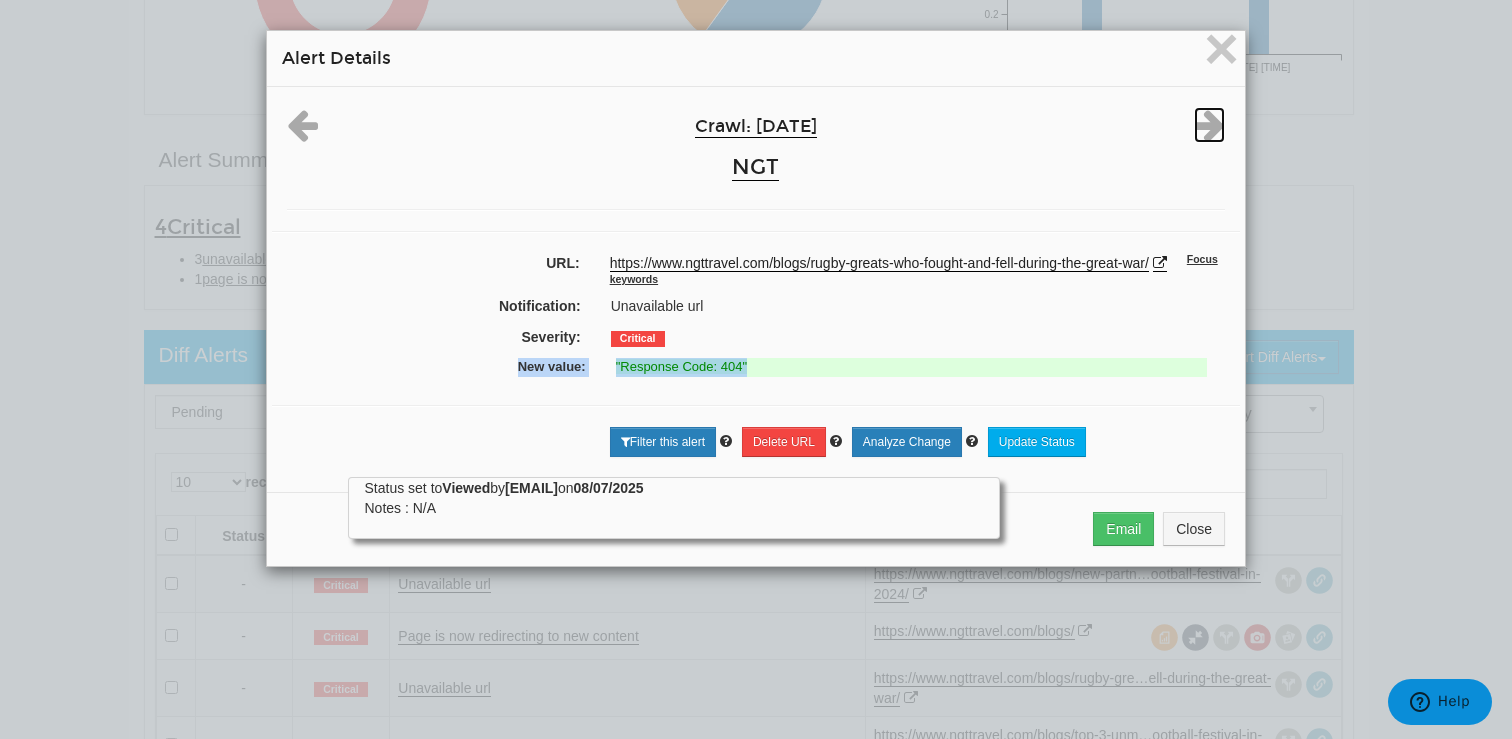 click at bounding box center [1209, 125] 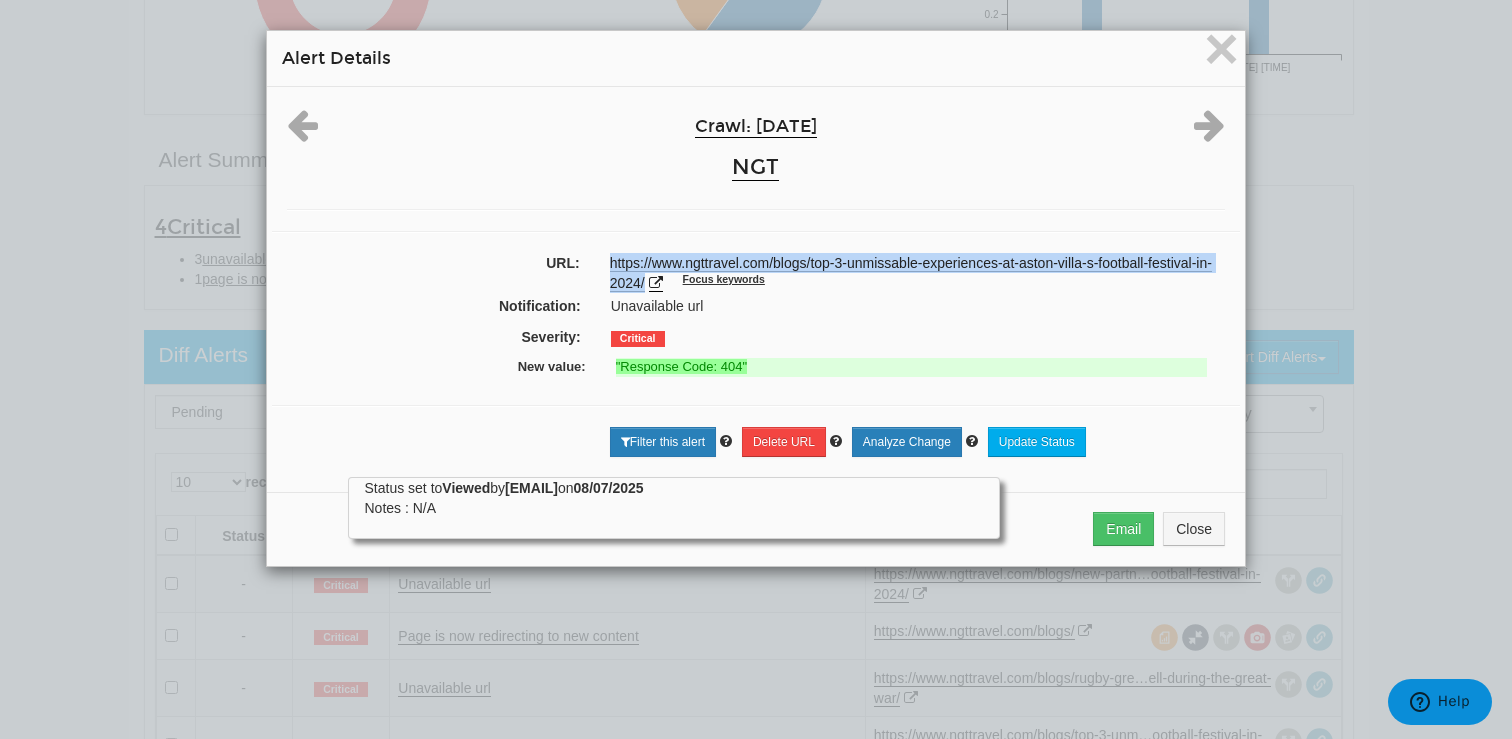 drag, startPoint x: 654, startPoint y: 281, endPoint x: 595, endPoint y: 260, distance: 62.625874 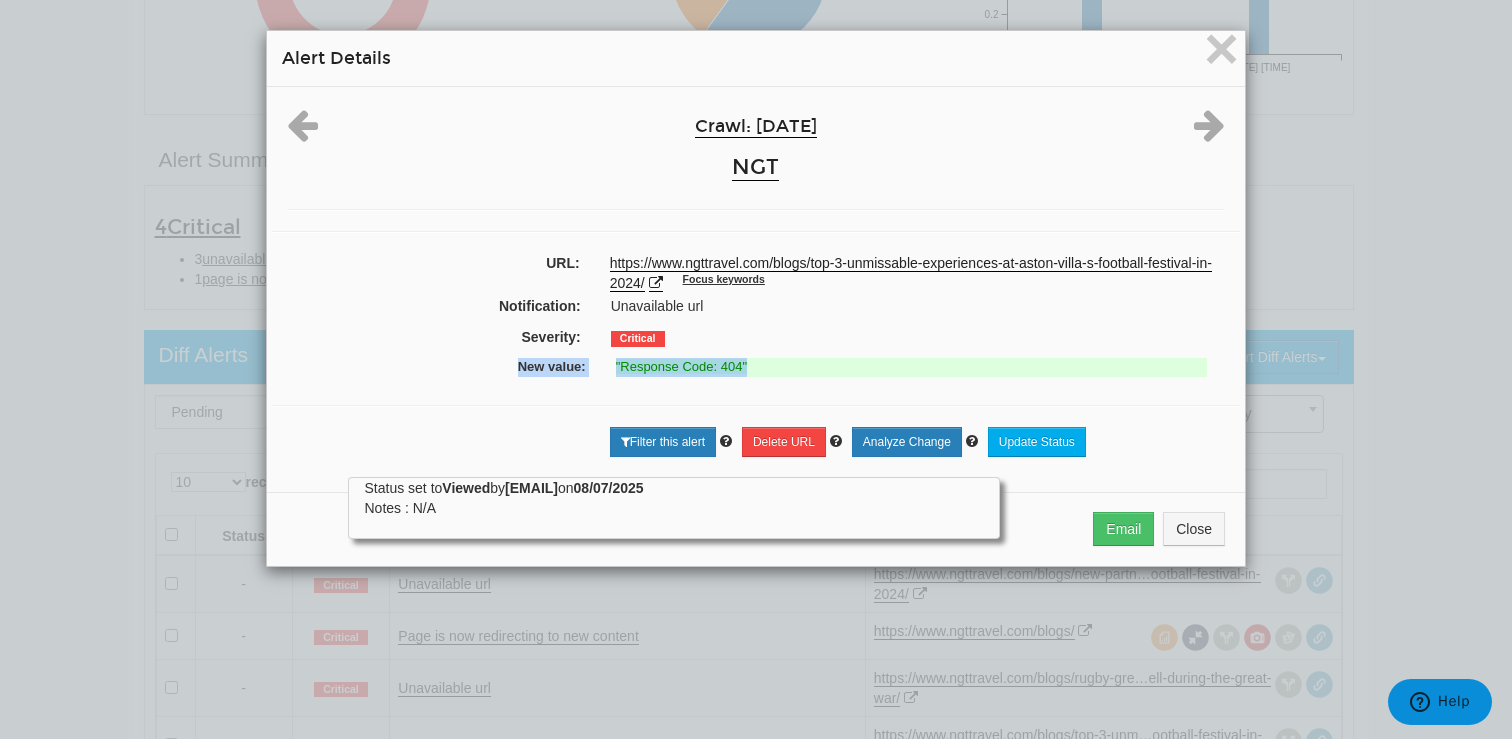 drag, startPoint x: 776, startPoint y: 361, endPoint x: 473, endPoint y: 374, distance: 303.27875 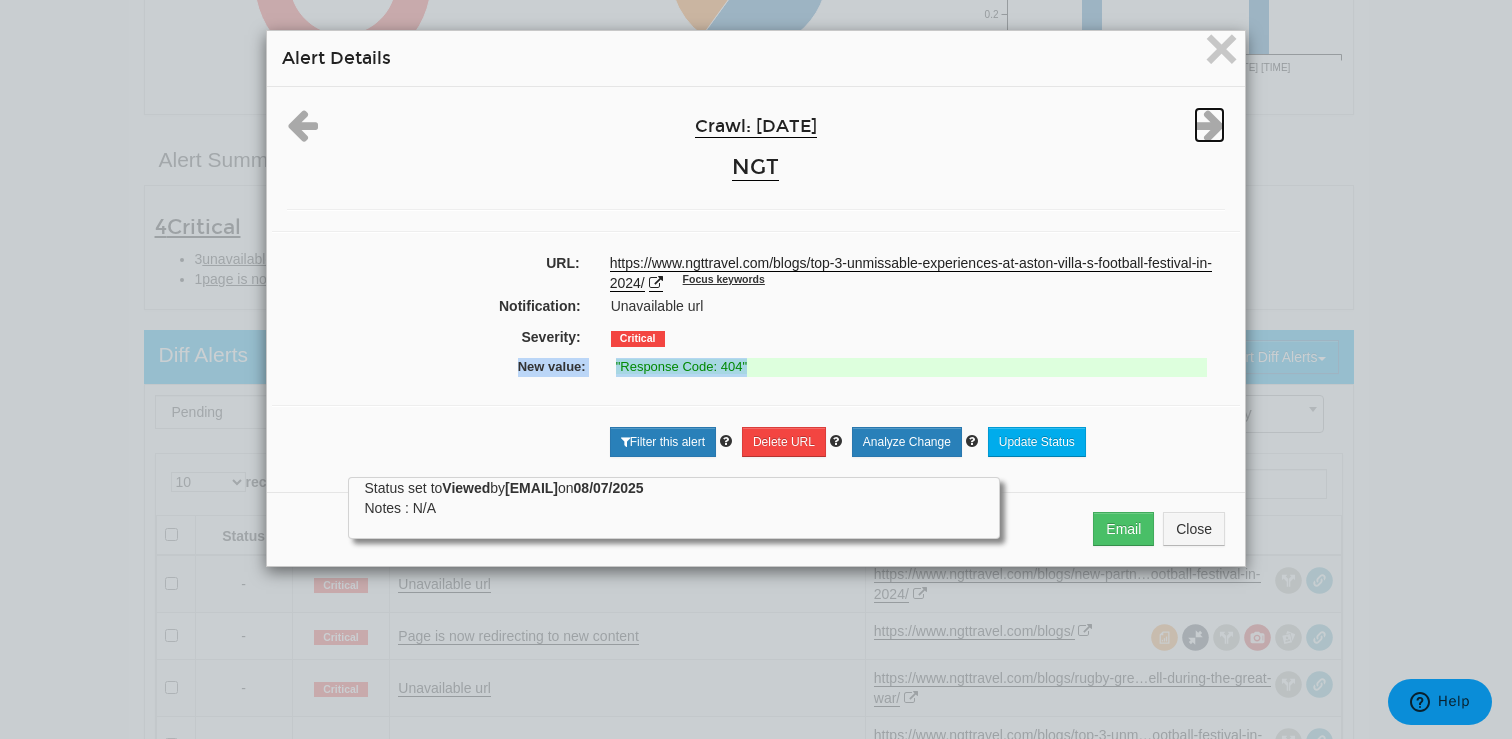 click at bounding box center (1209, 125) 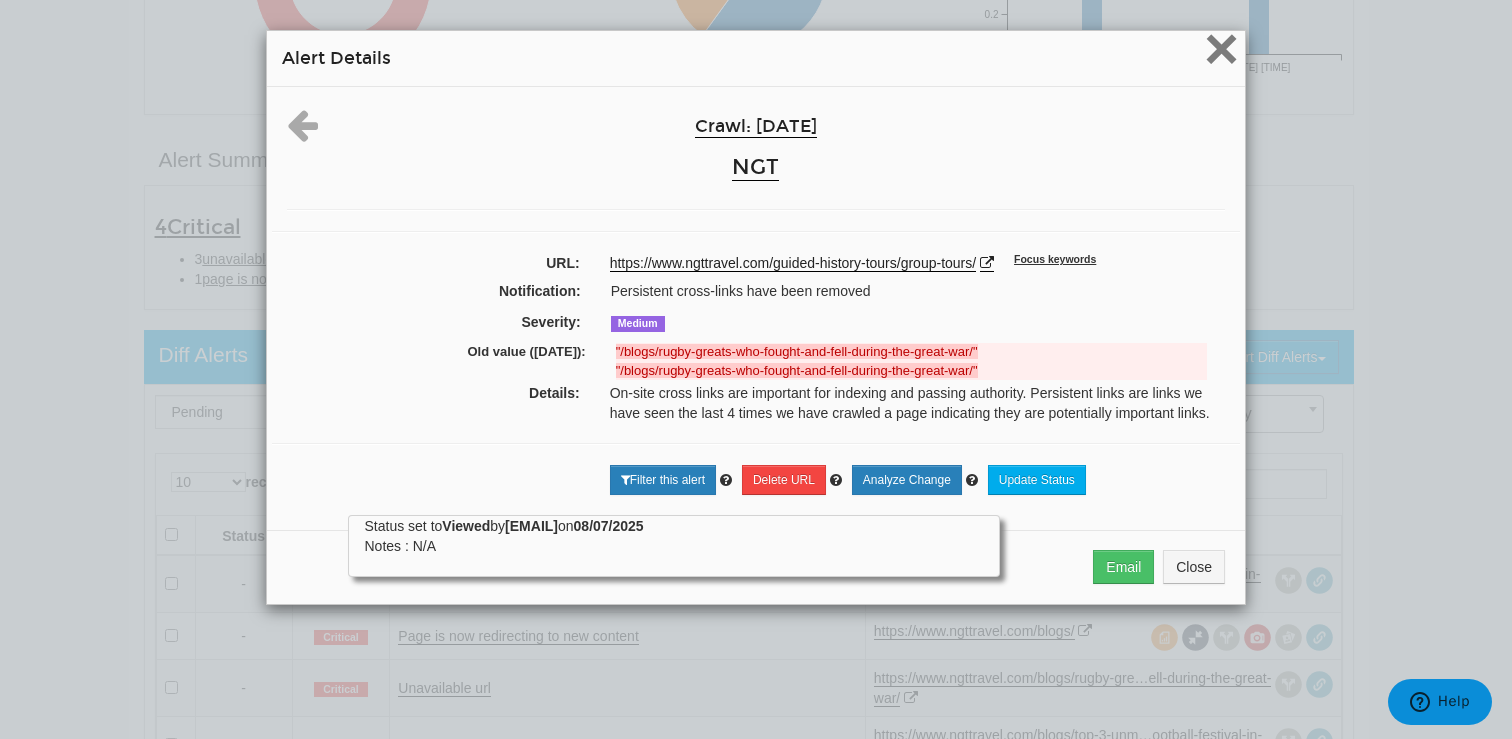 click on "×" at bounding box center (1221, 48) 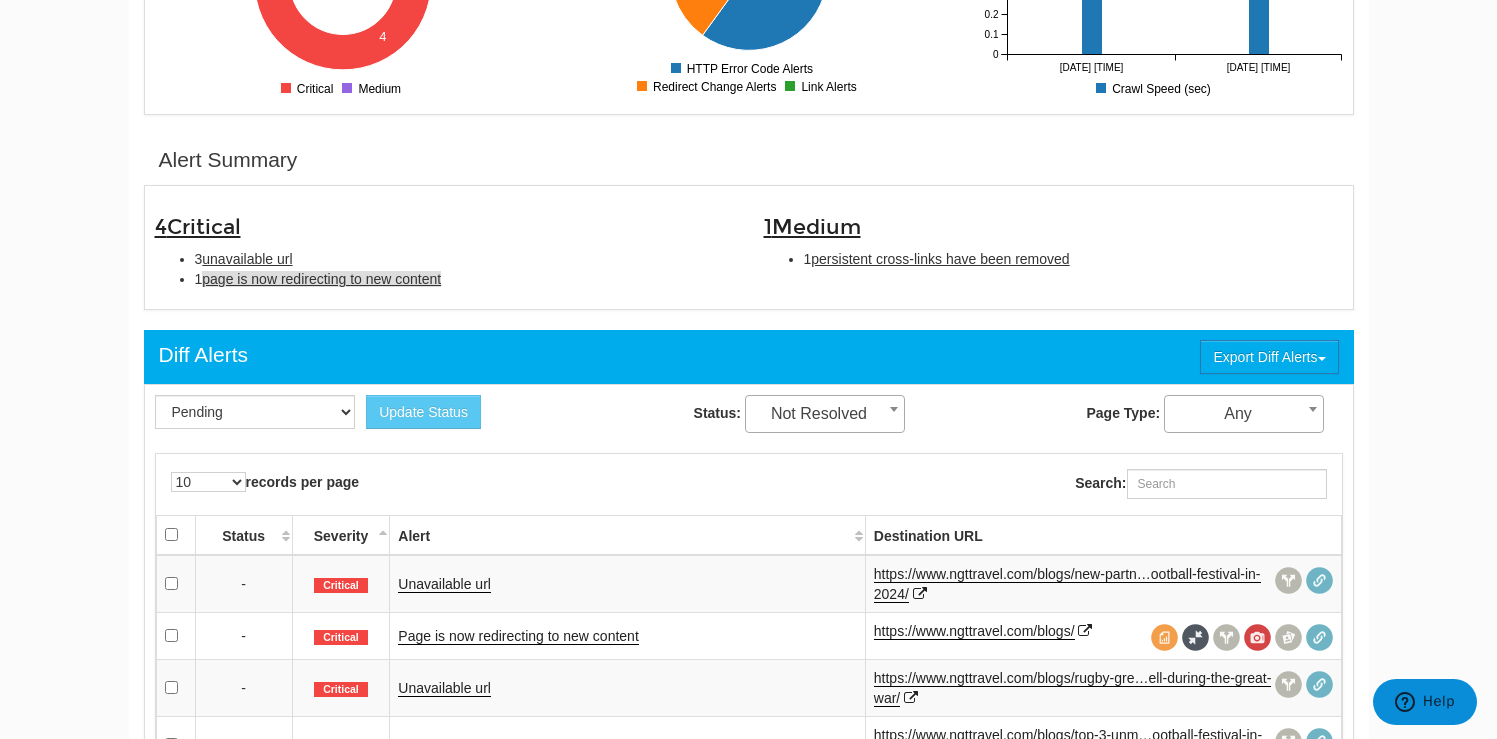 click on "page is now redirecting to new content" at bounding box center [321, 279] 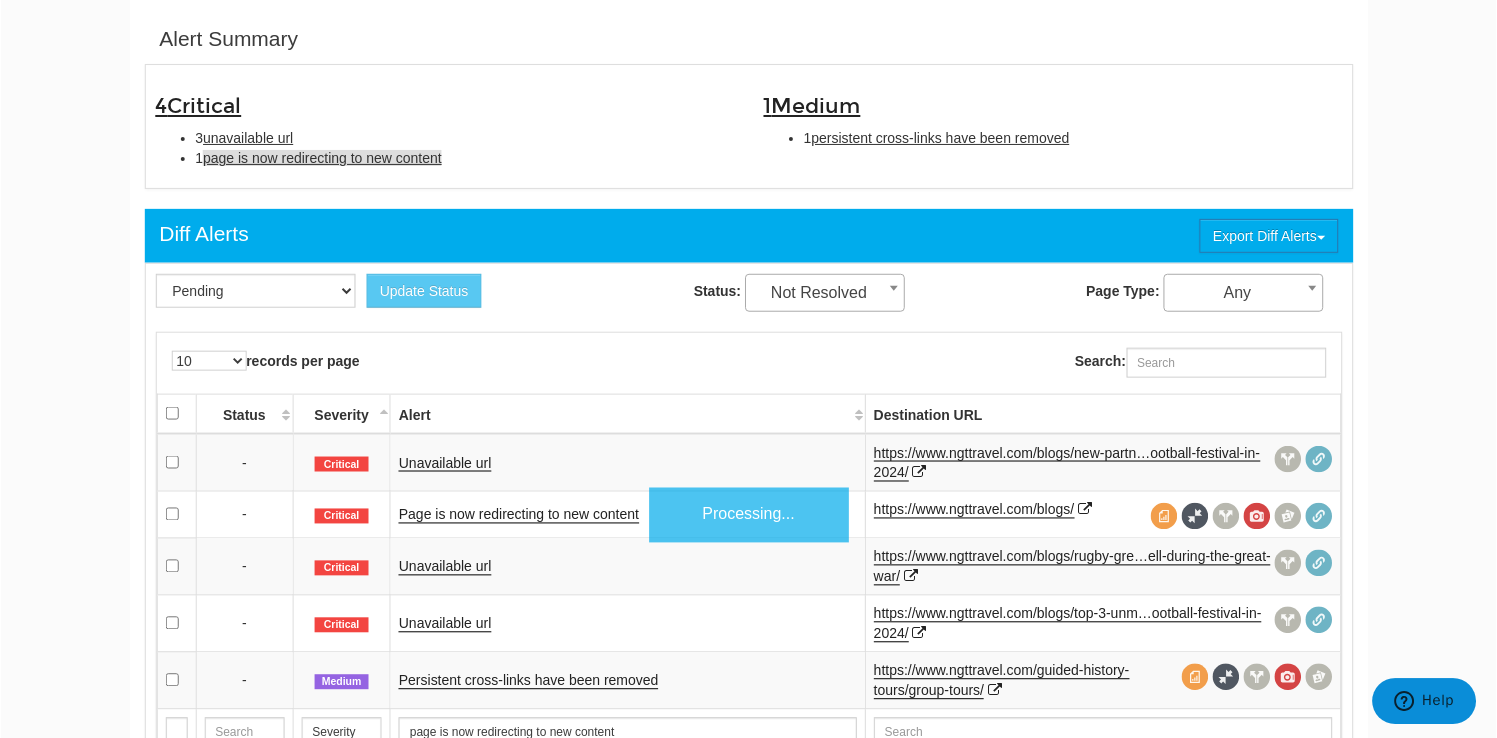 scroll, scrollTop: 649, scrollLeft: 0, axis: vertical 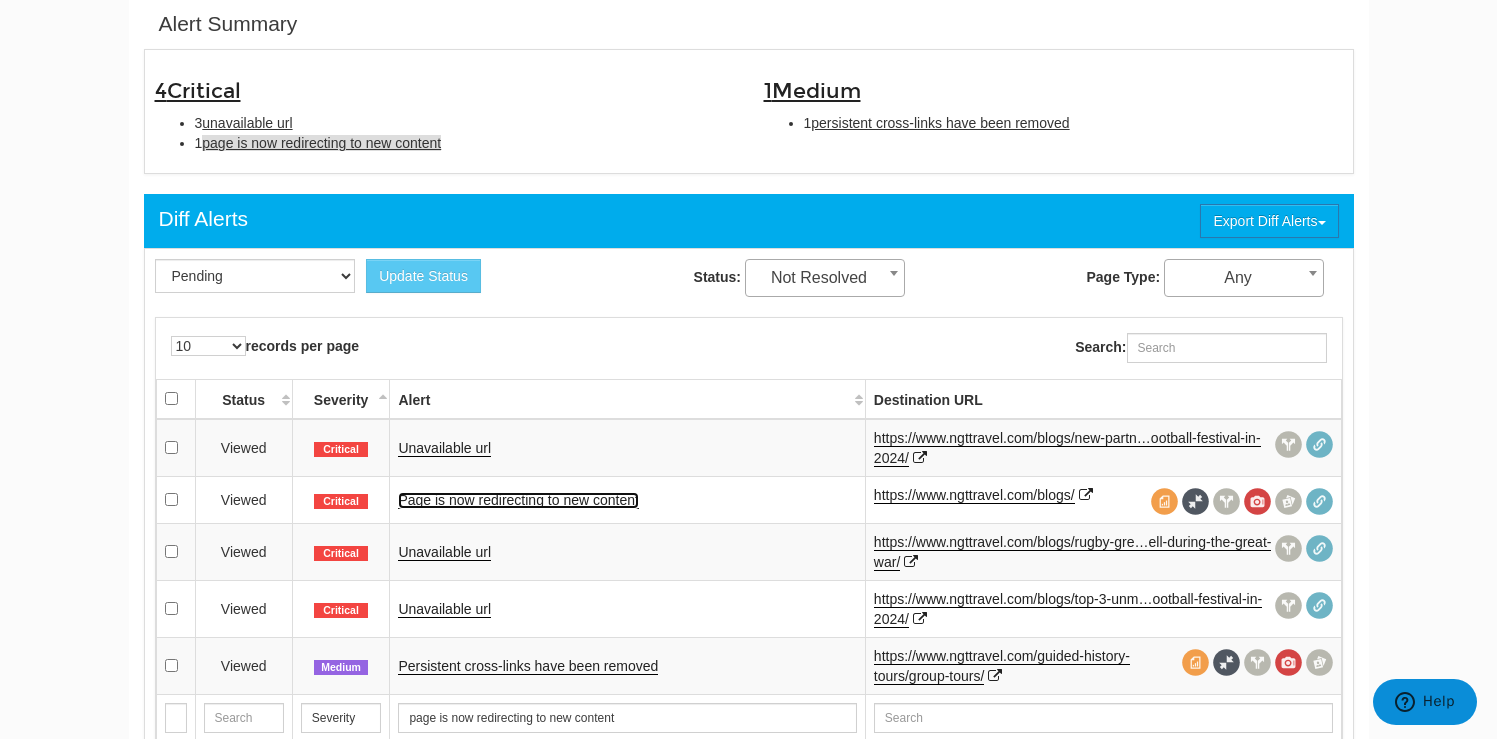 click on "Page is now redirecting to new content" at bounding box center (518, 500) 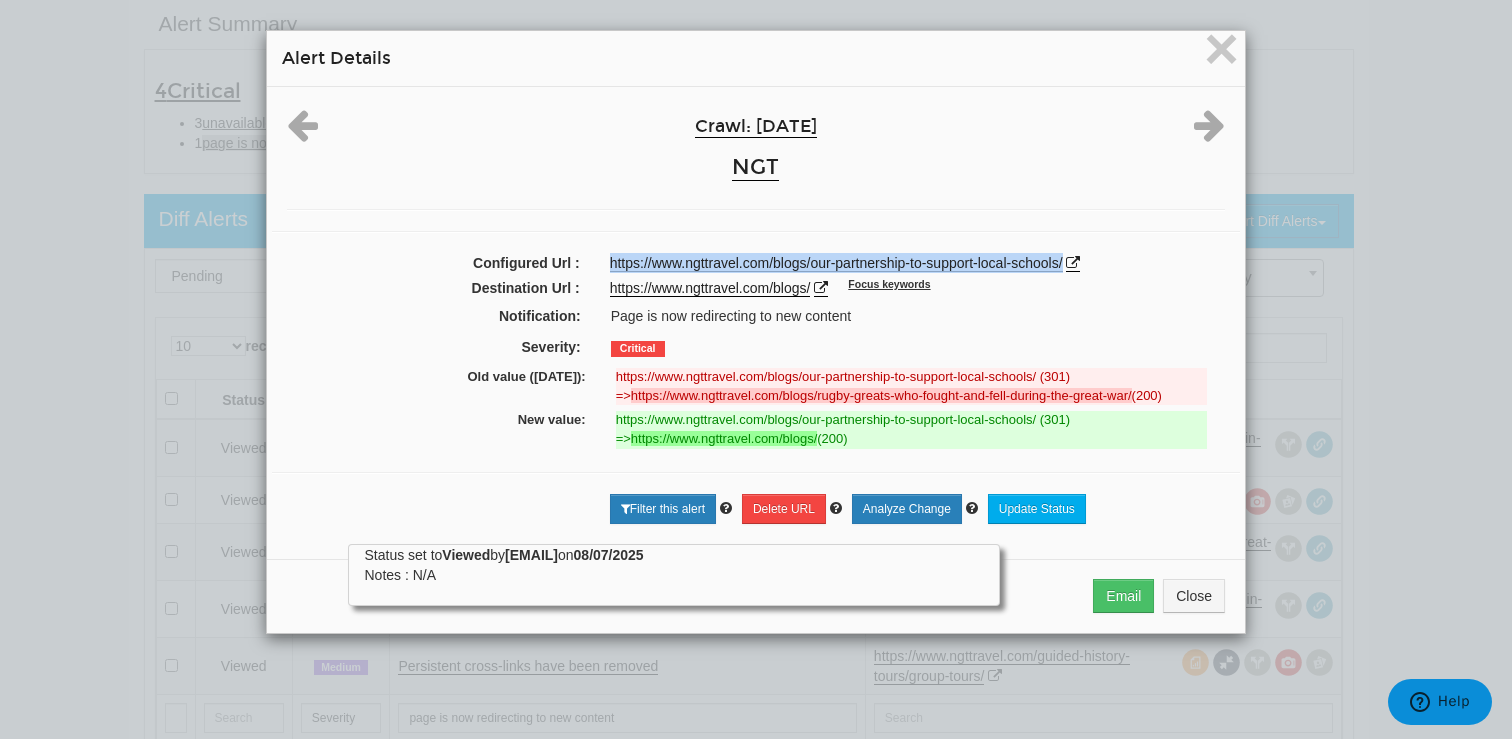 drag, startPoint x: 1075, startPoint y: 261, endPoint x: 597, endPoint y: 272, distance: 478.12656 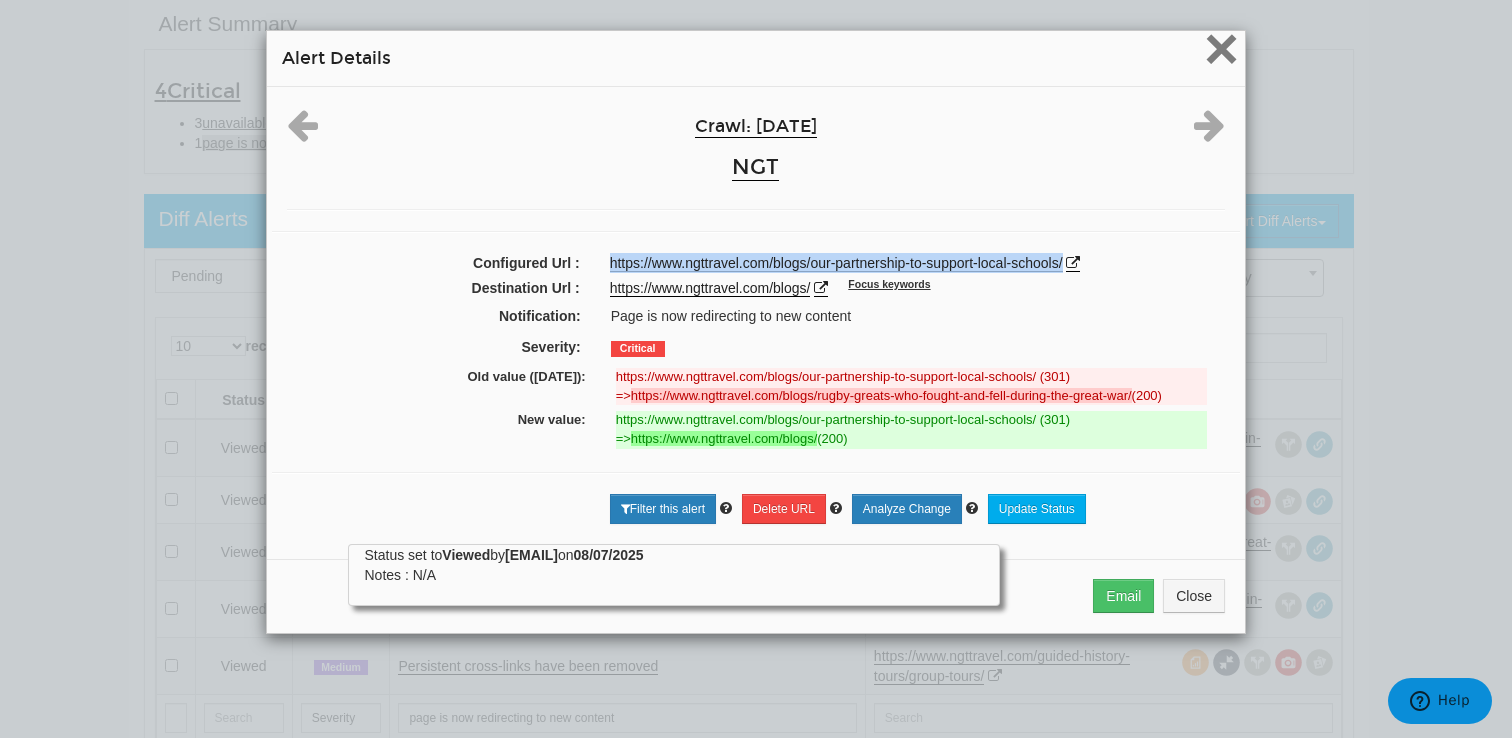 click on "×" at bounding box center (1221, 48) 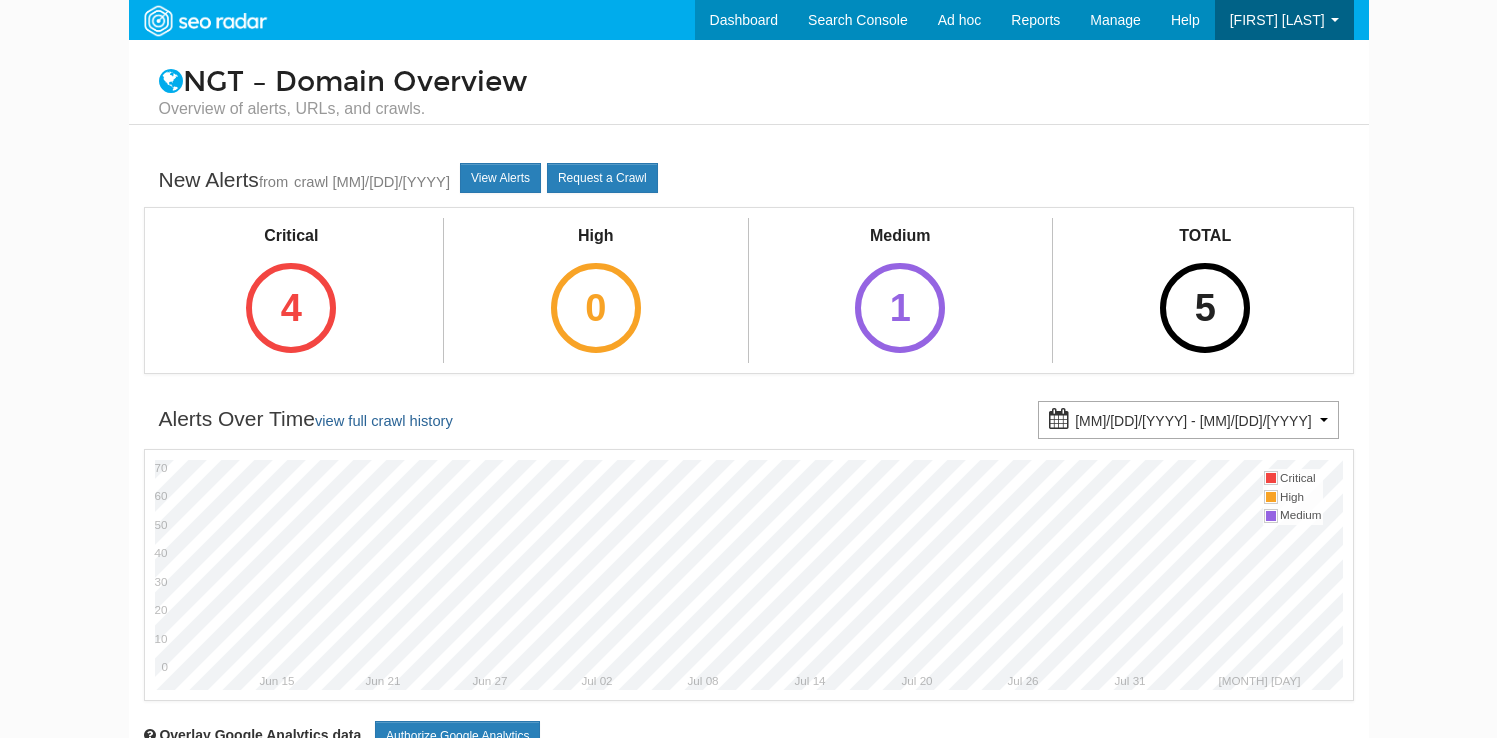 scroll, scrollTop: 0, scrollLeft: 0, axis: both 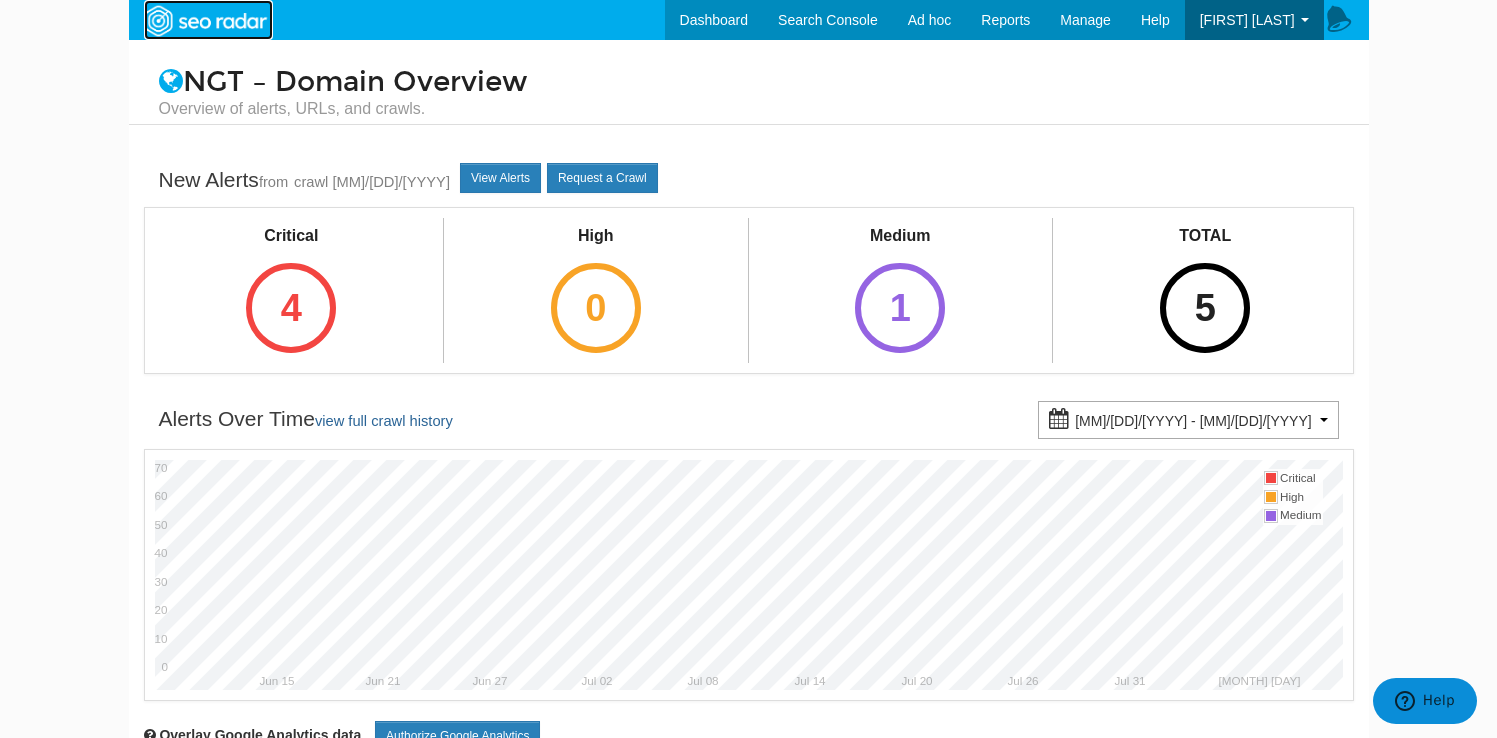 click at bounding box center (205, 21) 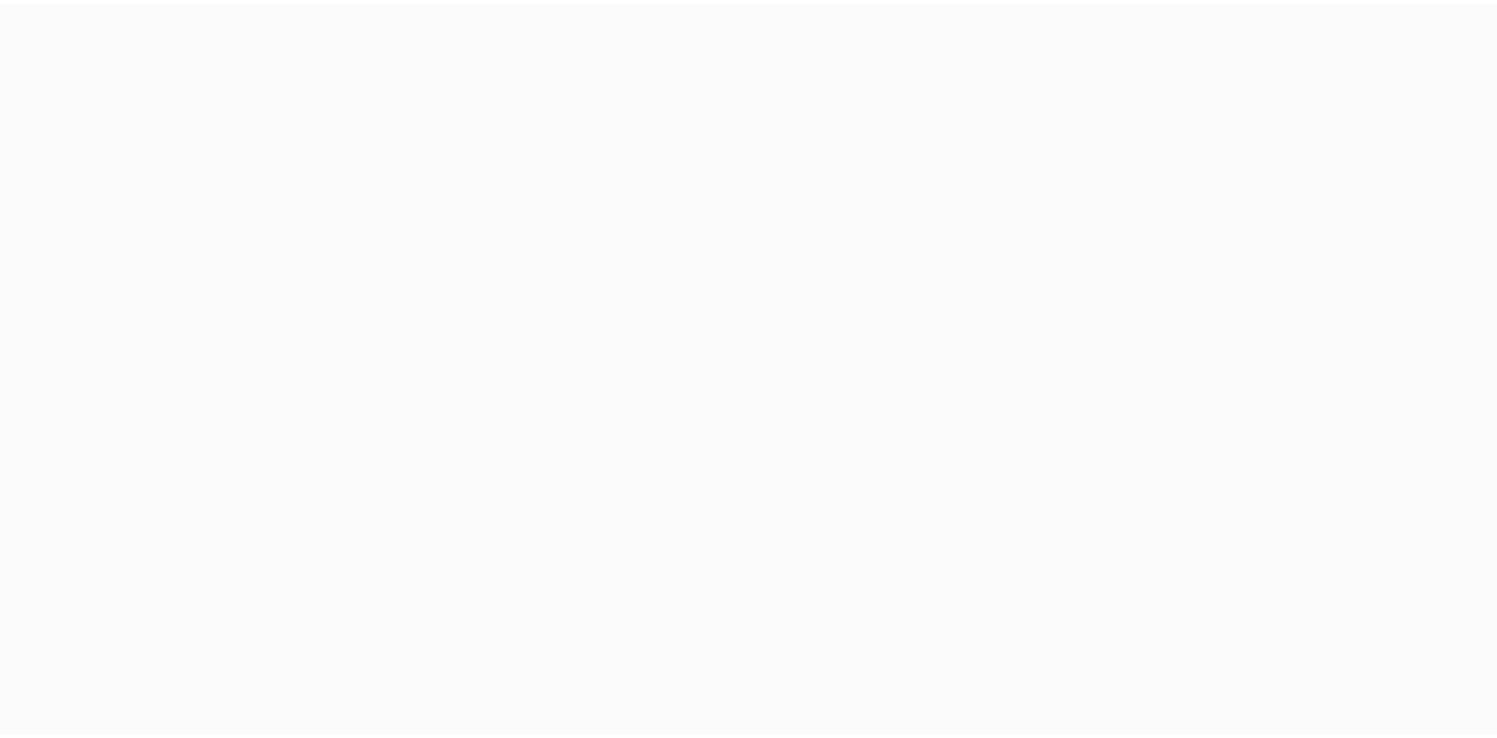 scroll, scrollTop: 0, scrollLeft: 0, axis: both 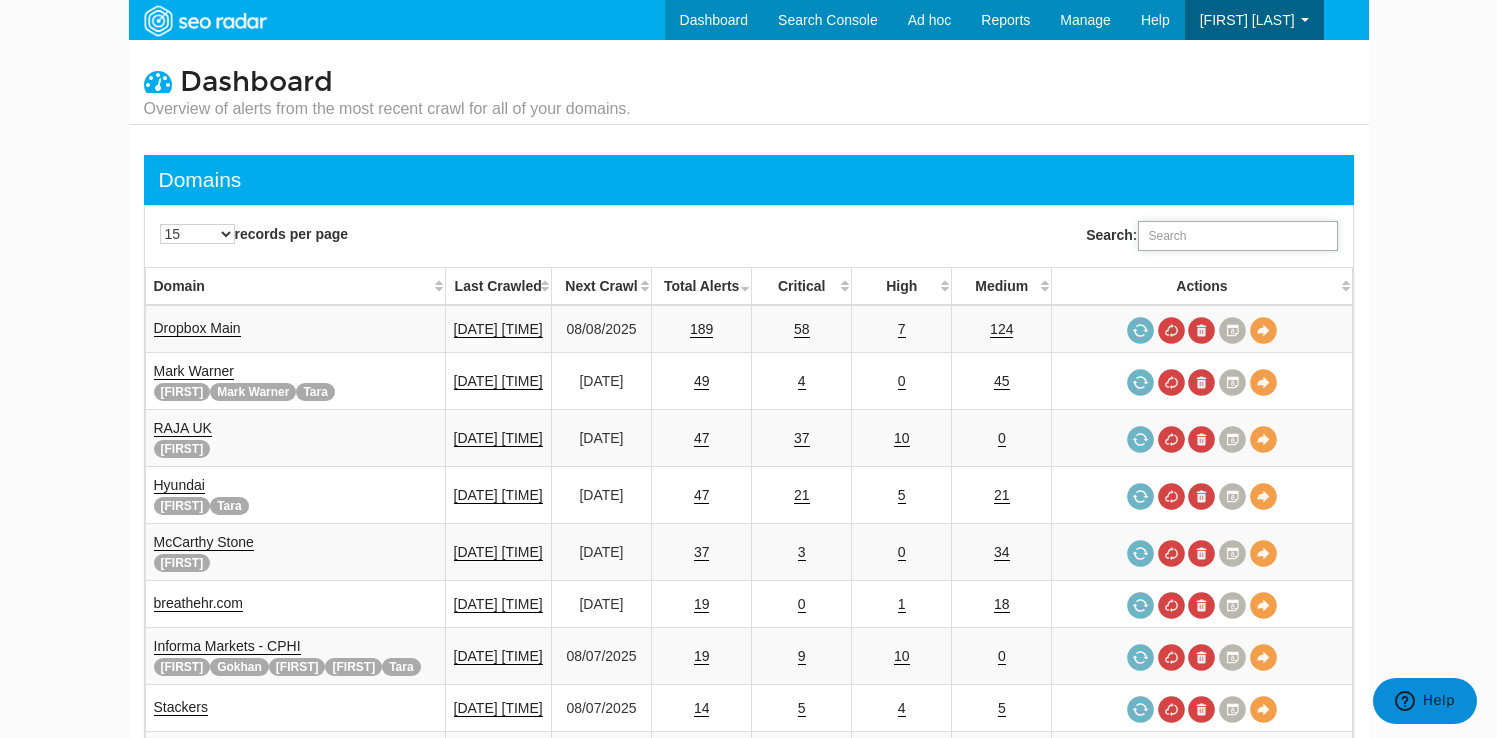 click on "Search:" at bounding box center (1238, 236) 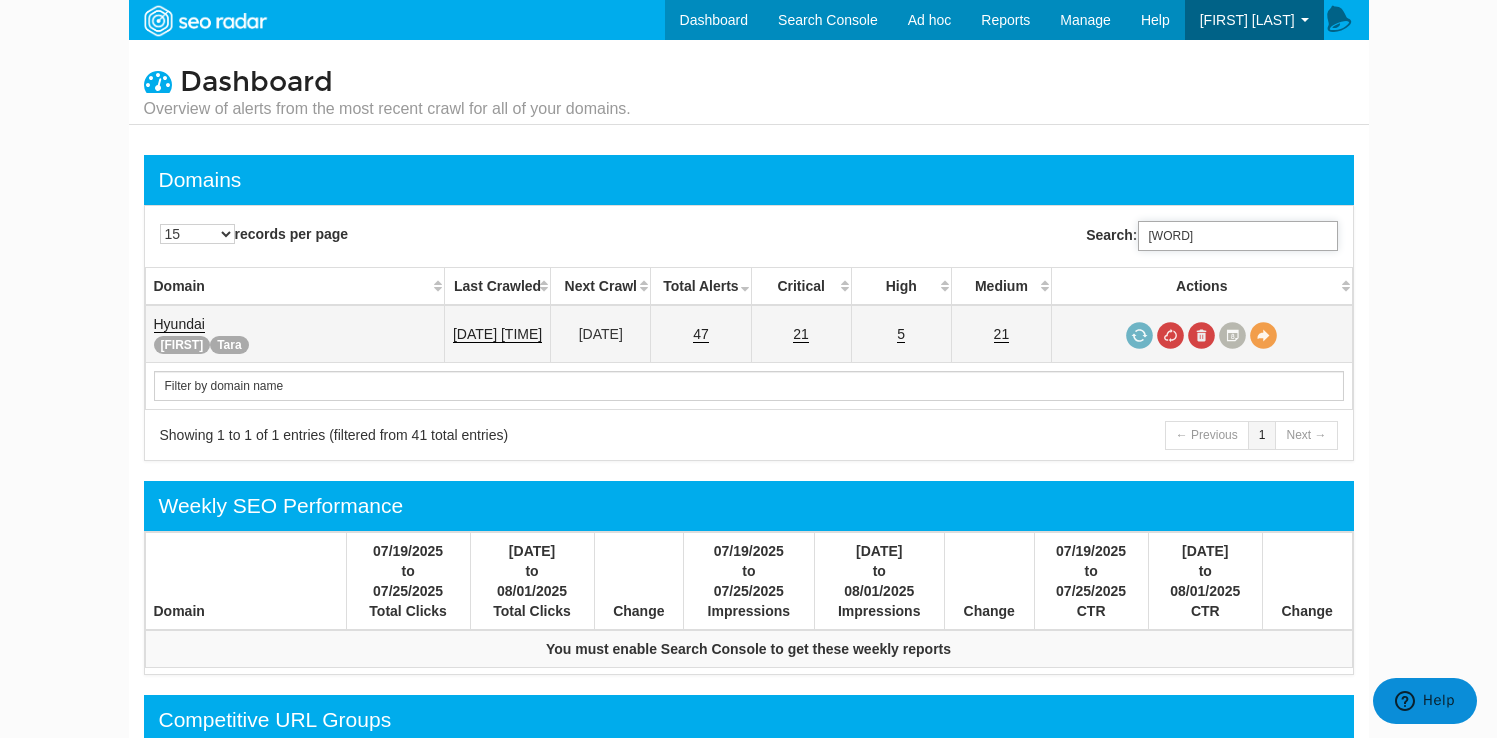 type on "hyundai" 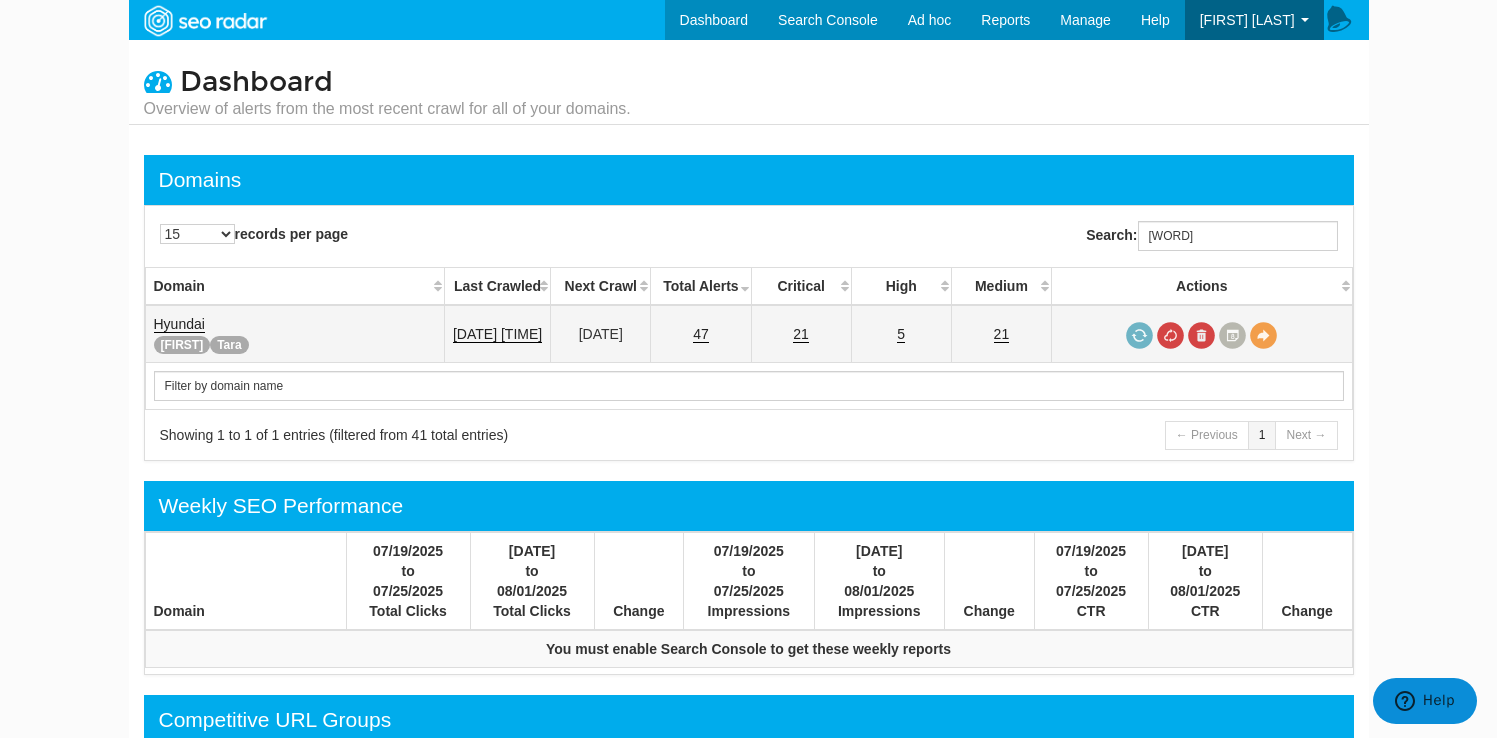 click on "Hyundai
Hayley Tara" at bounding box center [294, 334] 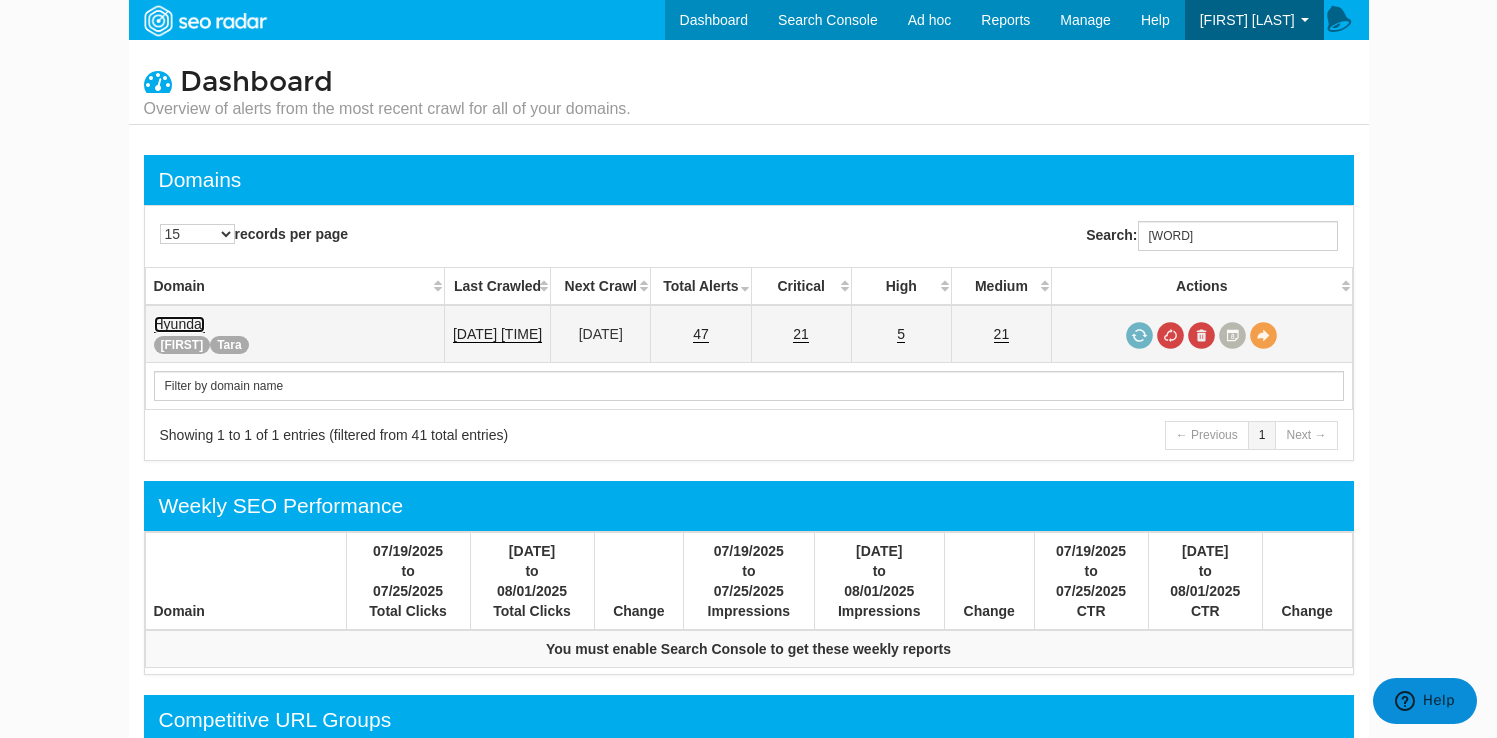 click on "Hyundai" at bounding box center (179, 324) 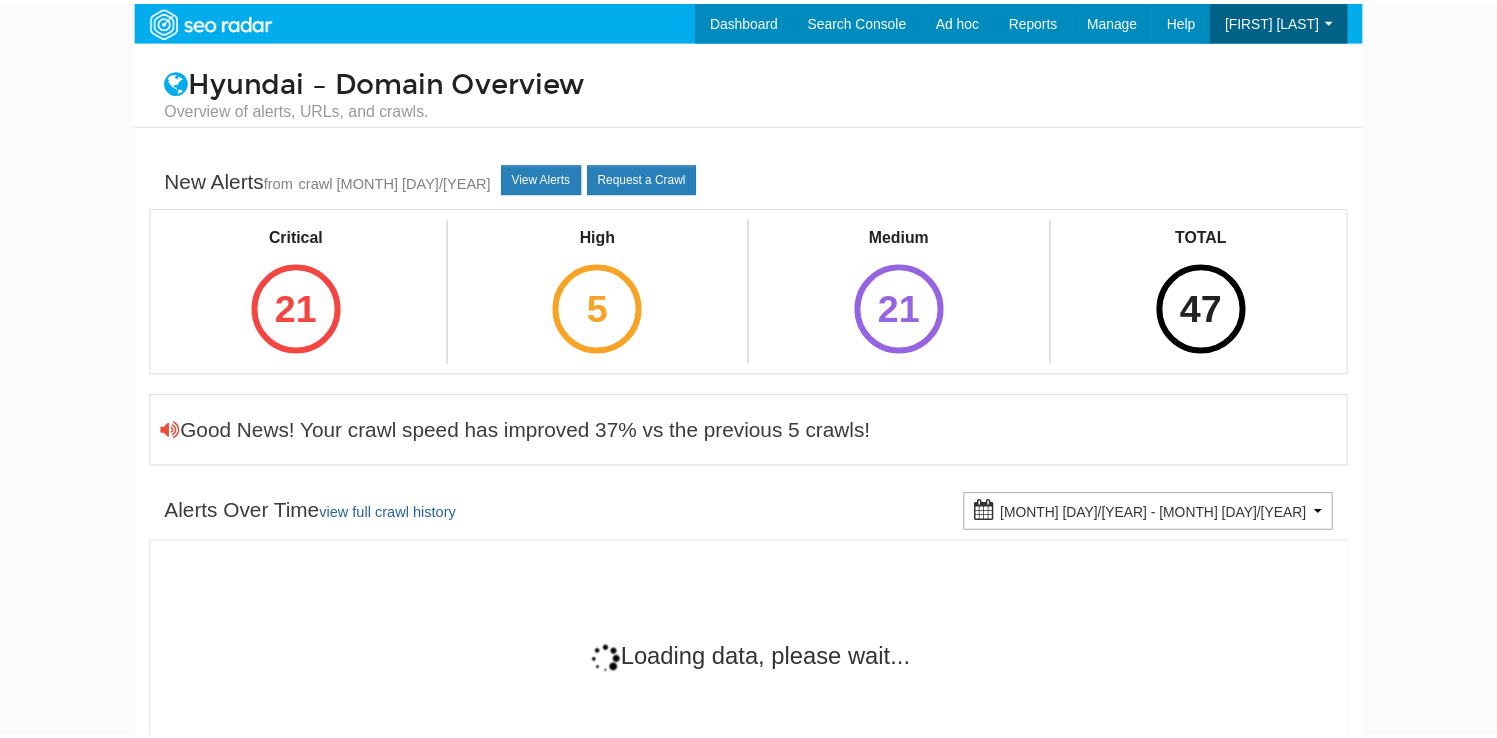 scroll, scrollTop: 0, scrollLeft: 0, axis: both 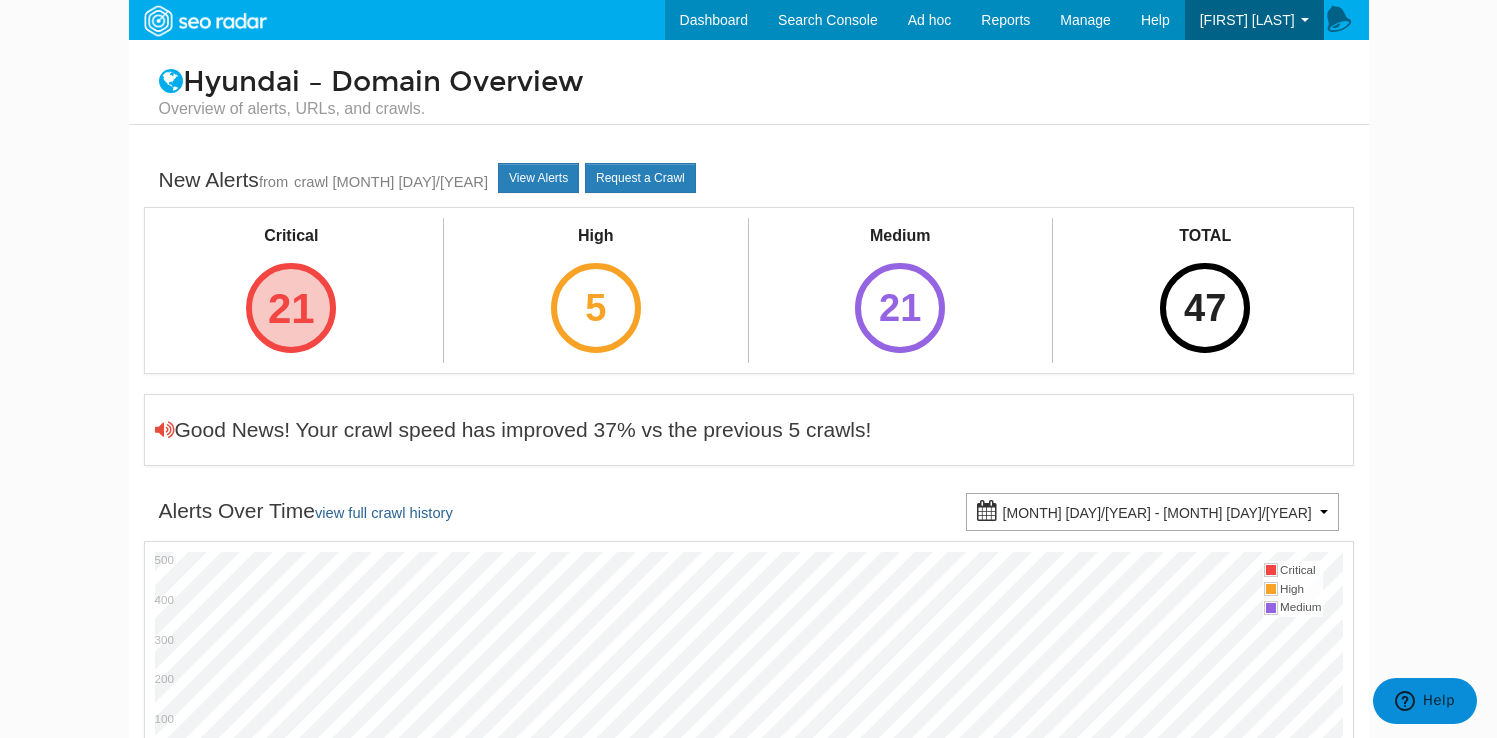 click on "21" at bounding box center (291, 308) 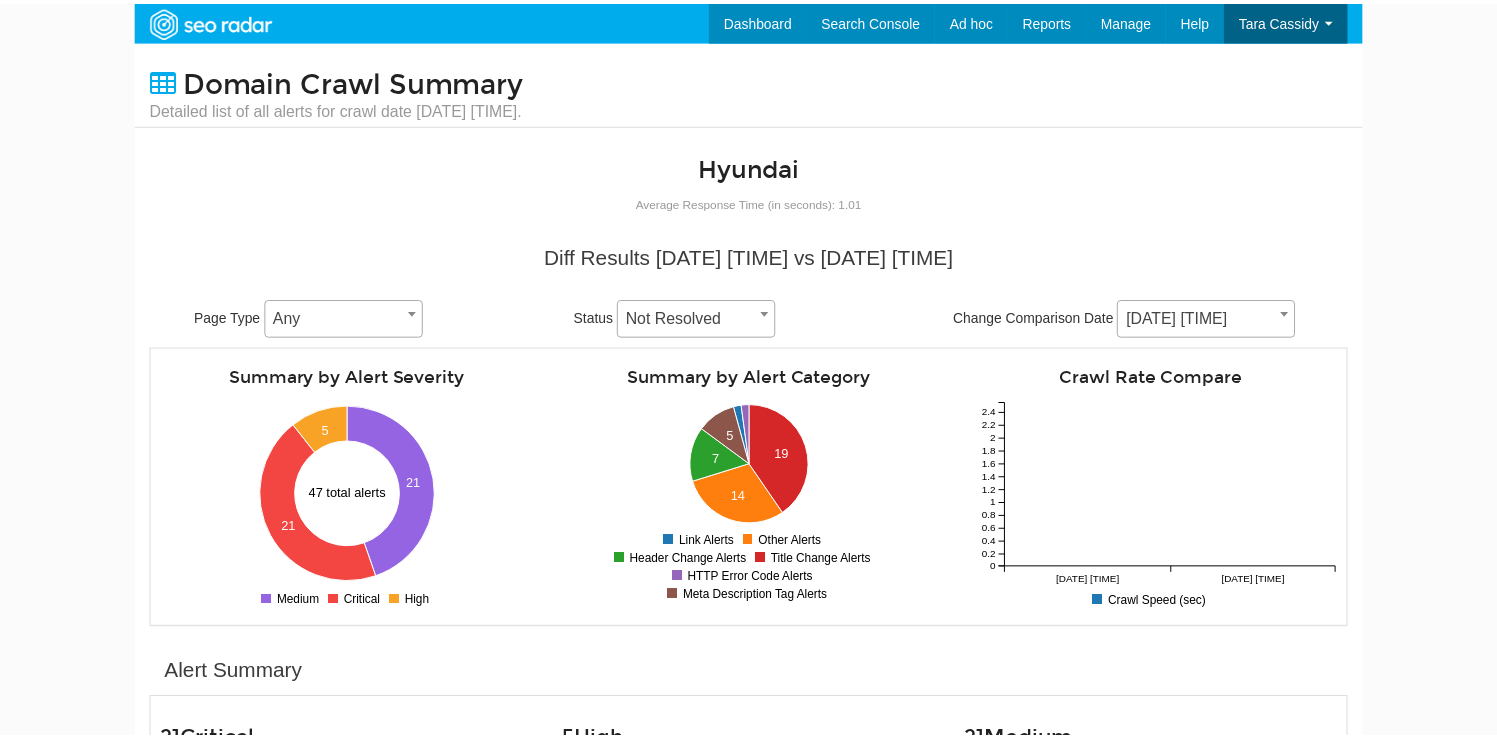 scroll, scrollTop: 0, scrollLeft: 0, axis: both 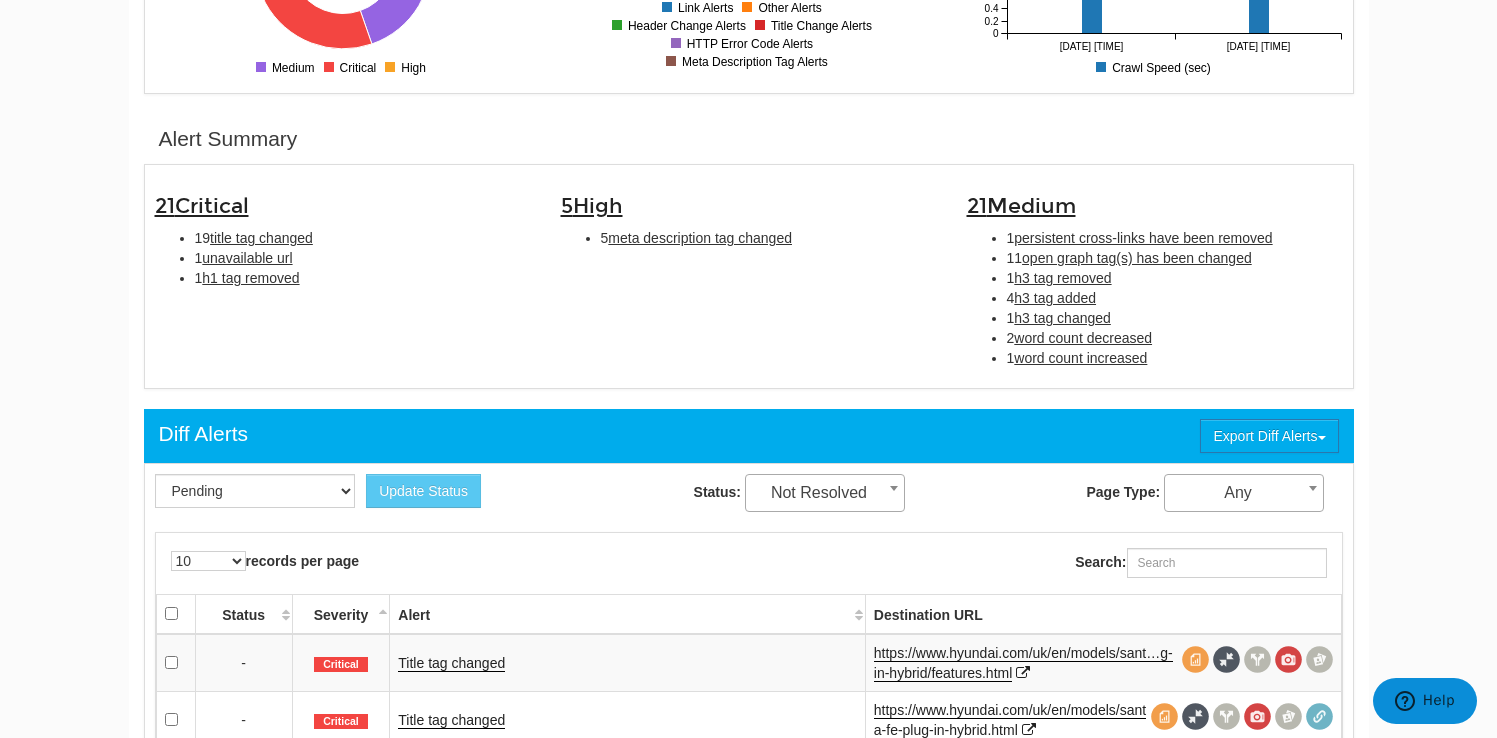 drag, startPoint x: 331, startPoint y: 291, endPoint x: 174, endPoint y: 226, distance: 169.92351 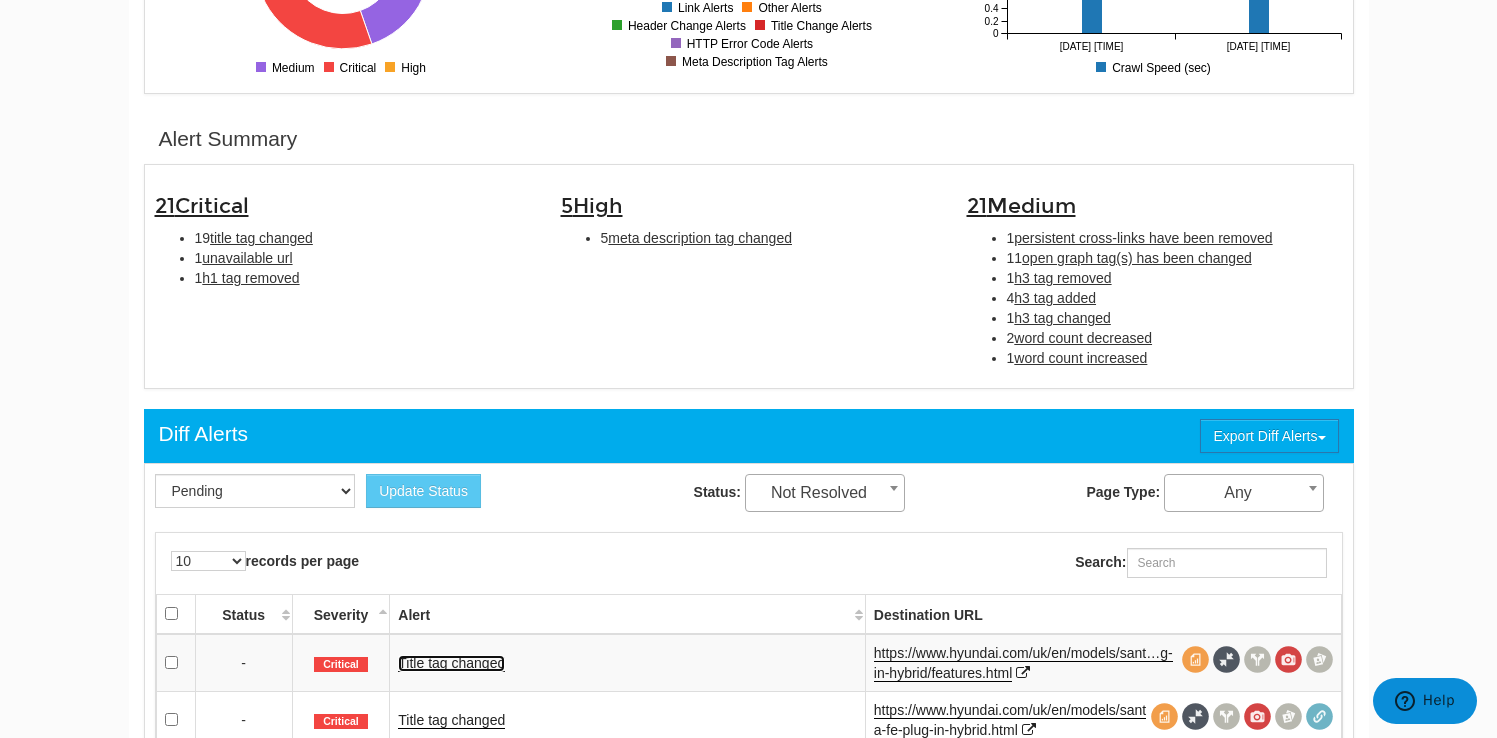 click on "Title tag changed" at bounding box center [451, 663] 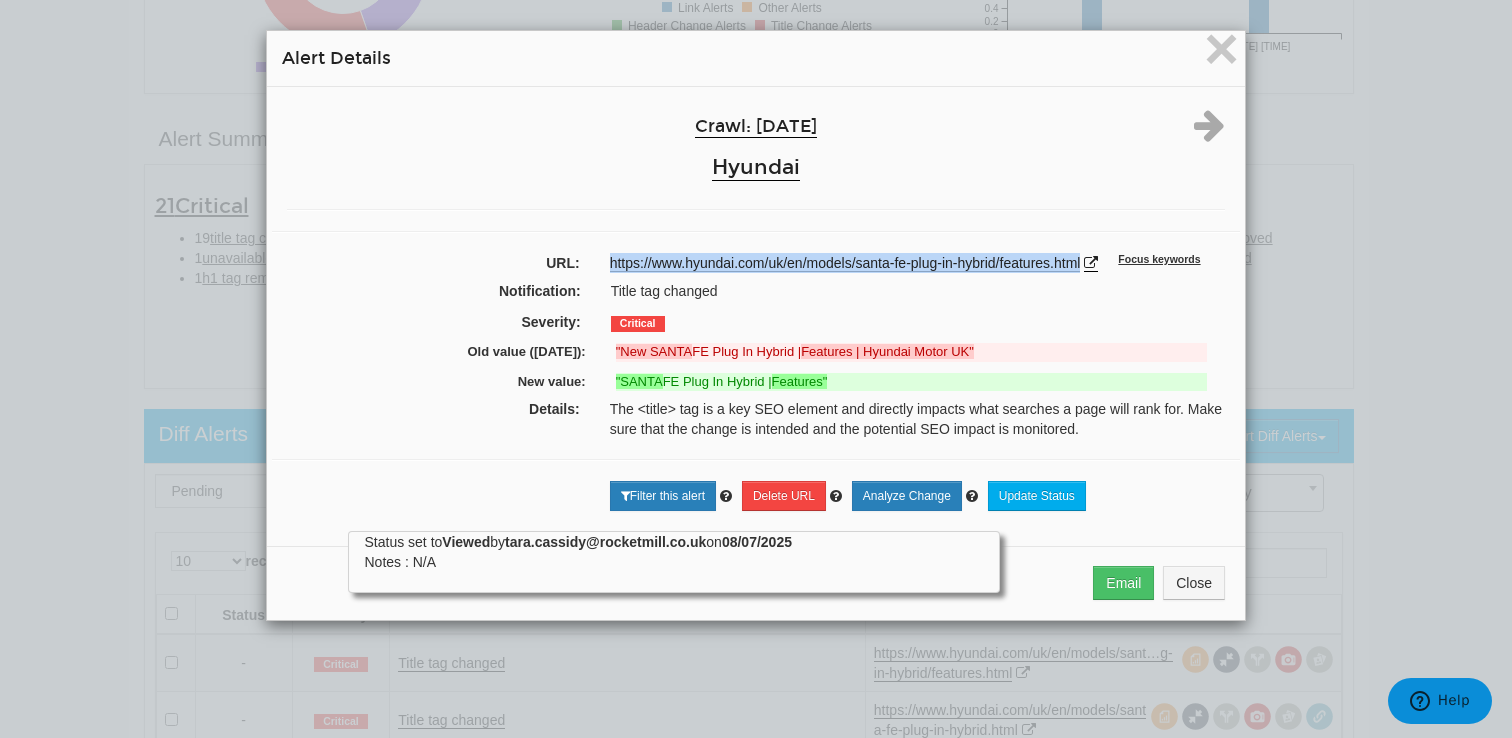 drag, startPoint x: 1090, startPoint y: 267, endPoint x: 587, endPoint y: 272, distance: 503.02484 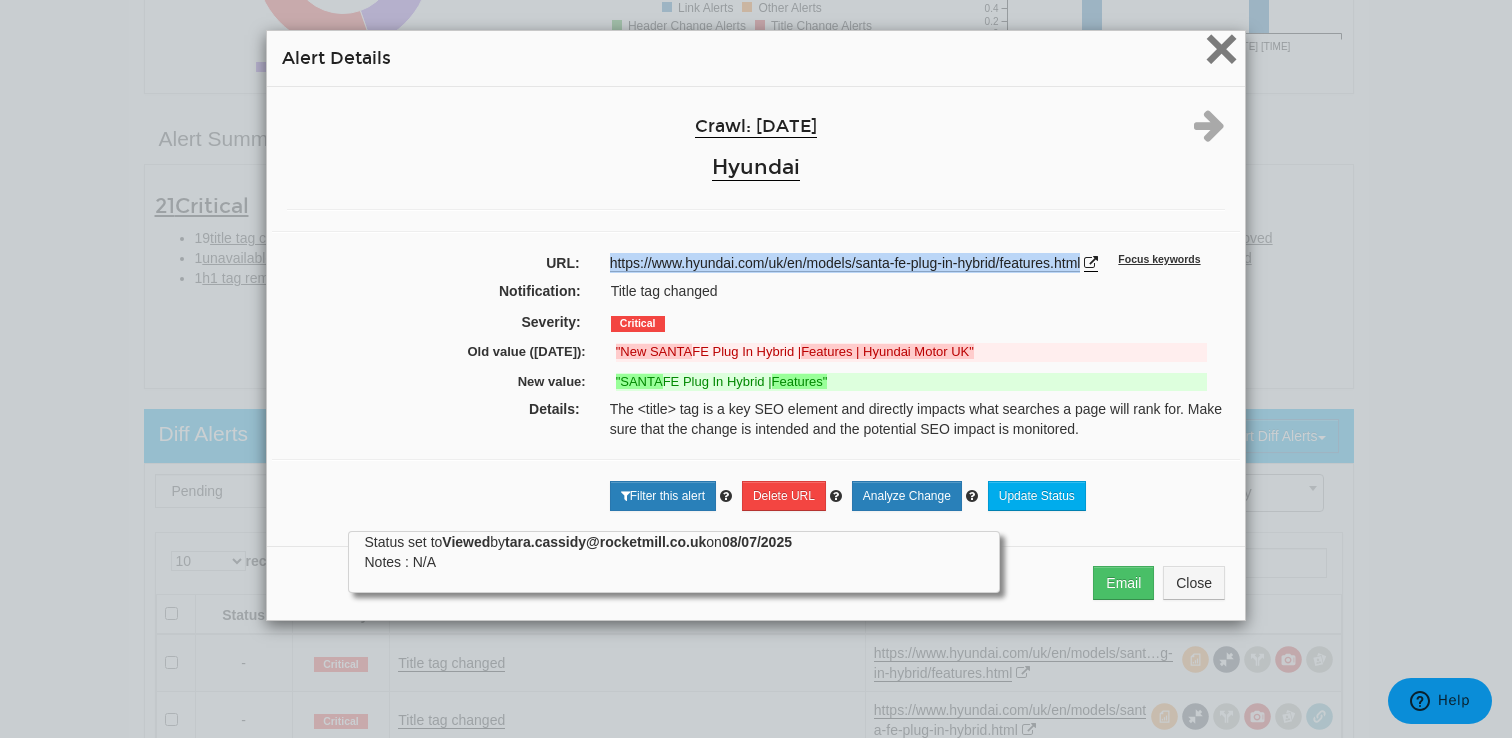 click on "×" at bounding box center (1221, 48) 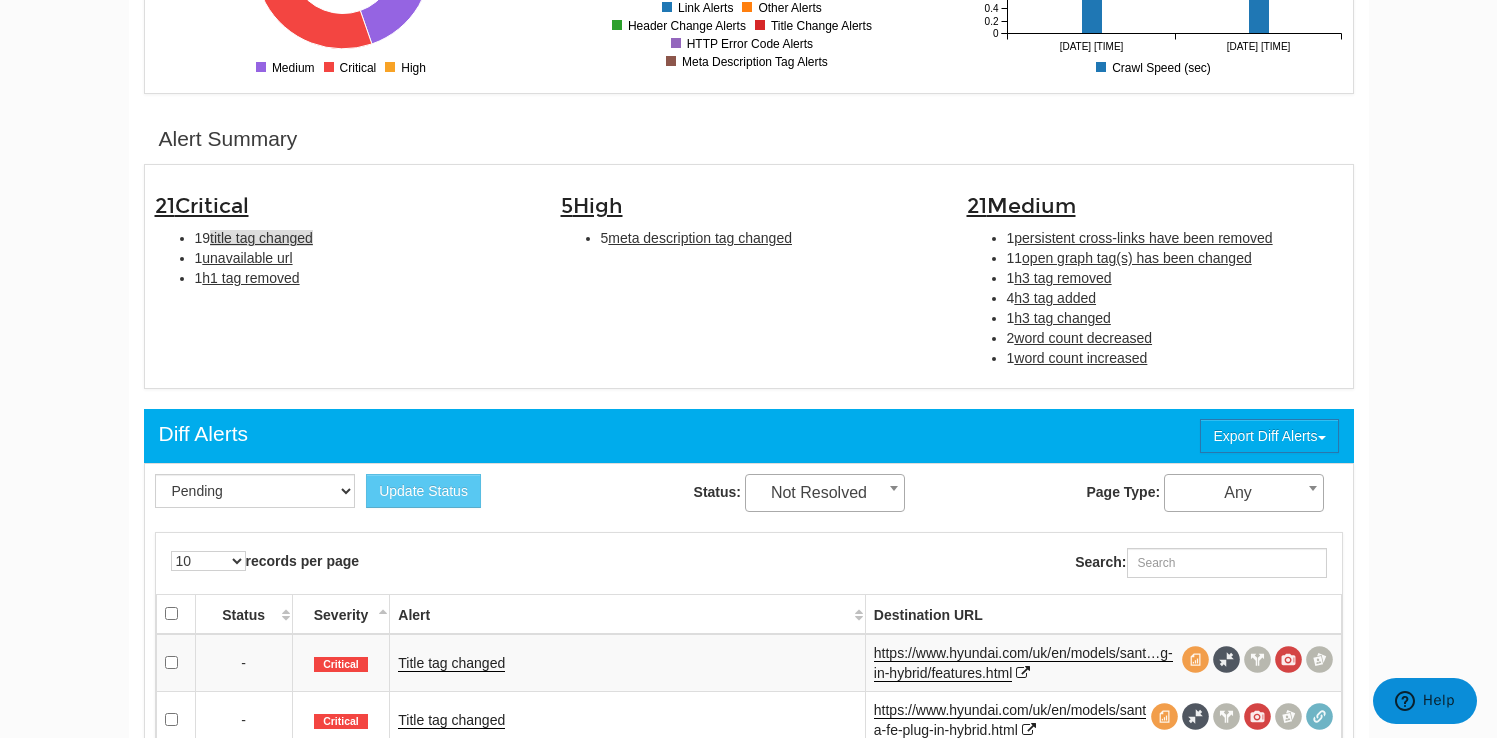 click on "title tag changed" at bounding box center (261, 238) 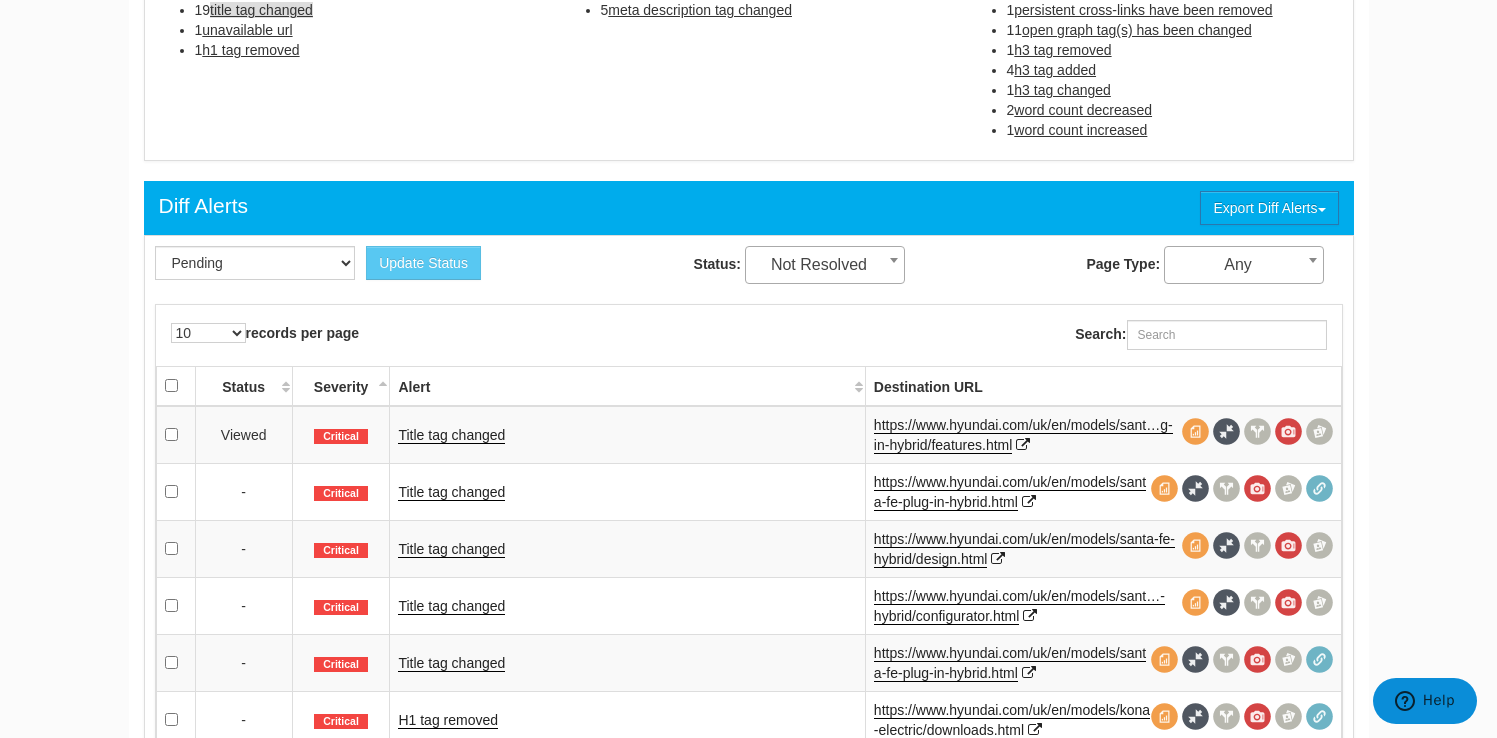 scroll, scrollTop: 833, scrollLeft: 0, axis: vertical 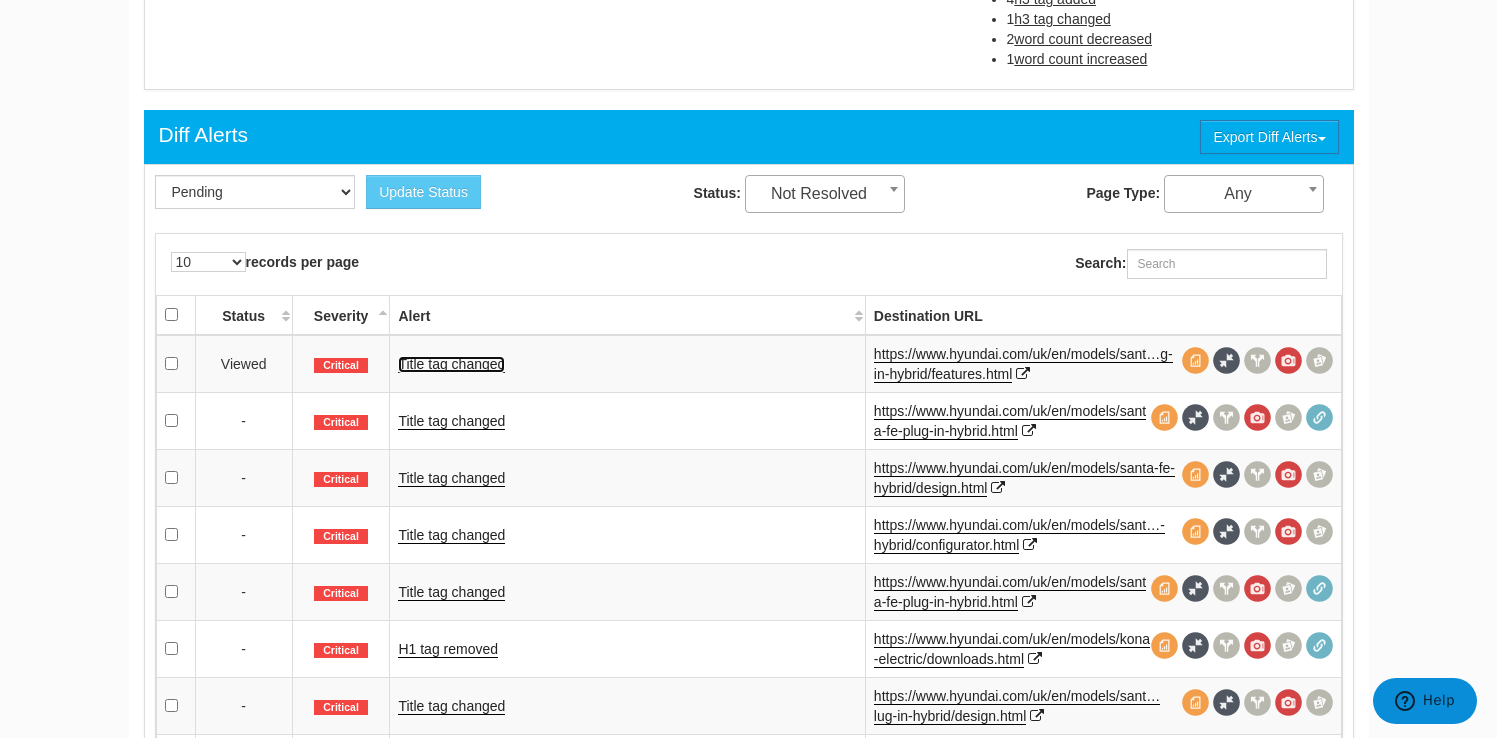 click on "Title tag changed" at bounding box center [451, 364] 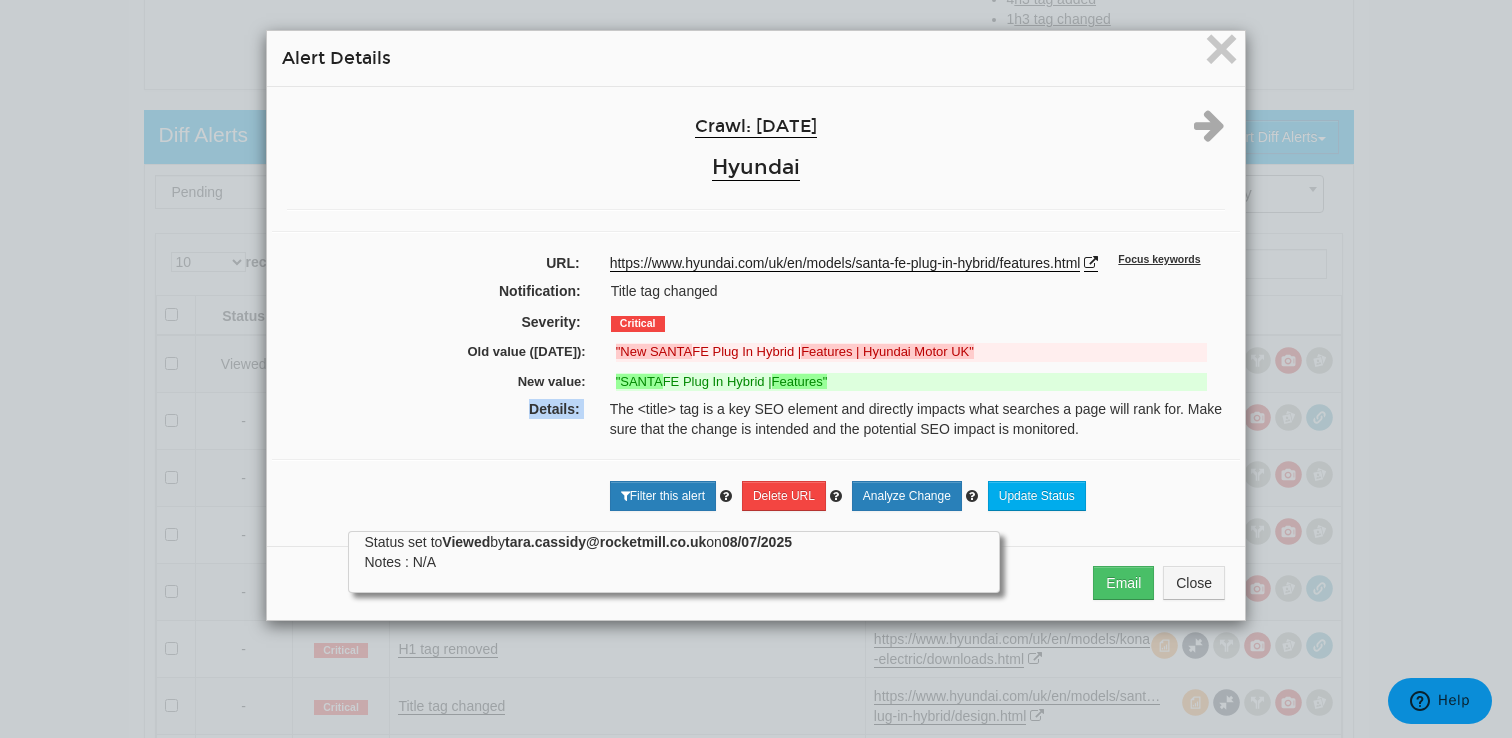 drag, startPoint x: 770, startPoint y: 395, endPoint x: 642, endPoint y: 391, distance: 128.06248 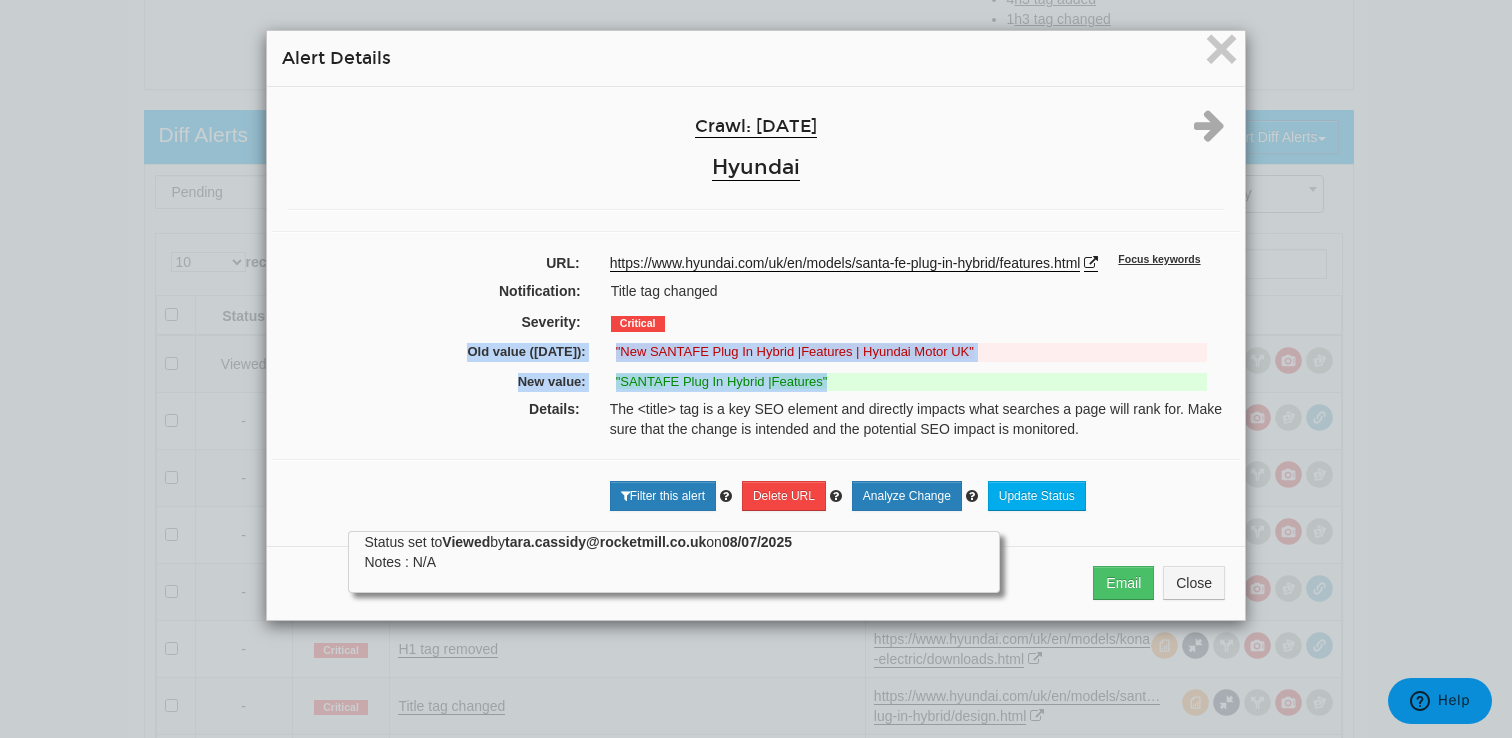 drag, startPoint x: 873, startPoint y: 380, endPoint x: 403, endPoint y: 356, distance: 470.61237 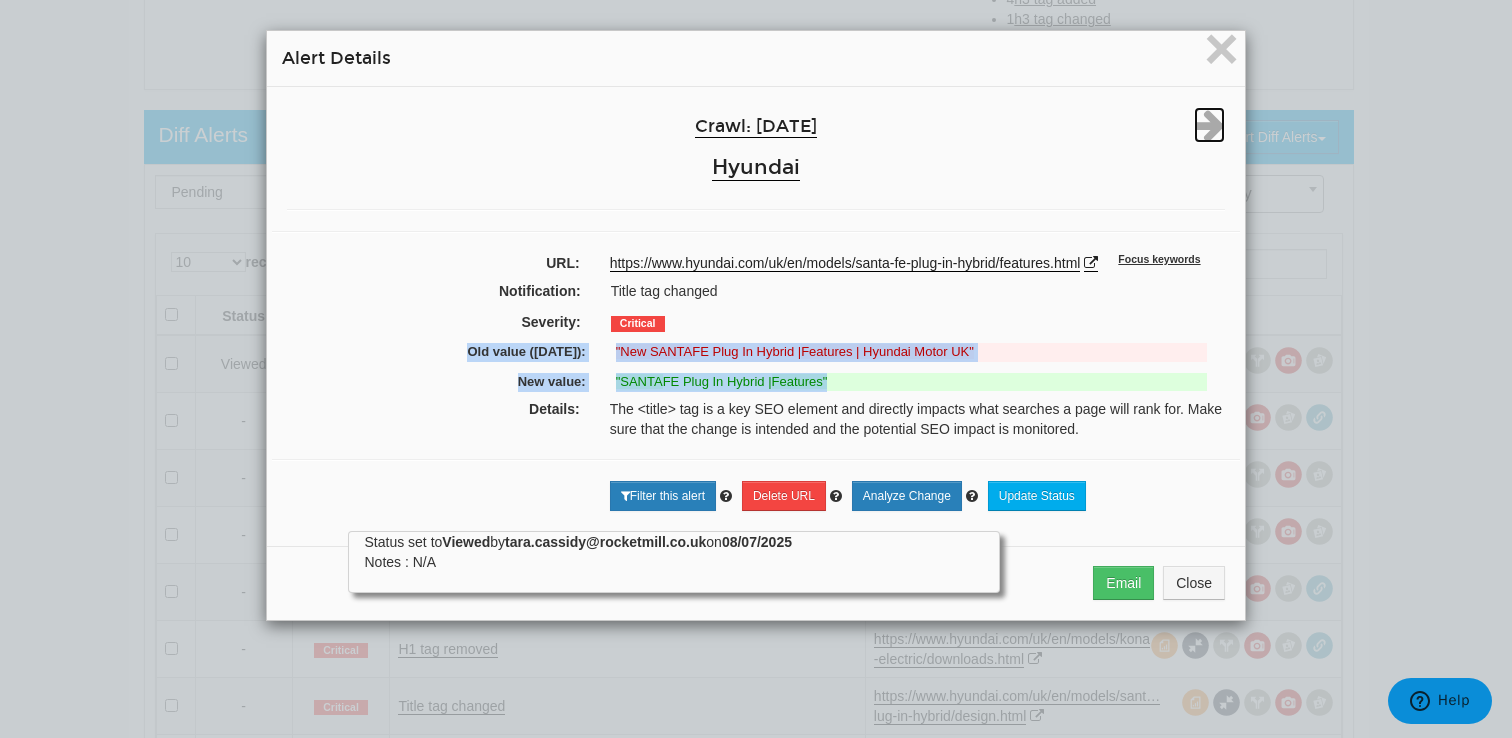 click at bounding box center (1209, 125) 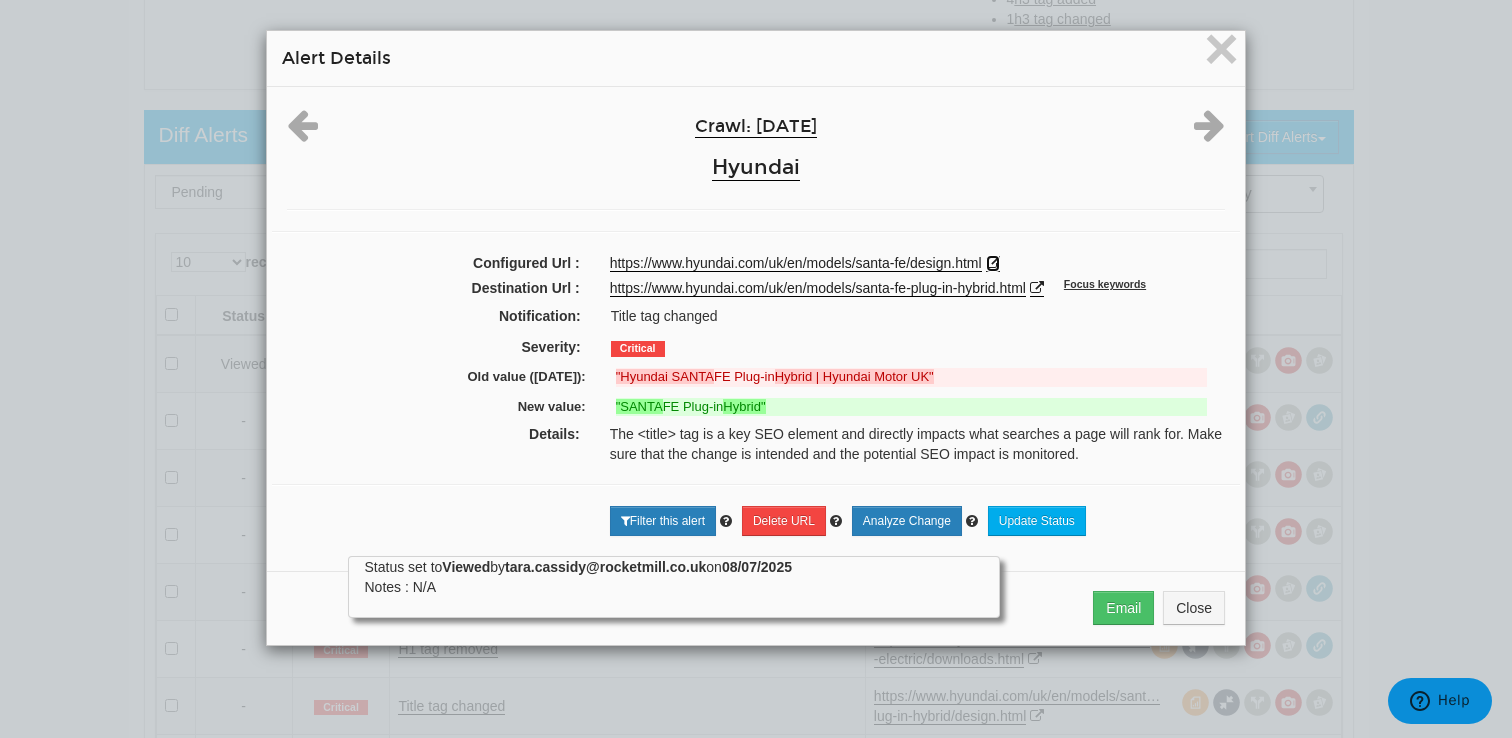 drag, startPoint x: 988, startPoint y: 263, endPoint x: 954, endPoint y: 228, distance: 48.79549 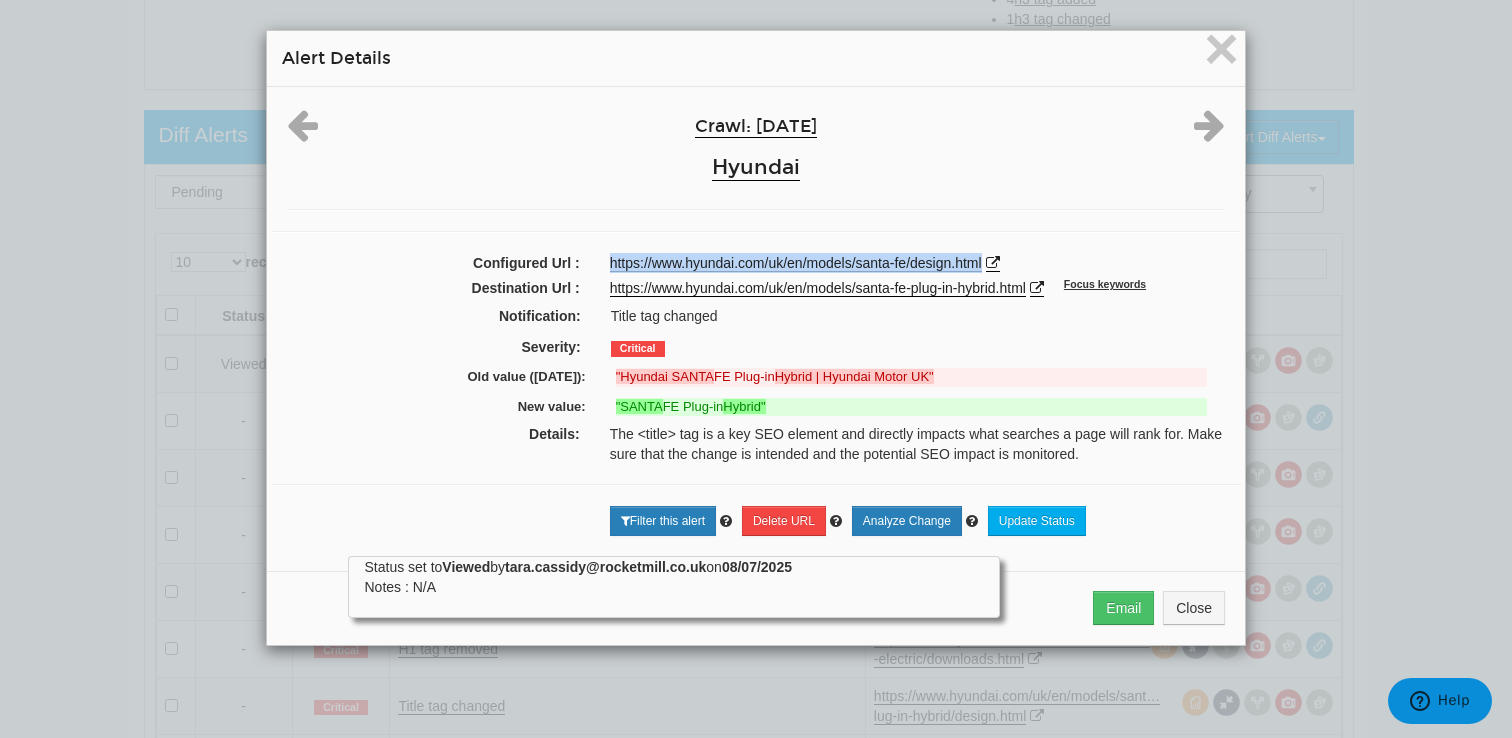 drag, startPoint x: 987, startPoint y: 264, endPoint x: 599, endPoint y: 264, distance: 388 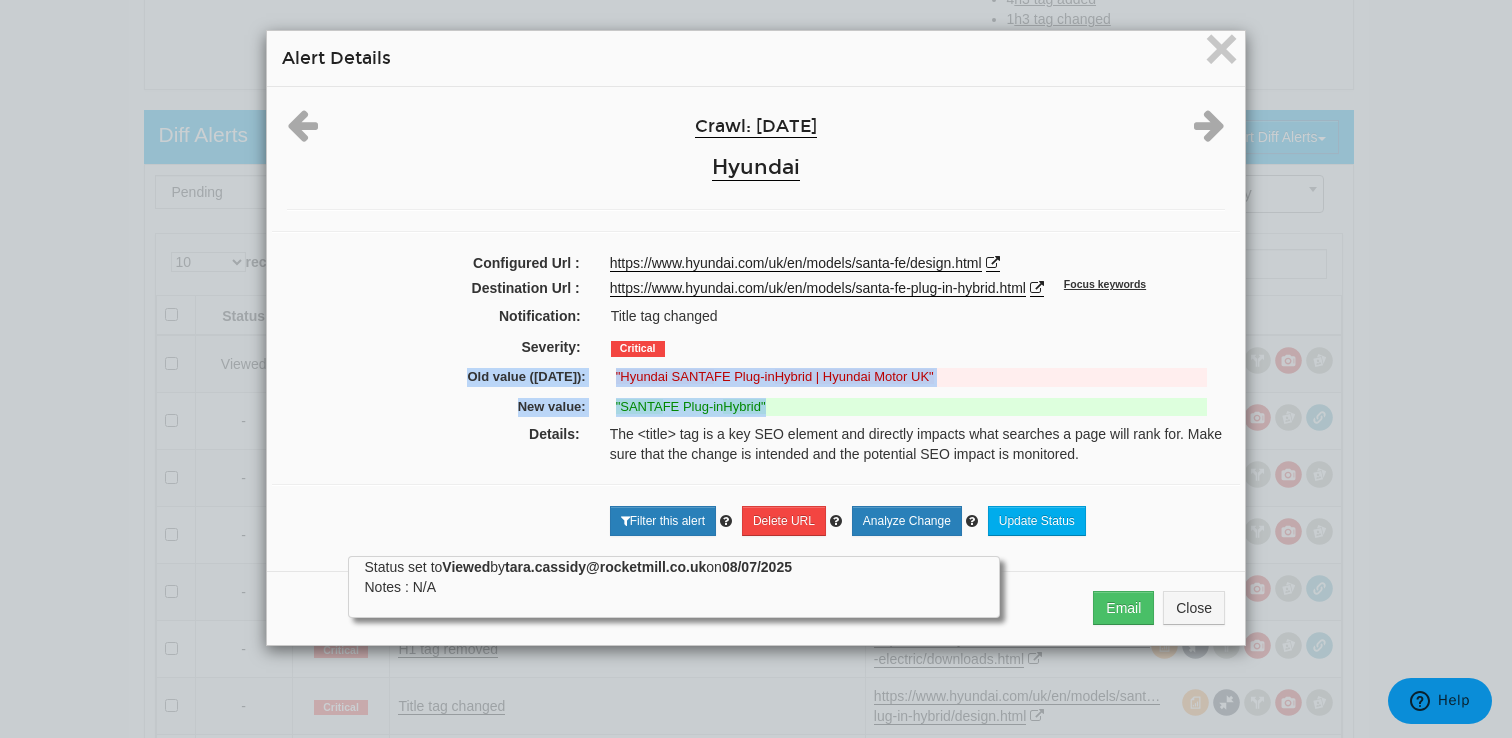 drag, startPoint x: 783, startPoint y: 409, endPoint x: 403, endPoint y: 375, distance: 381.518 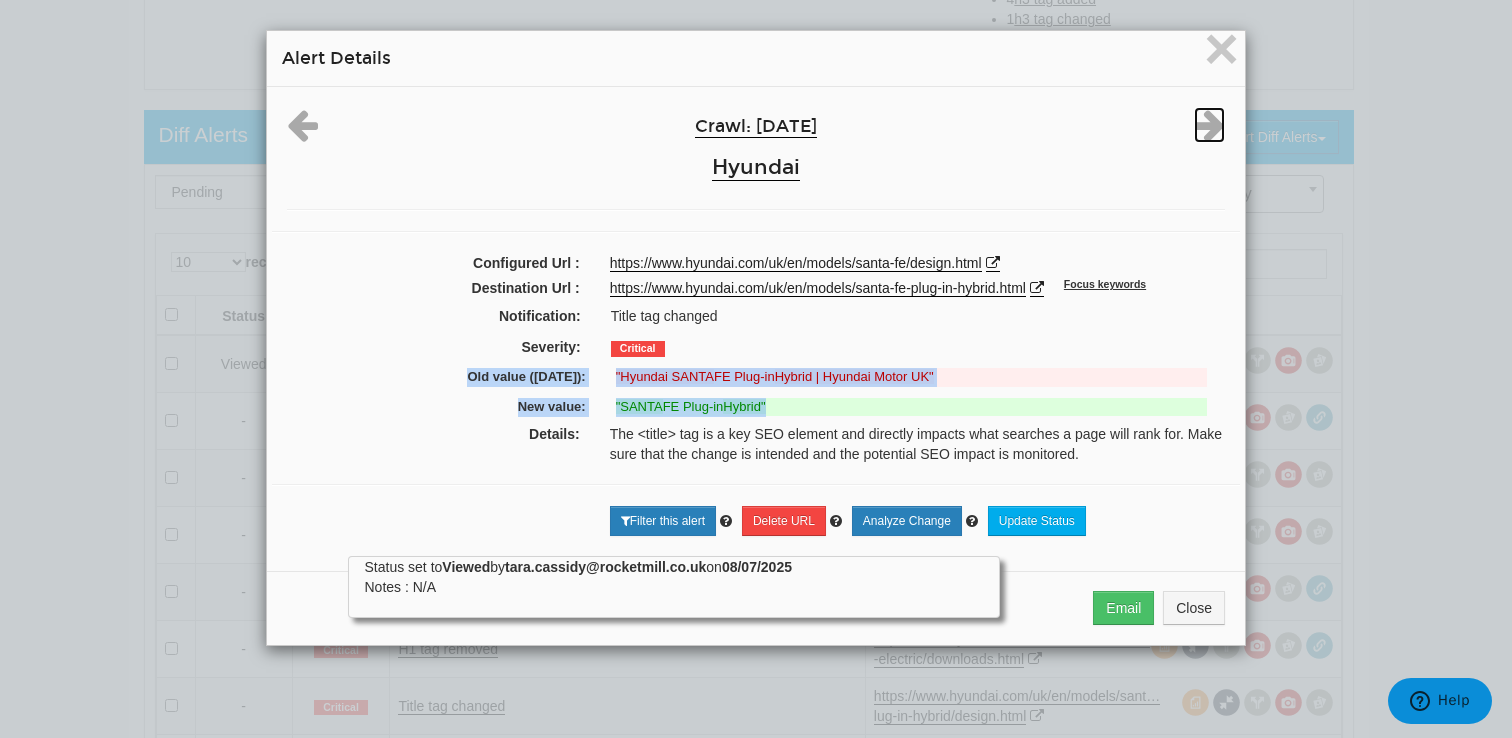 click at bounding box center (1209, 125) 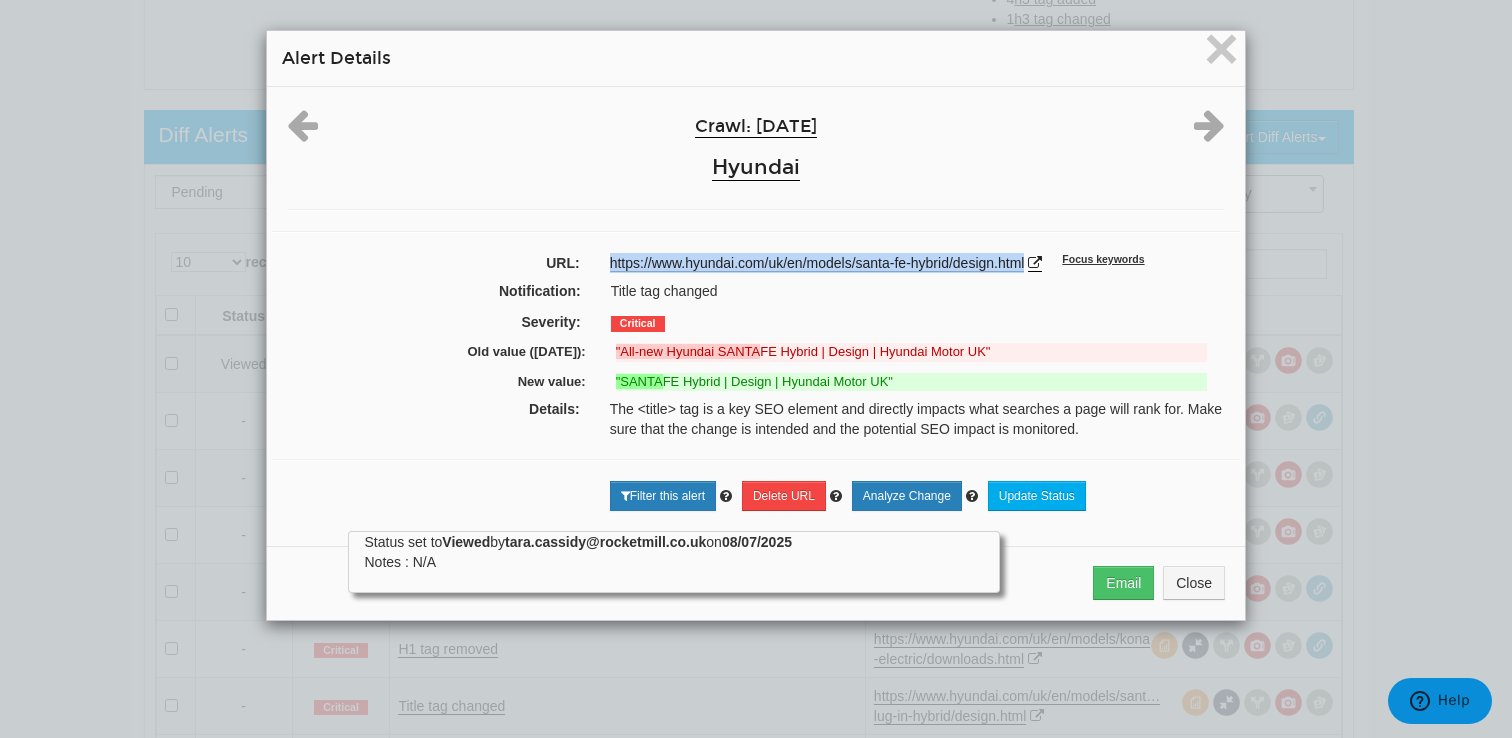 drag, startPoint x: 1033, startPoint y: 265, endPoint x: 596, endPoint y: 264, distance: 437.00113 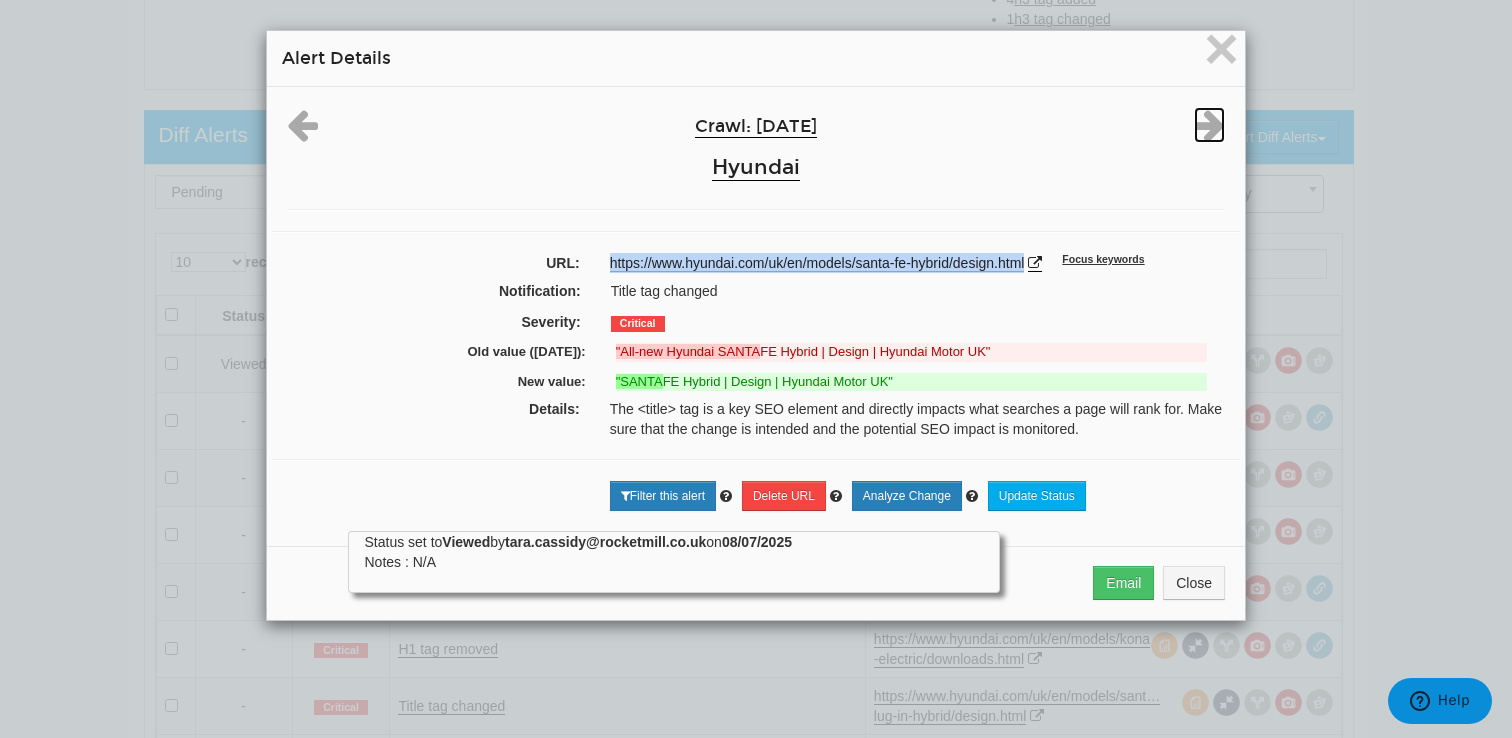 click at bounding box center [1209, 125] 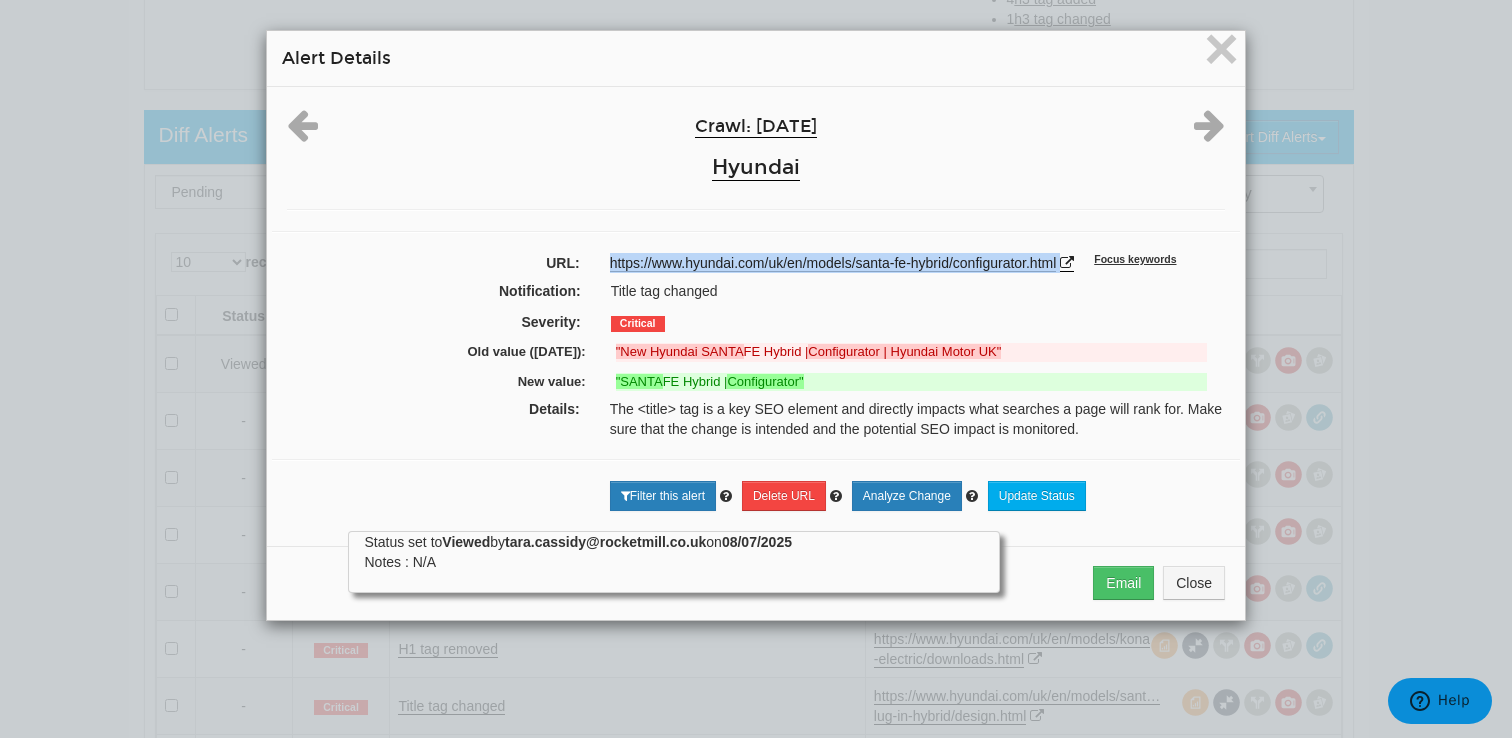drag, startPoint x: 1066, startPoint y: 263, endPoint x: 579, endPoint y: 263, distance: 487 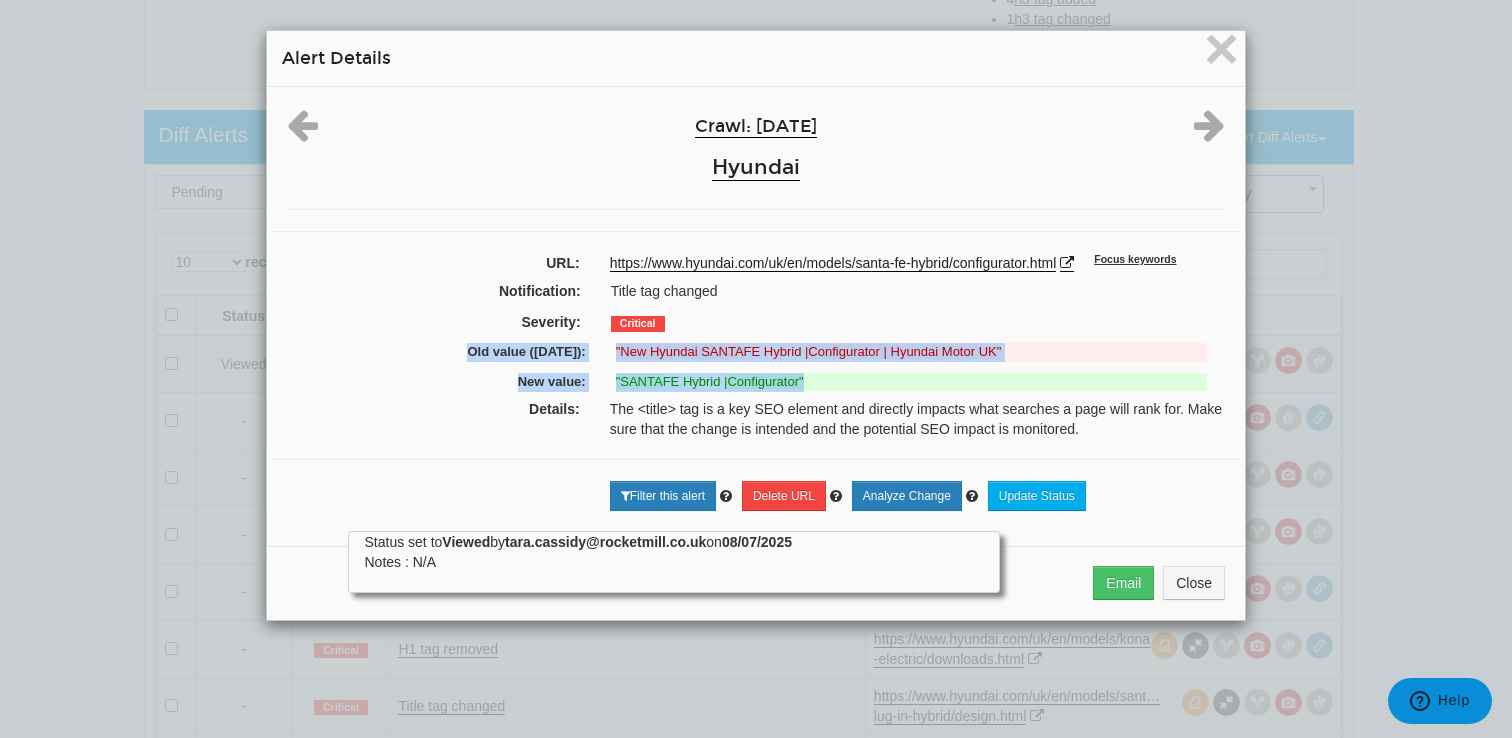 drag, startPoint x: 743, startPoint y: 375, endPoint x: 425, endPoint y: 348, distance: 319.14417 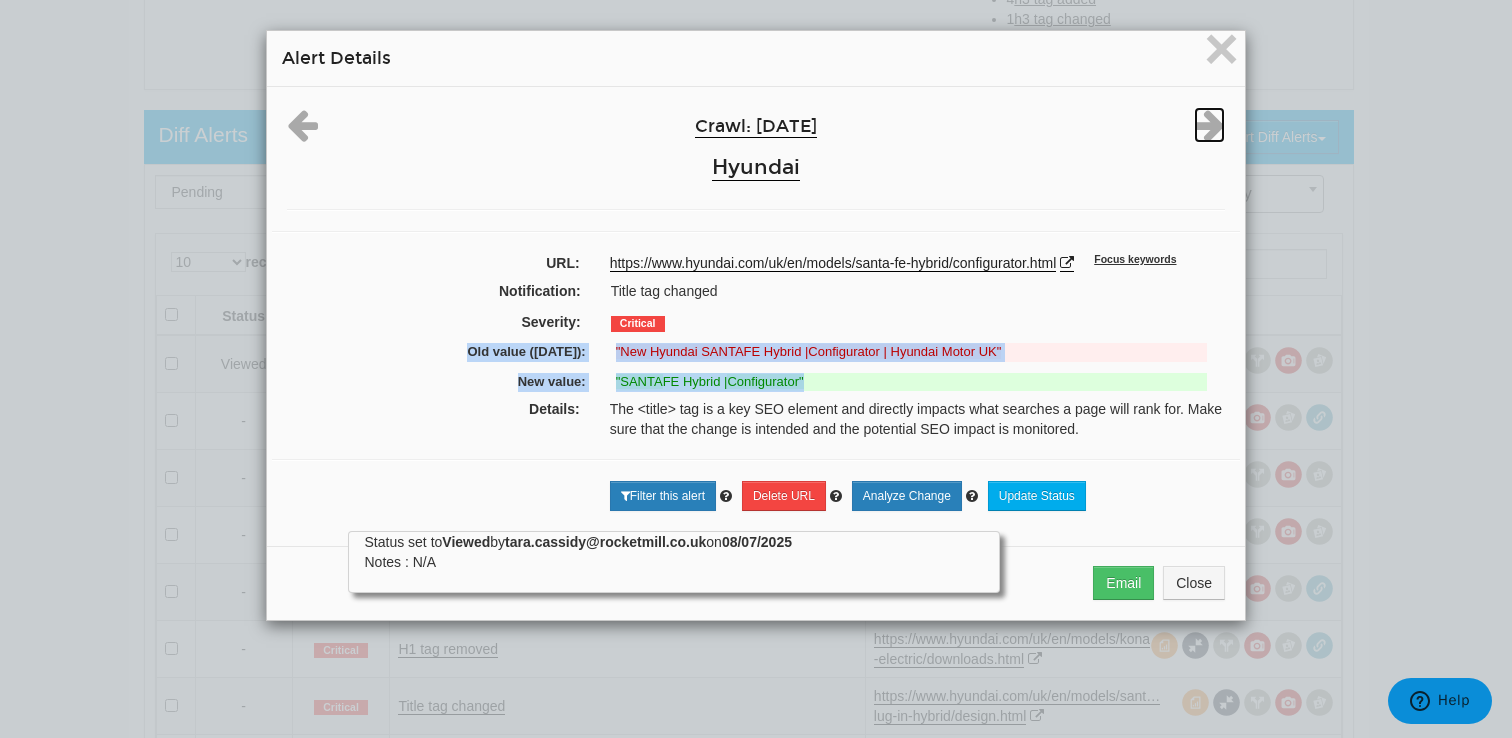 click at bounding box center [1209, 125] 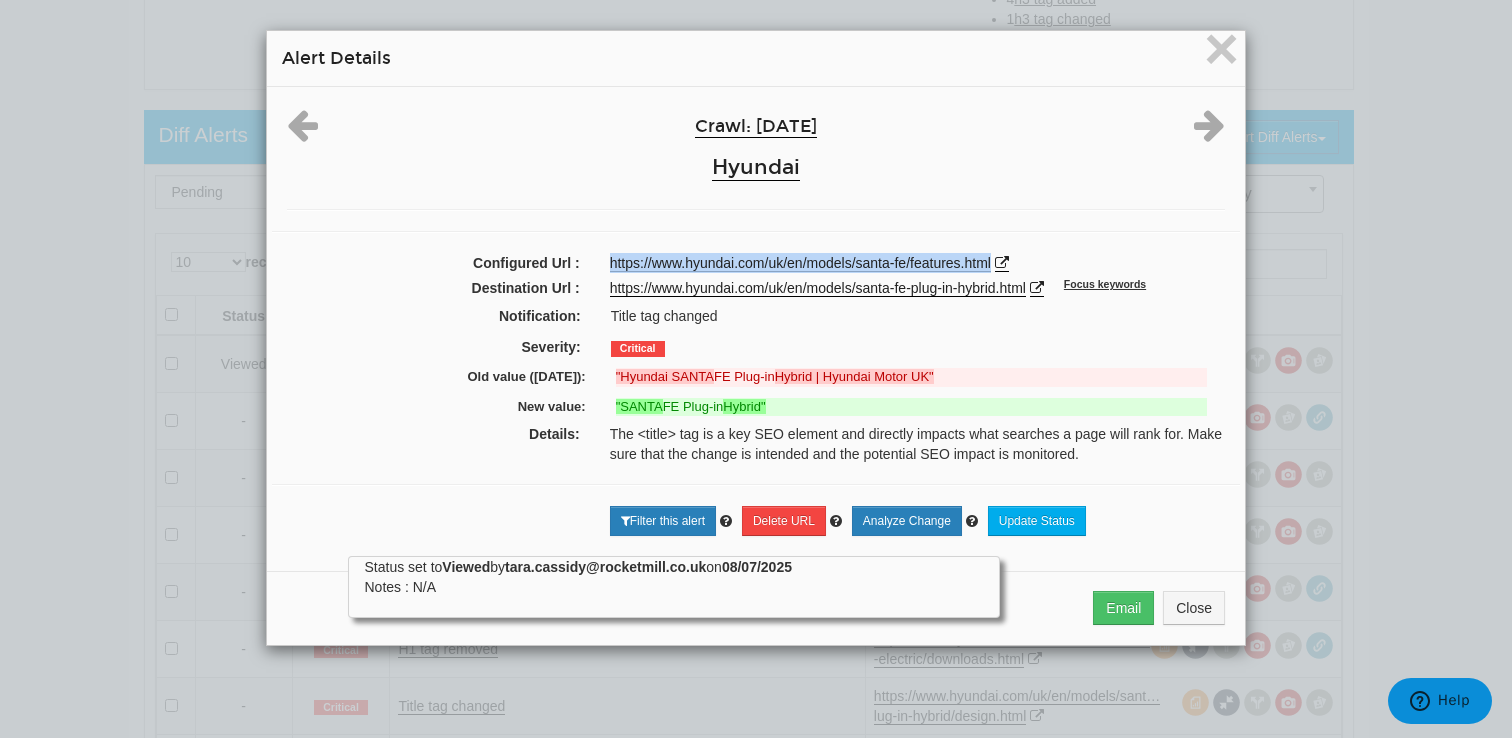 drag, startPoint x: 995, startPoint y: 266, endPoint x: 601, endPoint y: 264, distance: 394.00507 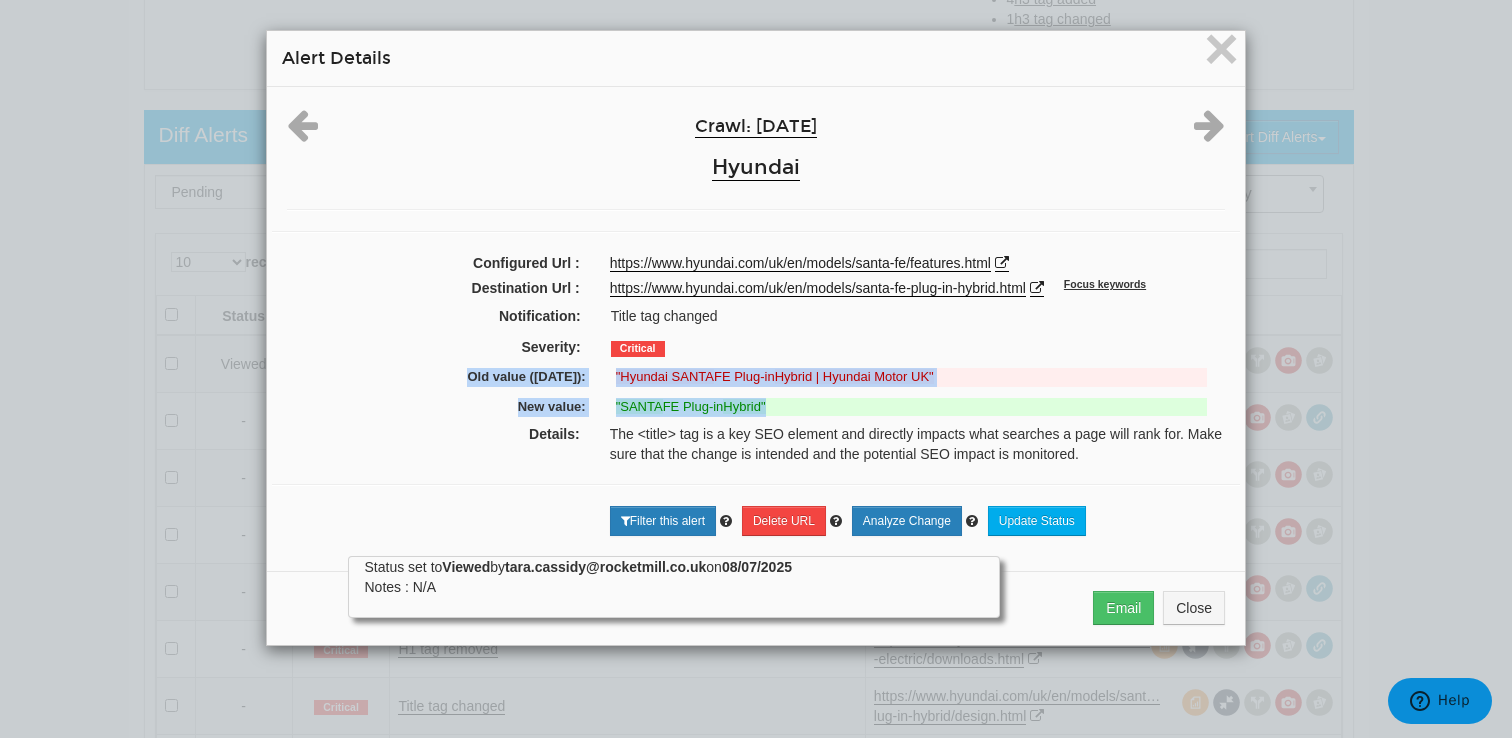 drag, startPoint x: 792, startPoint y: 414, endPoint x: 421, endPoint y: 379, distance: 372.64728 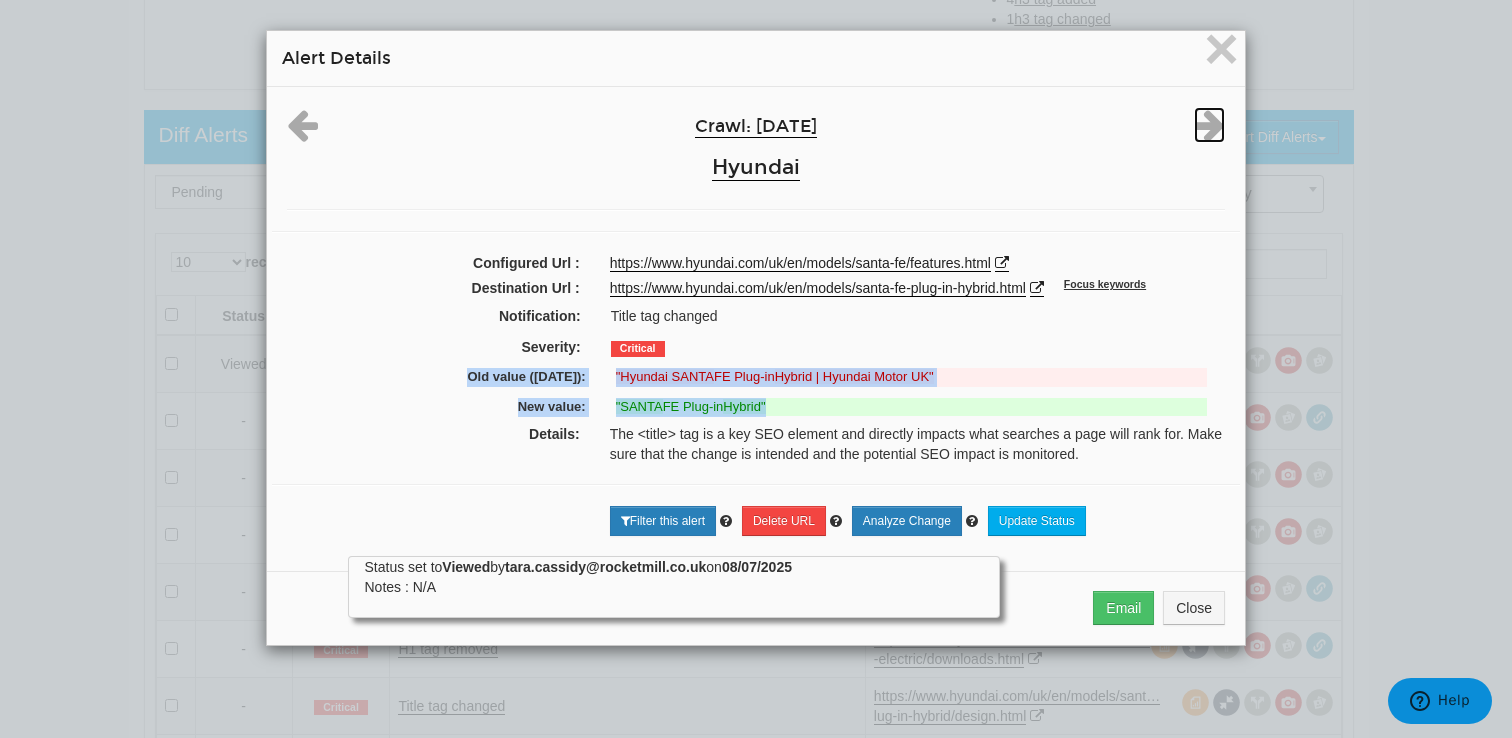 click at bounding box center (1209, 125) 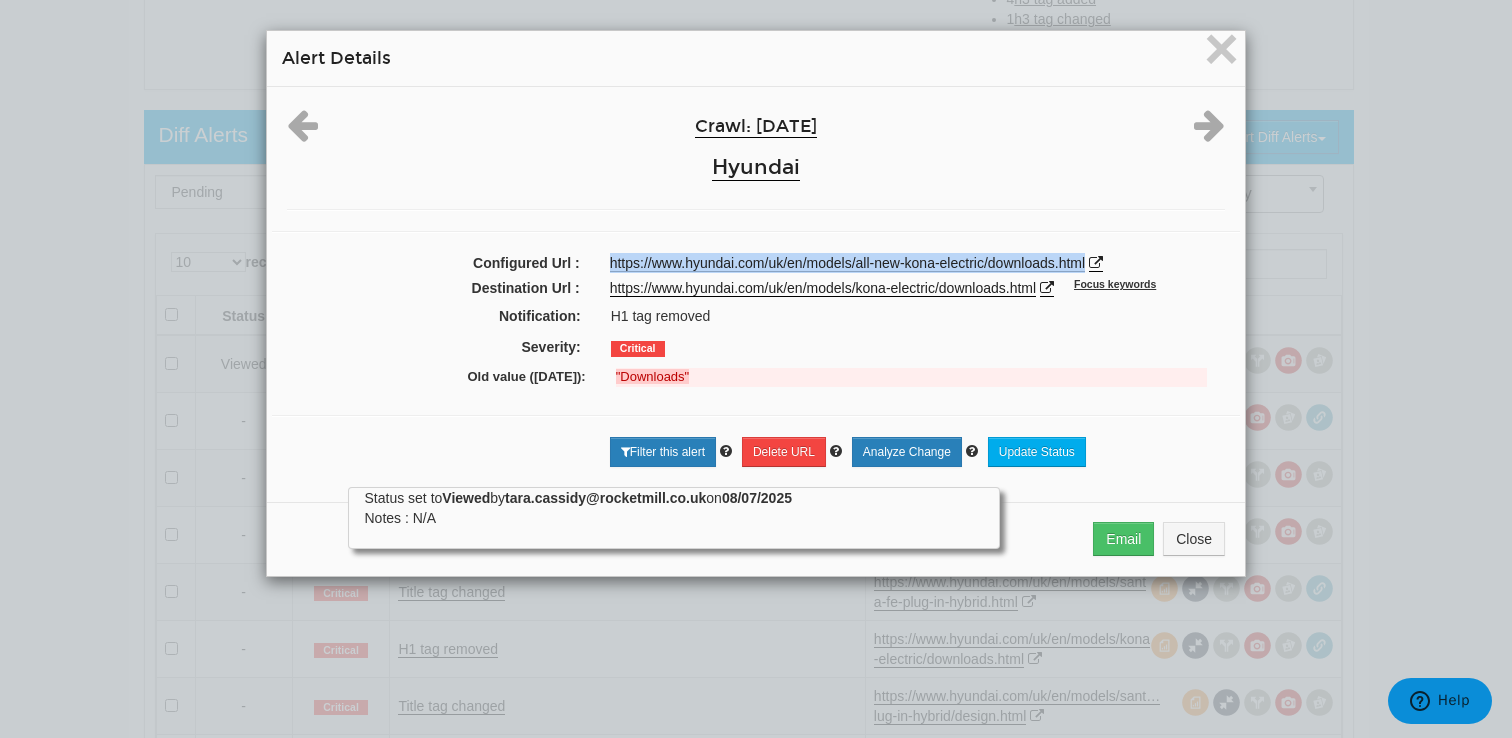 drag, startPoint x: 1096, startPoint y: 263, endPoint x: 591, endPoint y: 262, distance: 505.00098 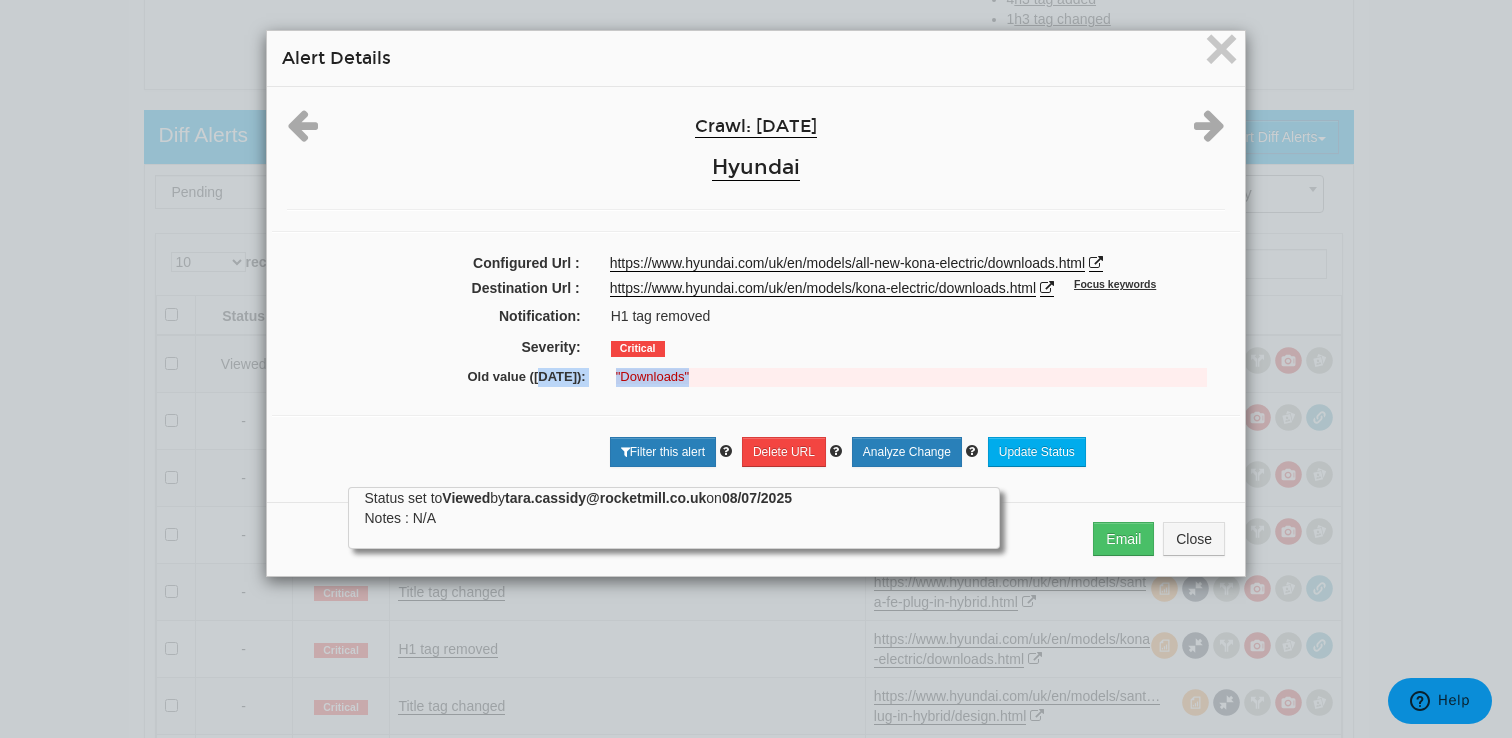drag, startPoint x: 730, startPoint y: 379, endPoint x: 512, endPoint y: 374, distance: 218.05733 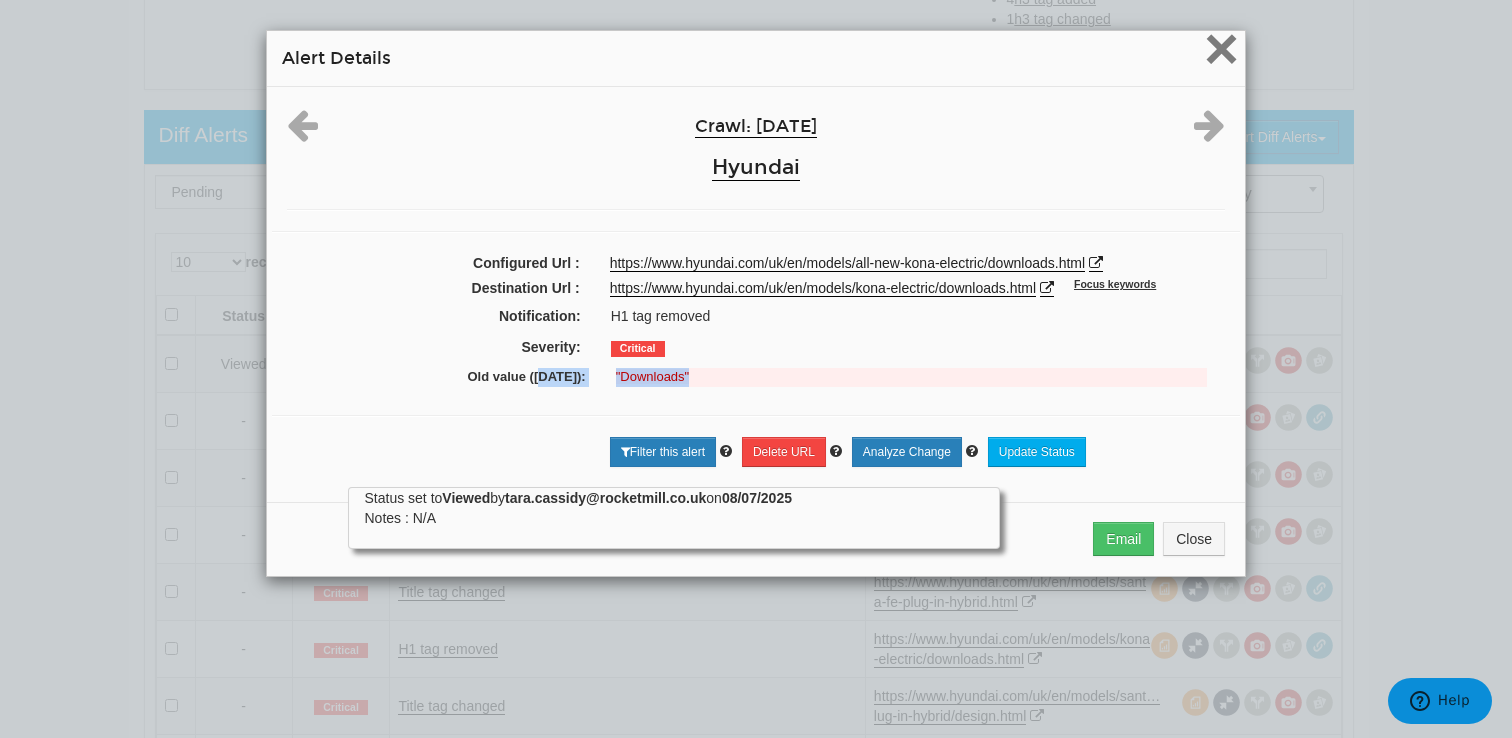 click on "×" at bounding box center [1221, 48] 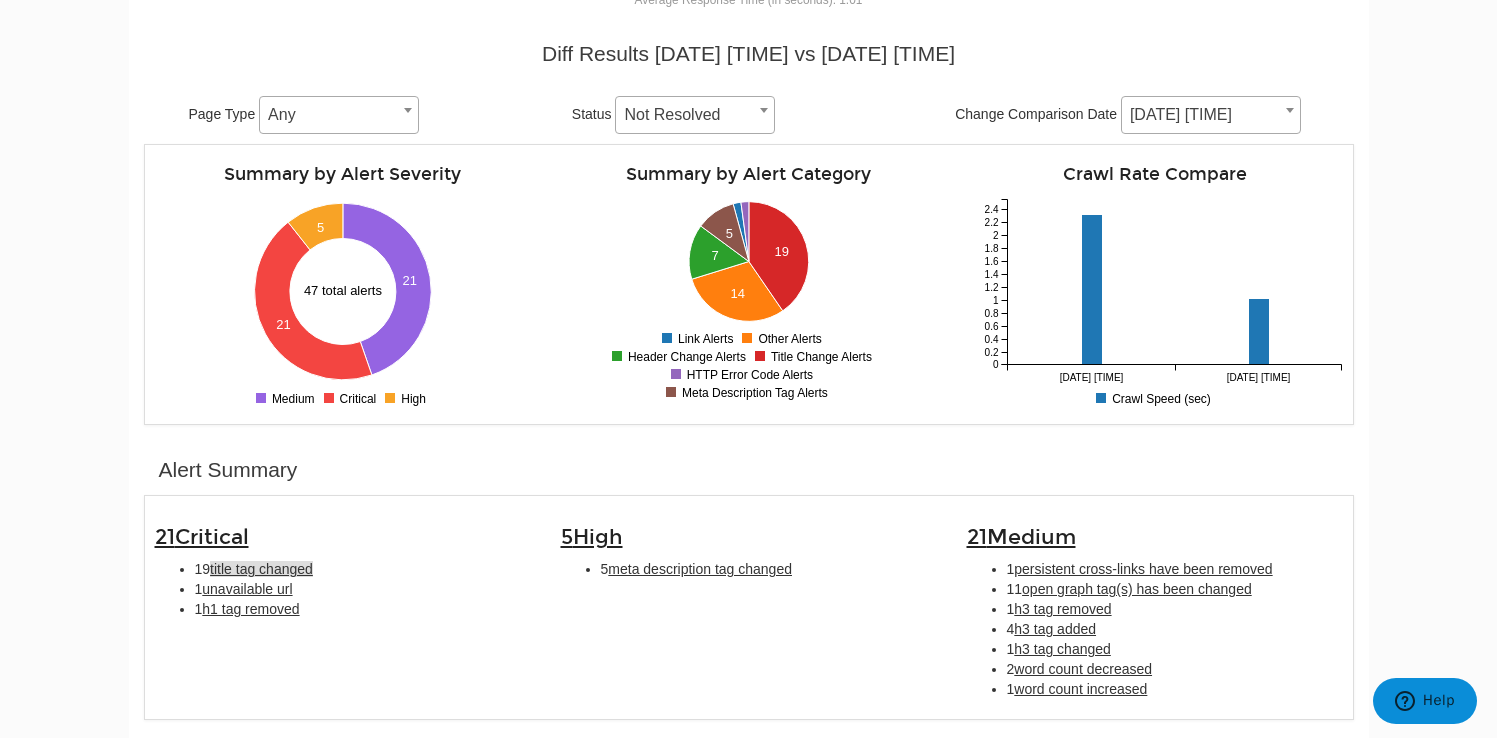 scroll, scrollTop: 346, scrollLeft: 0, axis: vertical 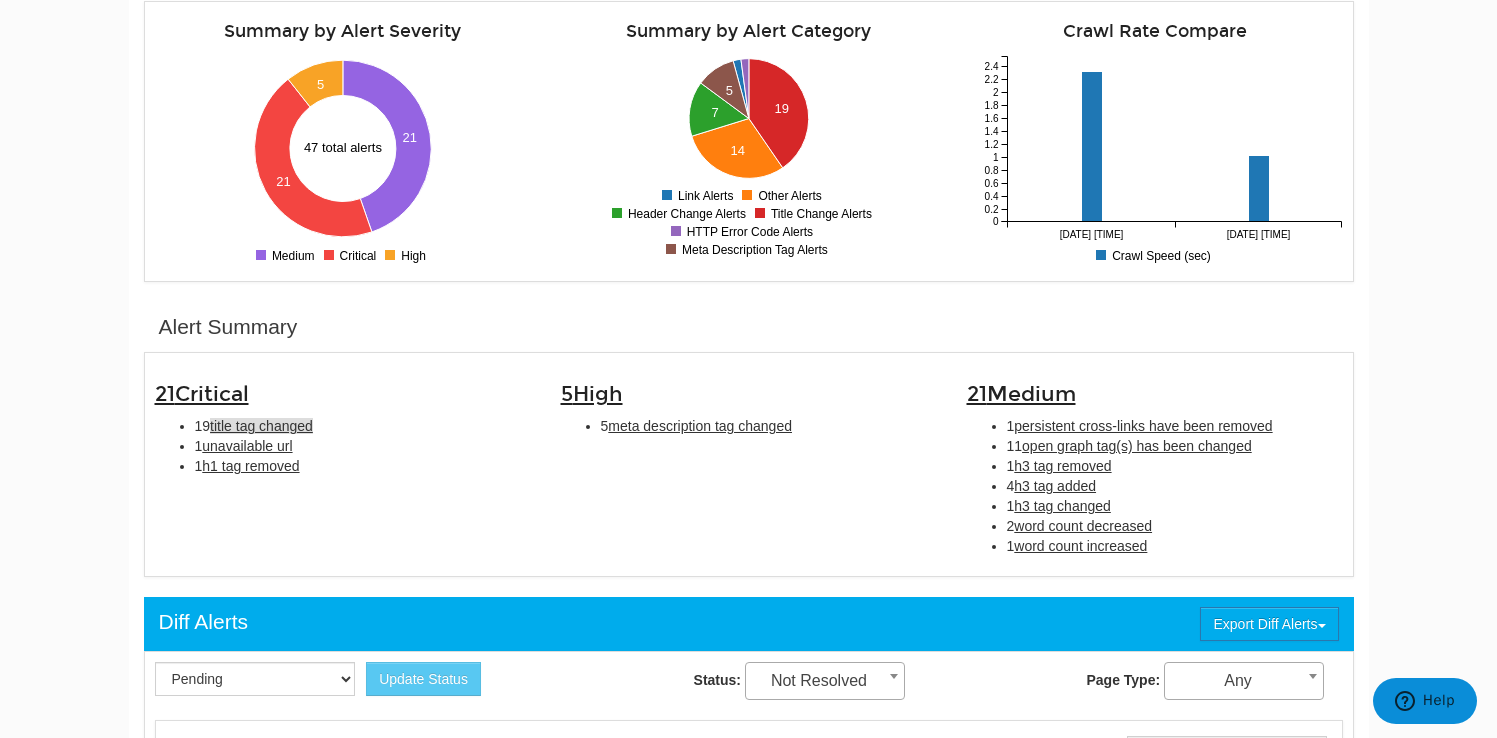 click on "title tag changed" at bounding box center (261, 426) 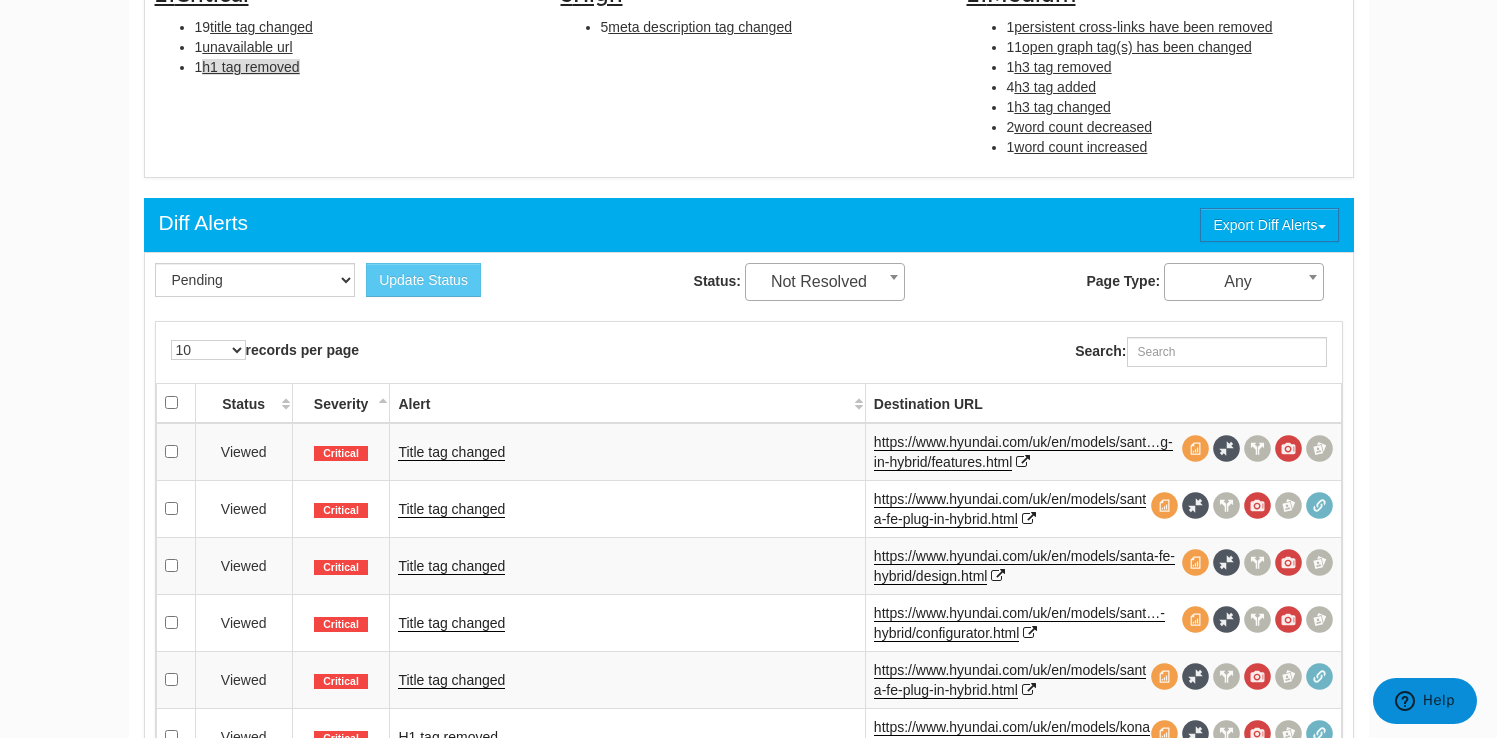 scroll, scrollTop: 741, scrollLeft: 0, axis: vertical 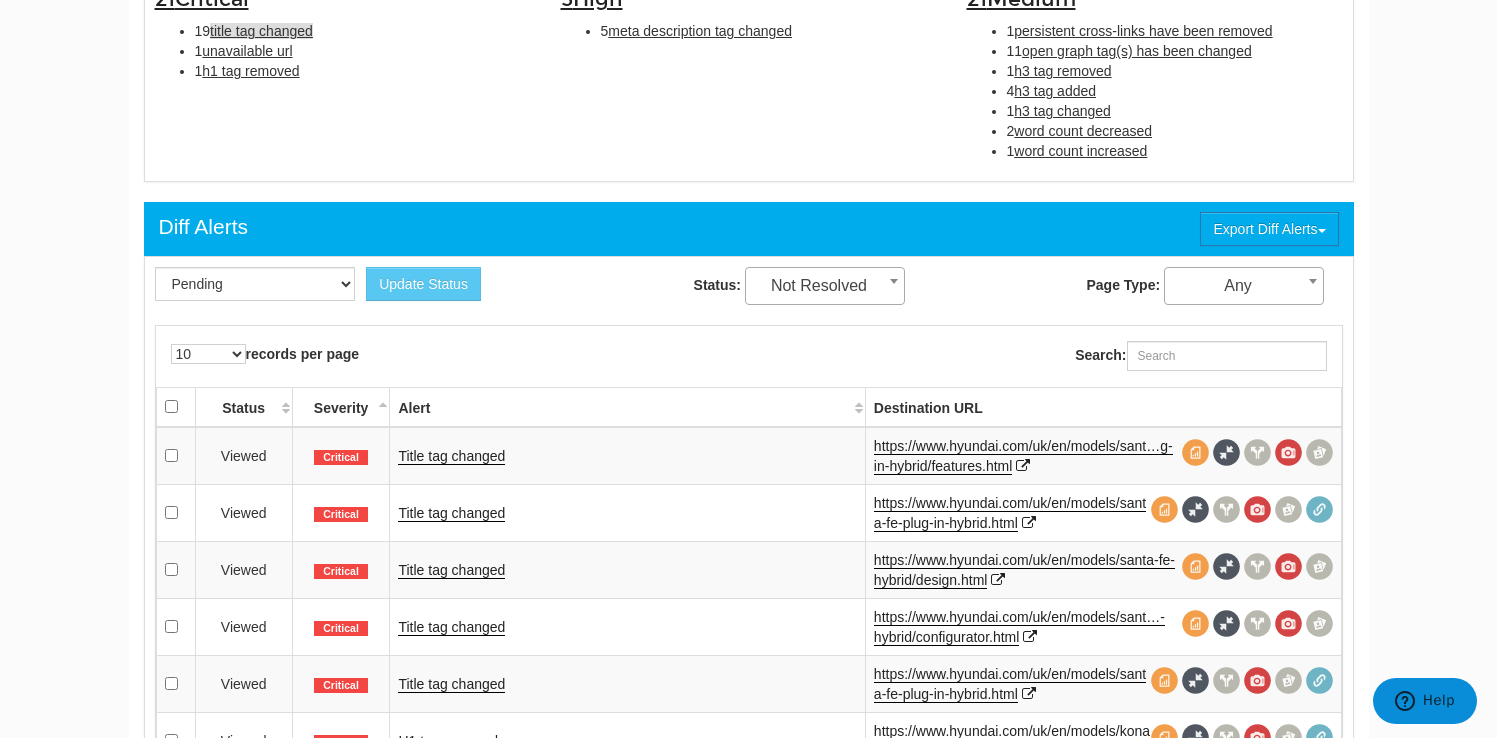 click on "title tag changed" at bounding box center (261, 31) 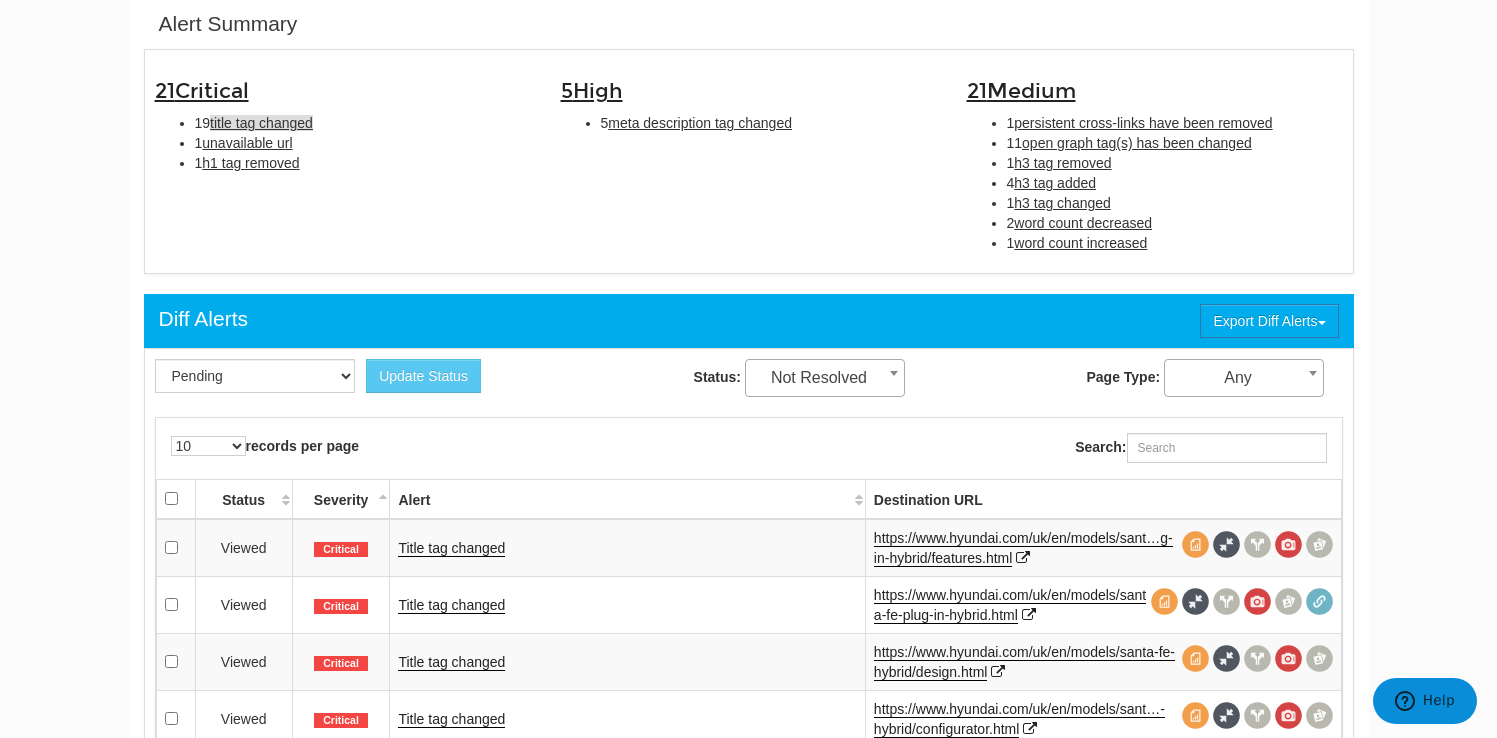 scroll, scrollTop: 1078, scrollLeft: 0, axis: vertical 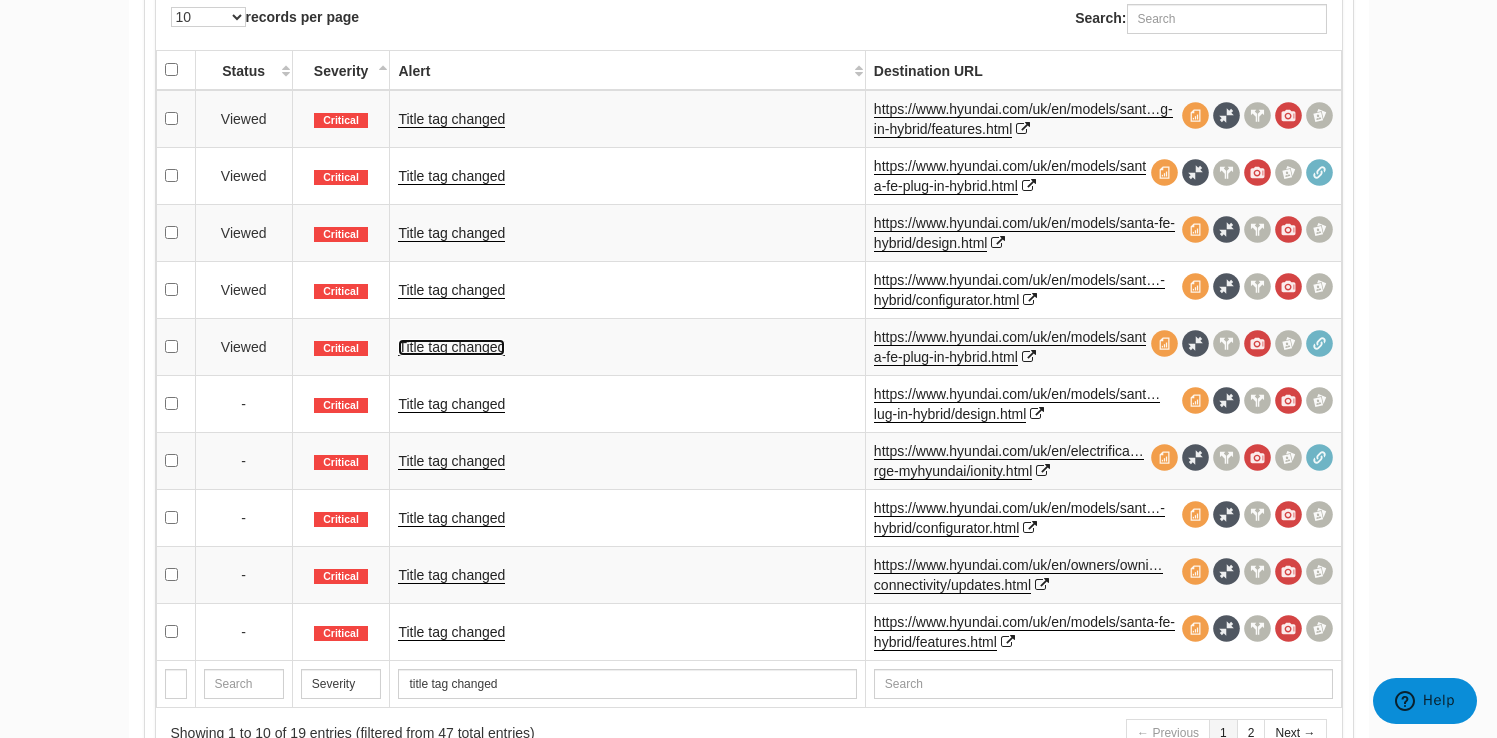 click on "Title tag changed" at bounding box center [451, 347] 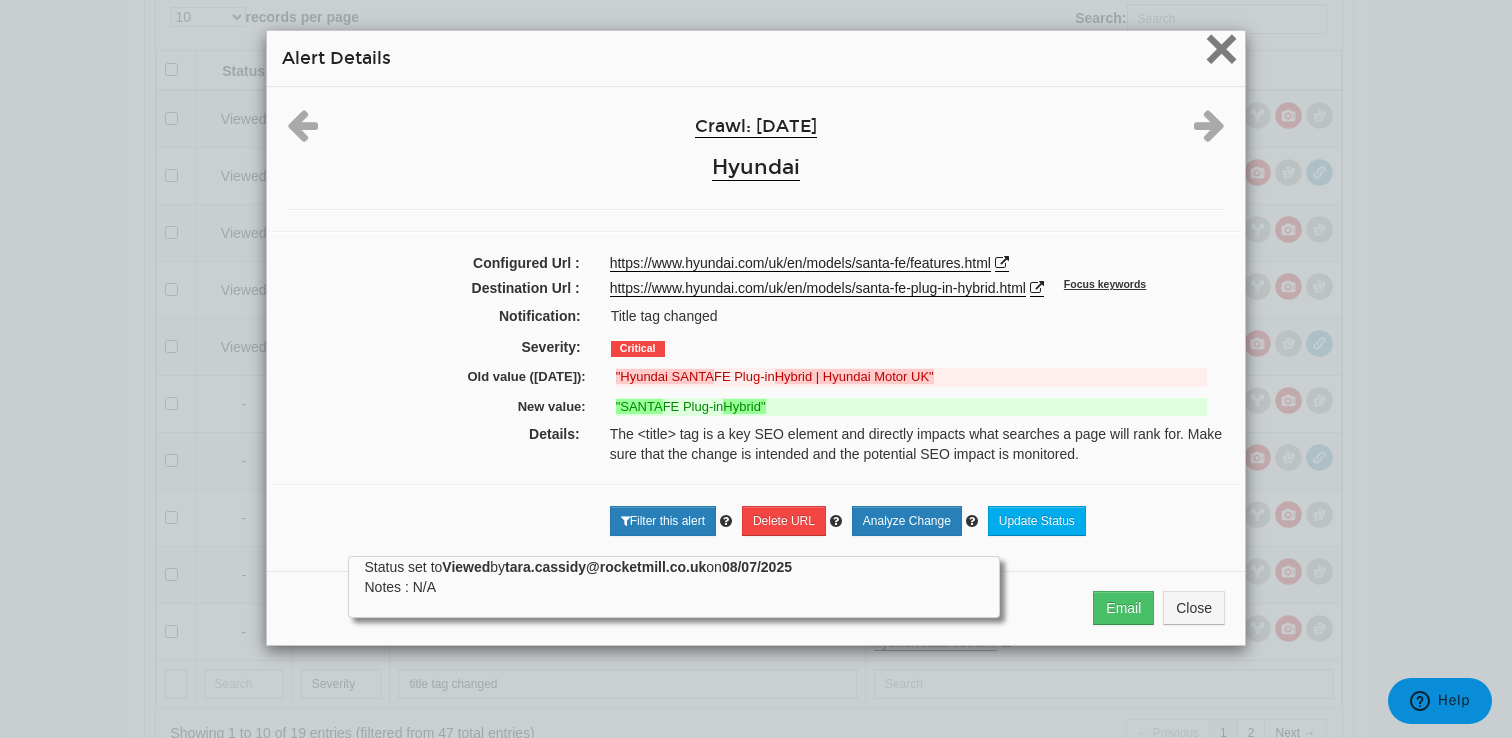 click on "×" at bounding box center [1221, 48] 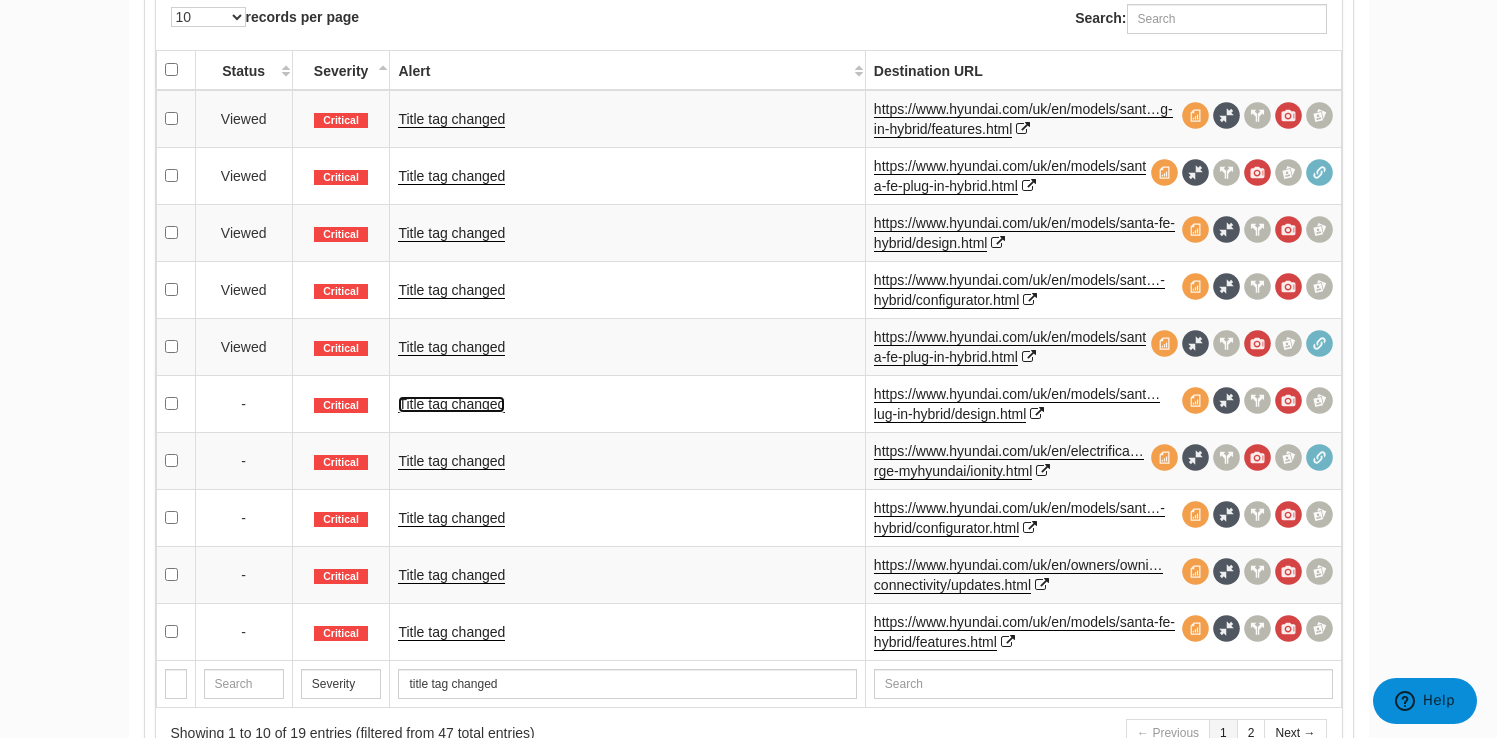 click on "Title tag changed" at bounding box center (451, 404) 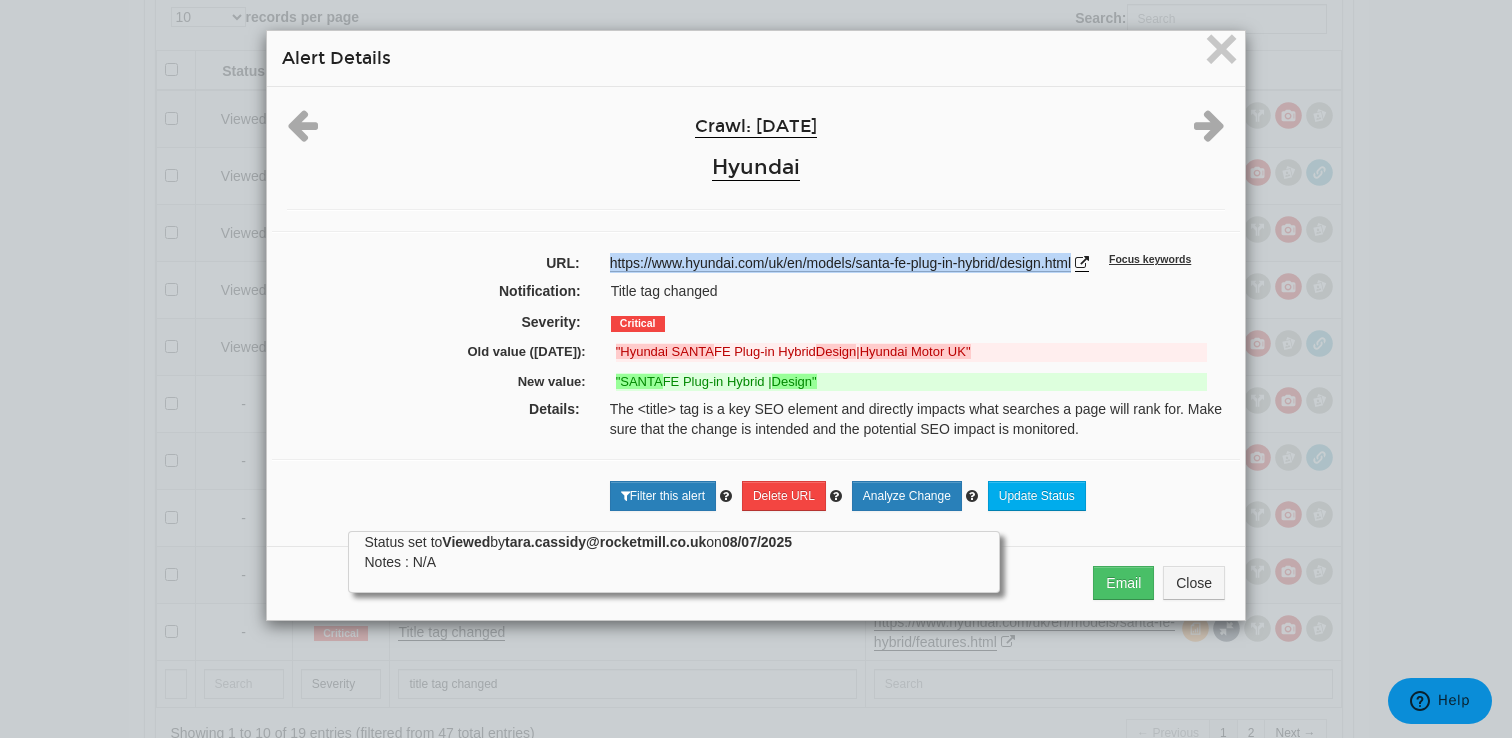 drag, startPoint x: 1082, startPoint y: 265, endPoint x: 596, endPoint y: 259, distance: 486.03705 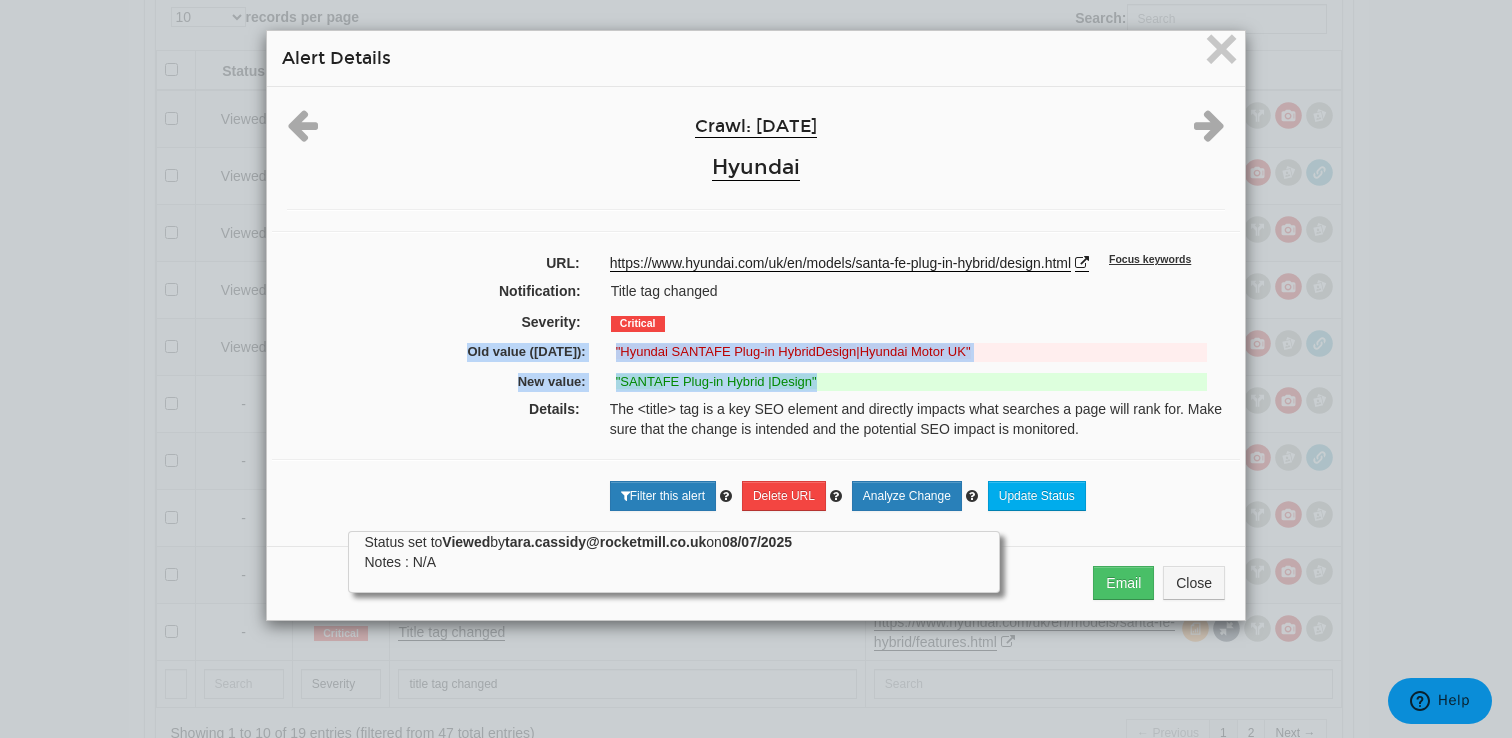 drag, startPoint x: 849, startPoint y: 387, endPoint x: 413, endPoint y: 358, distance: 436.96338 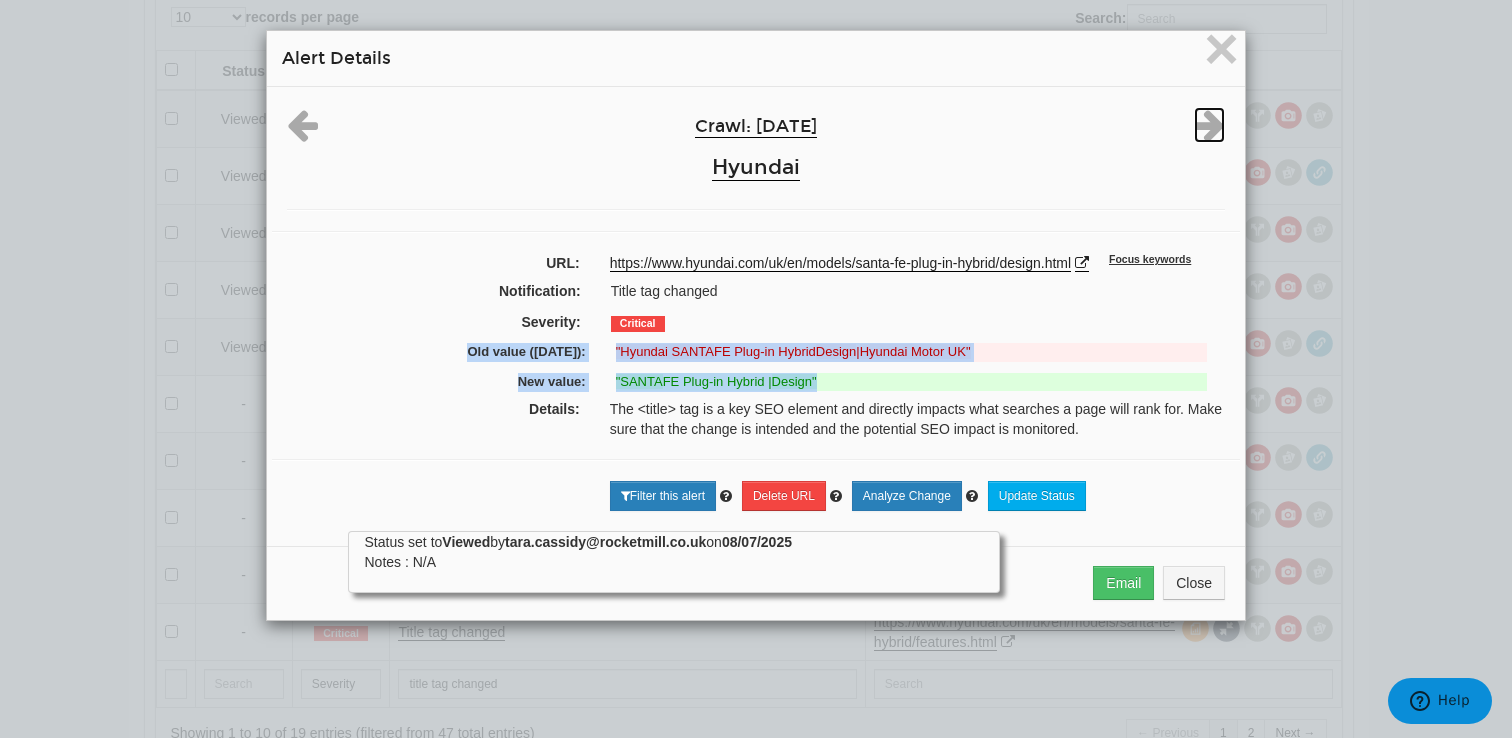 click at bounding box center (1209, 125) 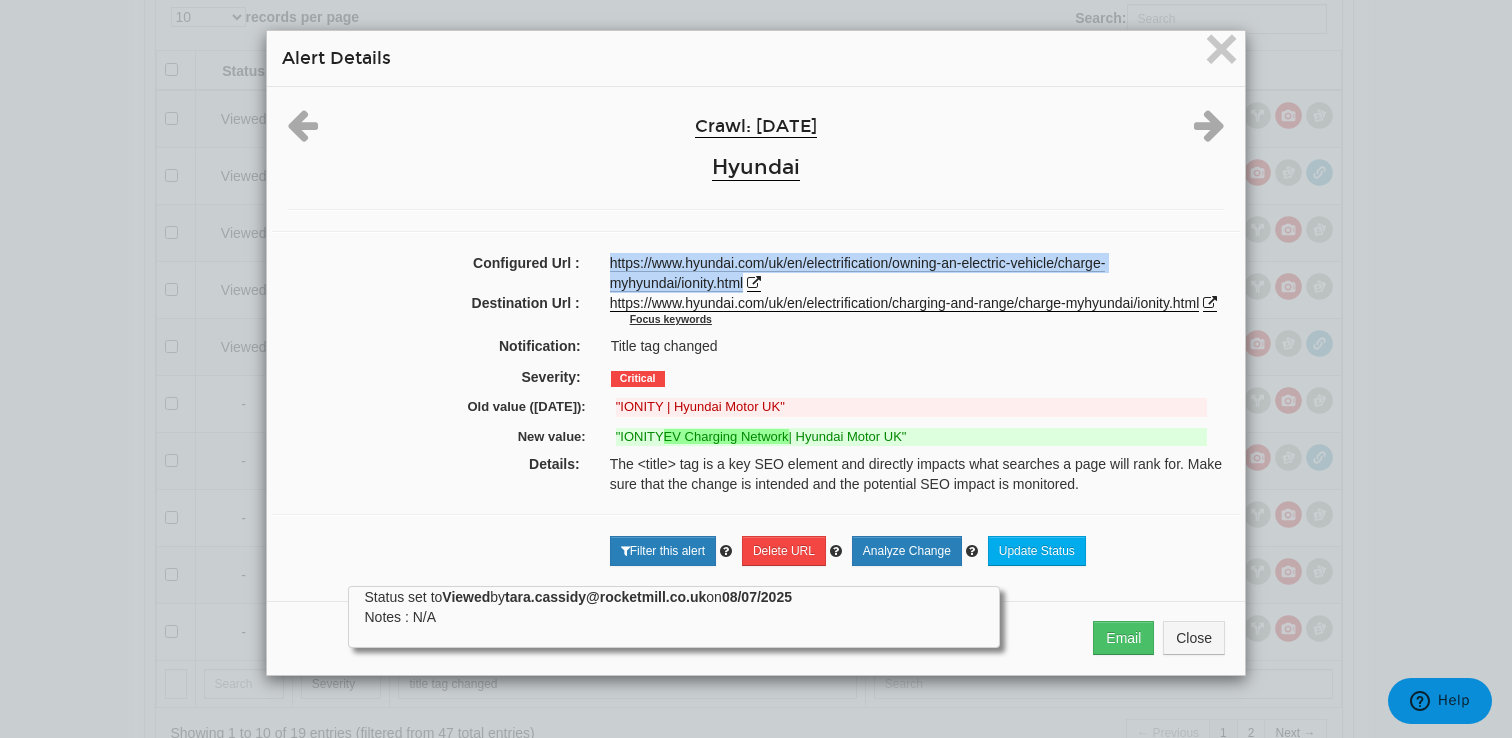 drag, startPoint x: 740, startPoint y: 282, endPoint x: 587, endPoint y: 264, distance: 154.05519 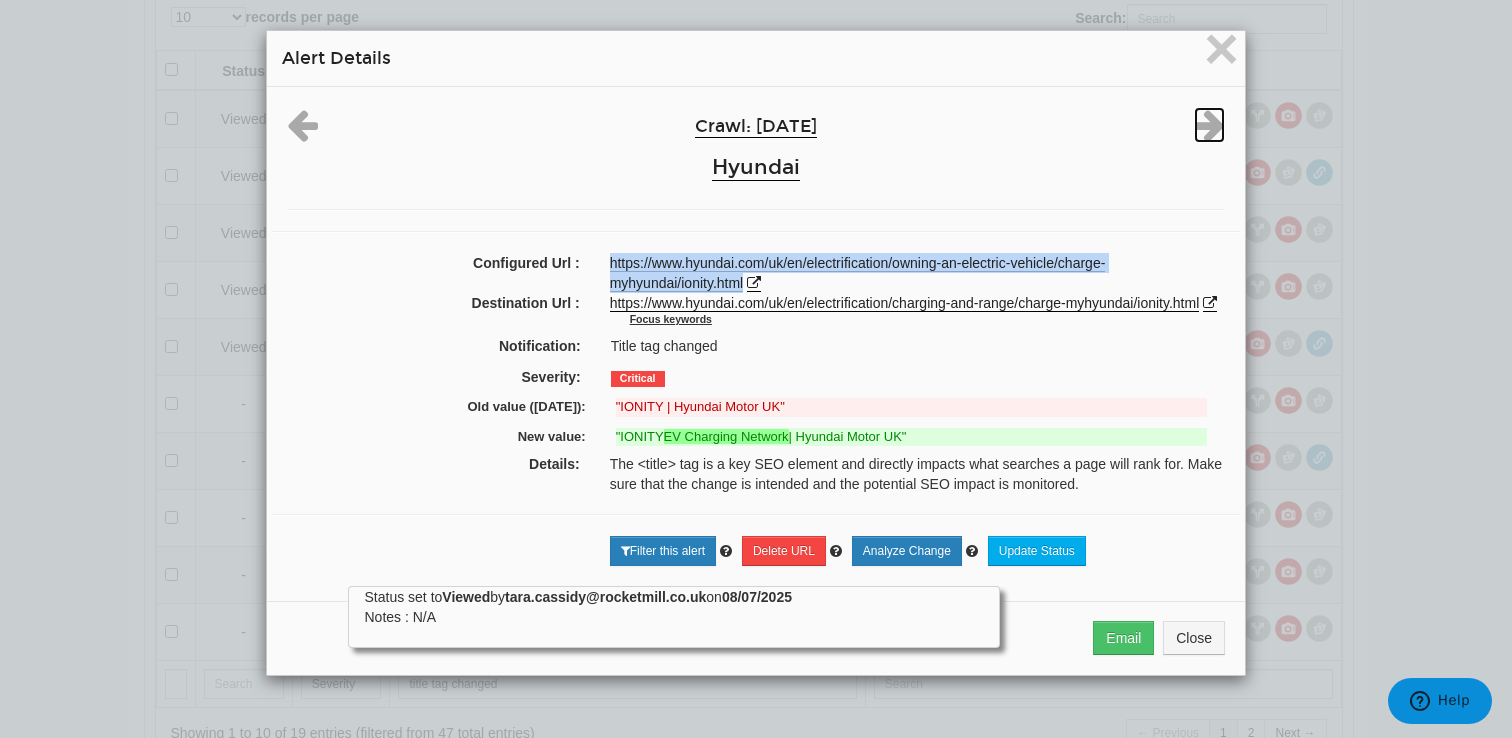 click at bounding box center [1209, 125] 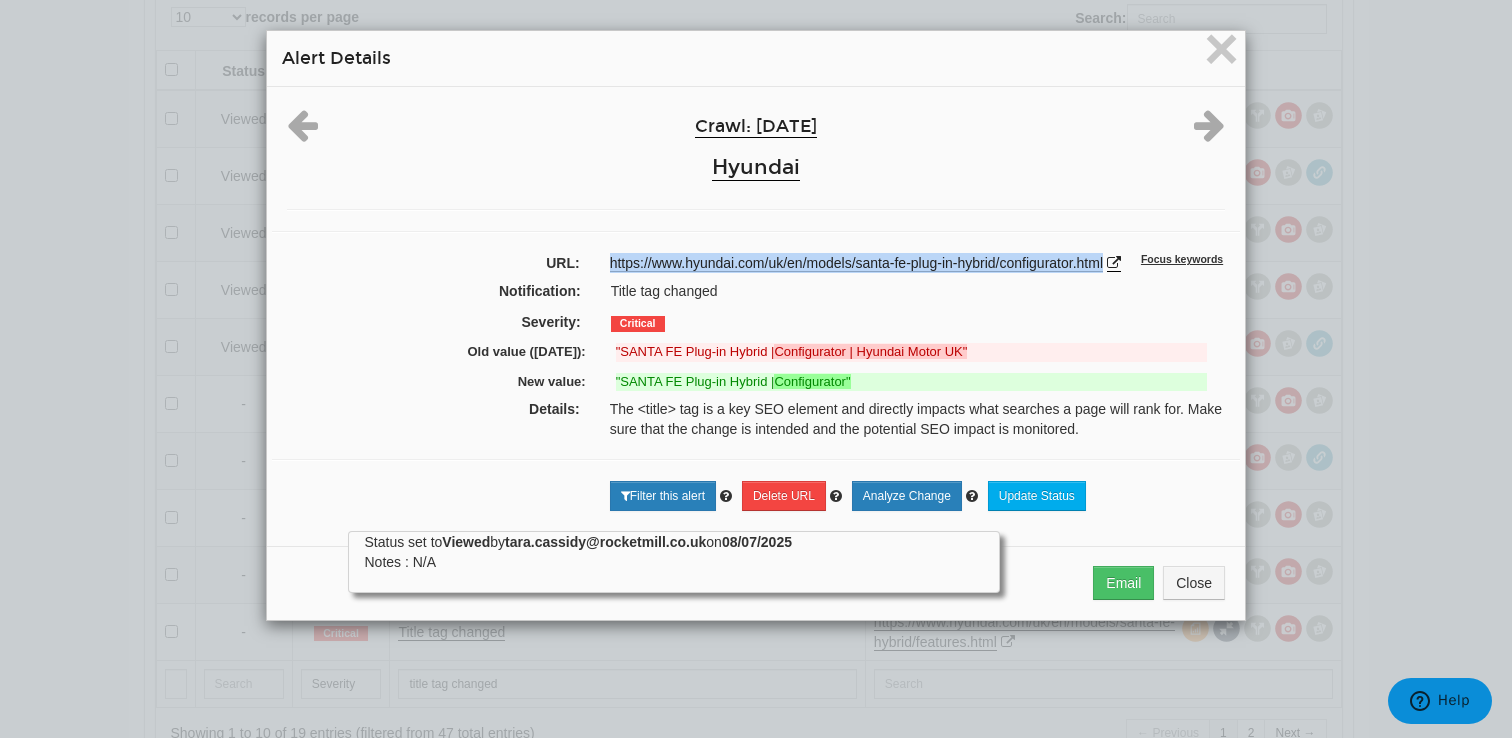 drag, startPoint x: 1113, startPoint y: 266, endPoint x: 598, endPoint y: 257, distance: 515.0786 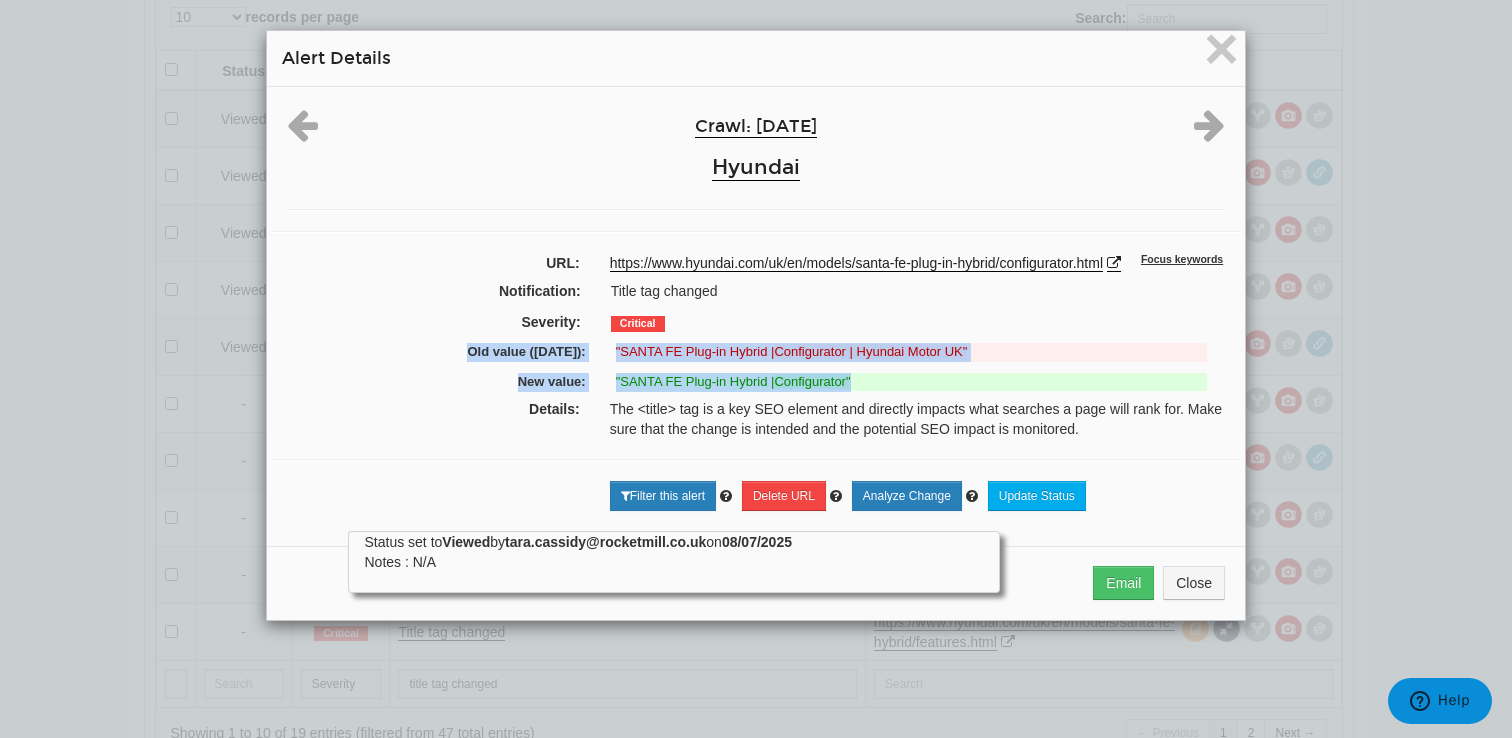 drag, startPoint x: 849, startPoint y: 389, endPoint x: 349, endPoint y: 367, distance: 500.48376 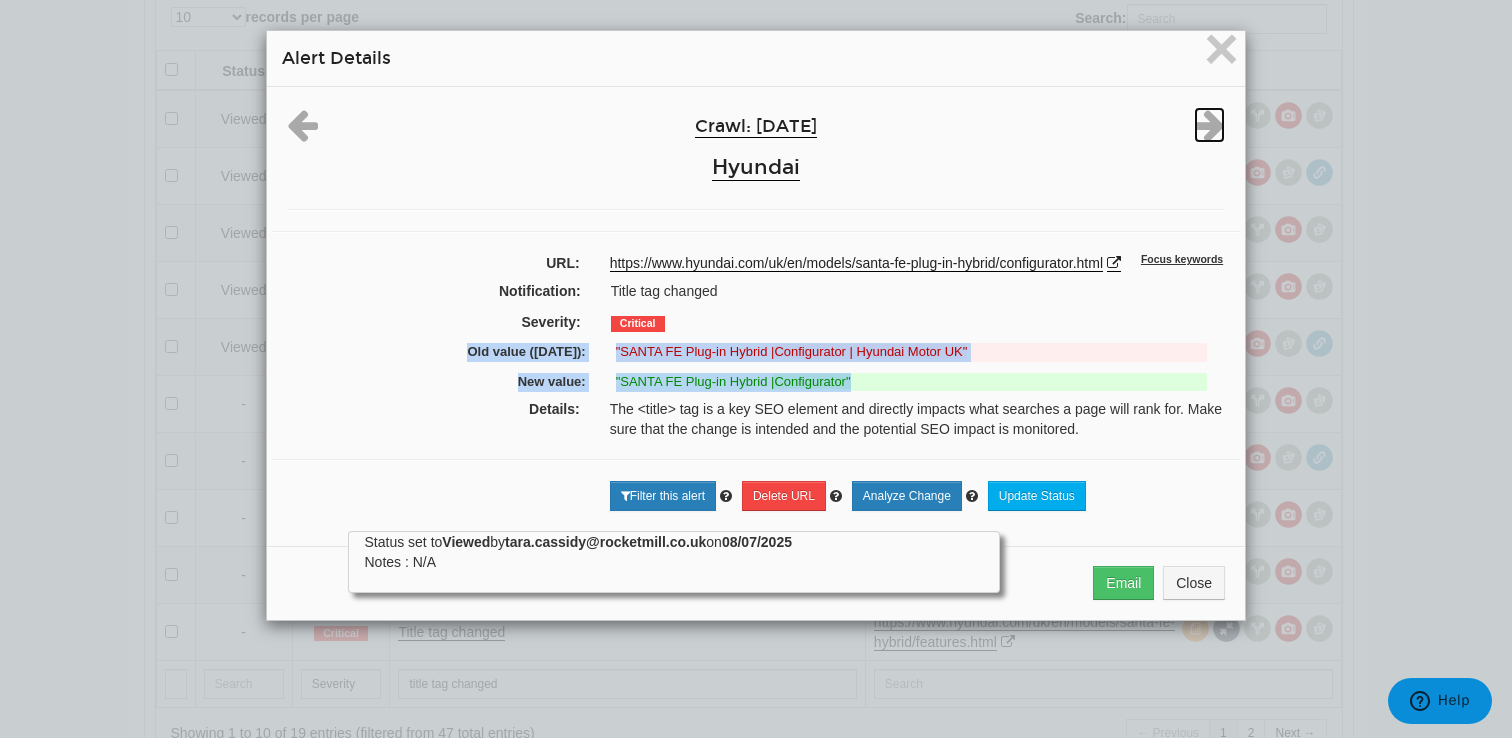 click at bounding box center (1209, 125) 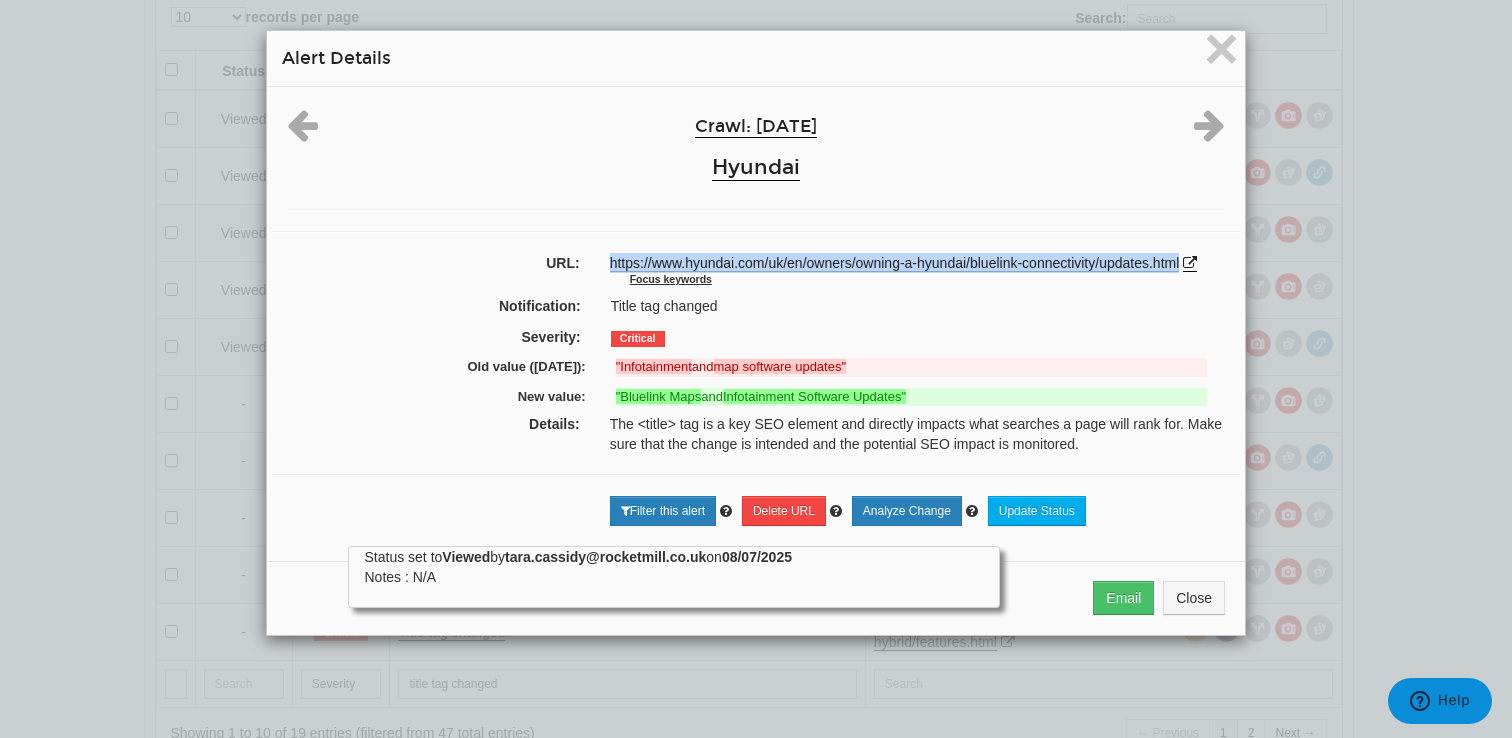 drag, startPoint x: 1192, startPoint y: 261, endPoint x: 600, endPoint y: 255, distance: 592.0304 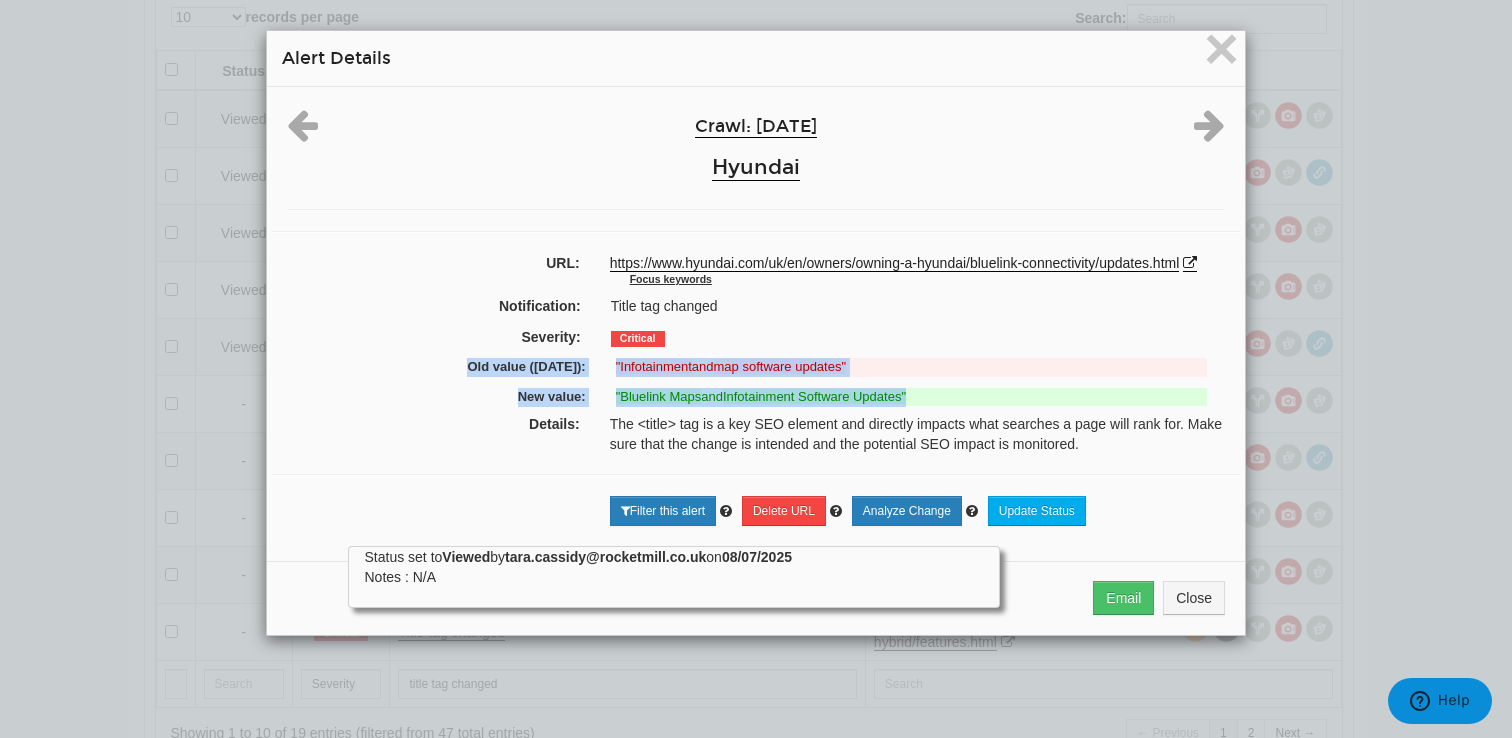 drag, startPoint x: 919, startPoint y: 399, endPoint x: 428, endPoint y: 362, distance: 492.39212 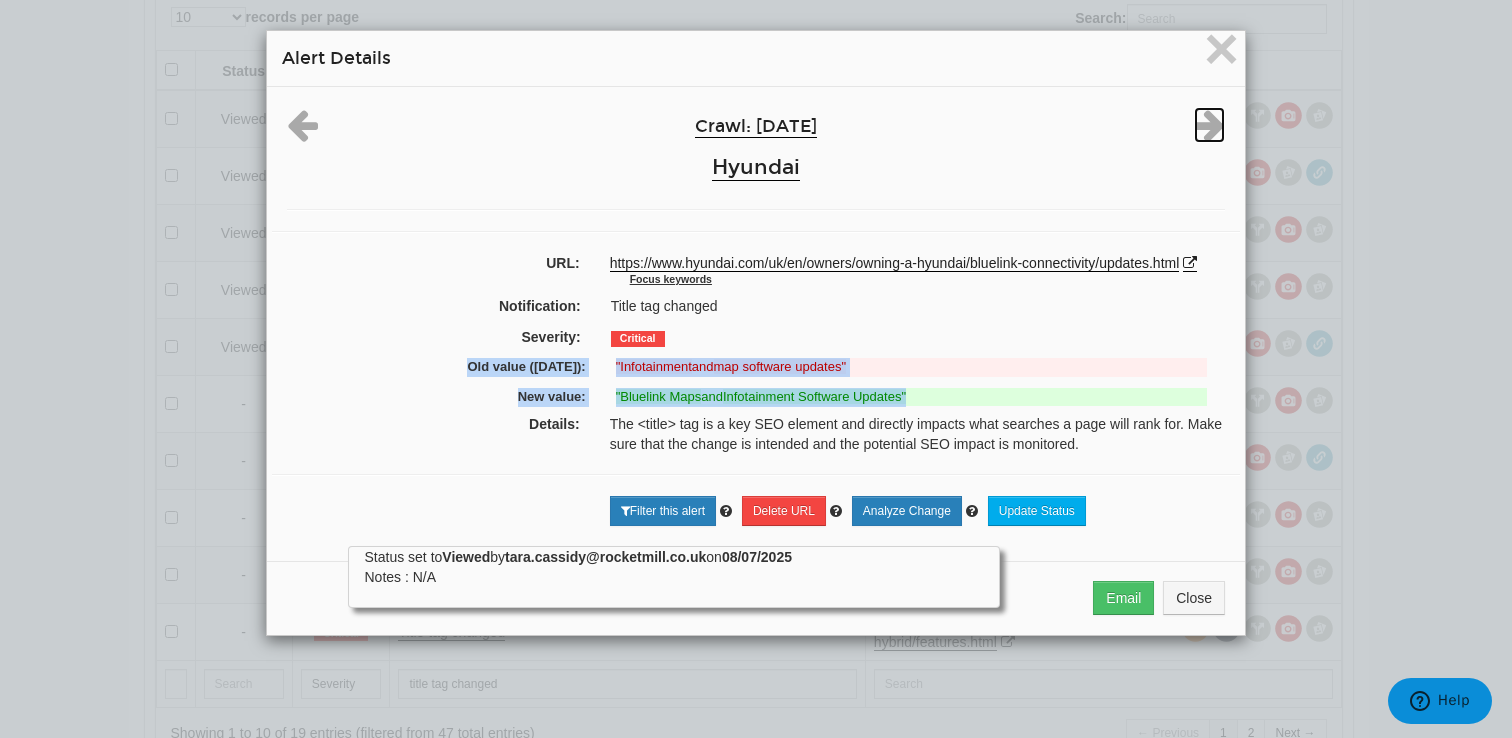 click at bounding box center [1209, 125] 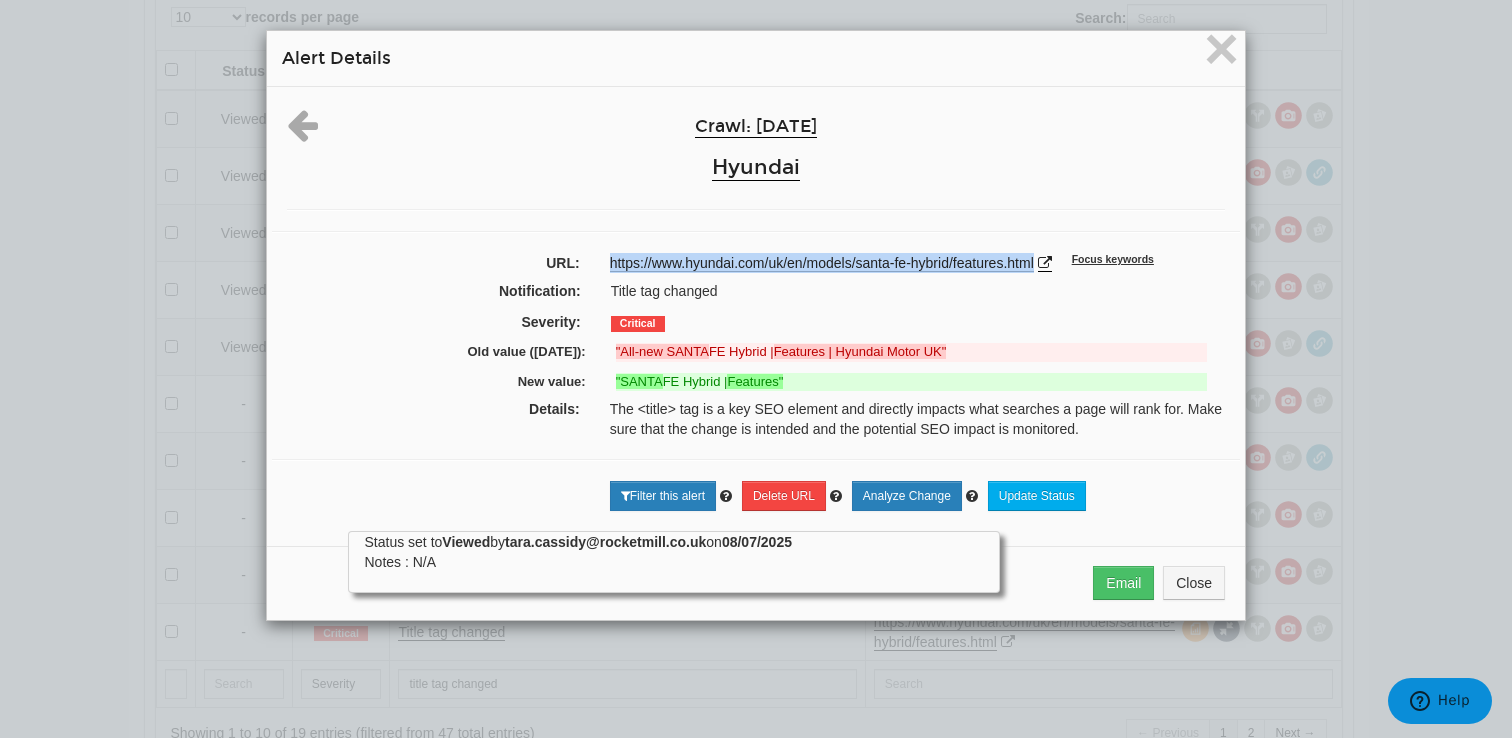 drag, startPoint x: 1041, startPoint y: 263, endPoint x: 588, endPoint y: 250, distance: 453.1865 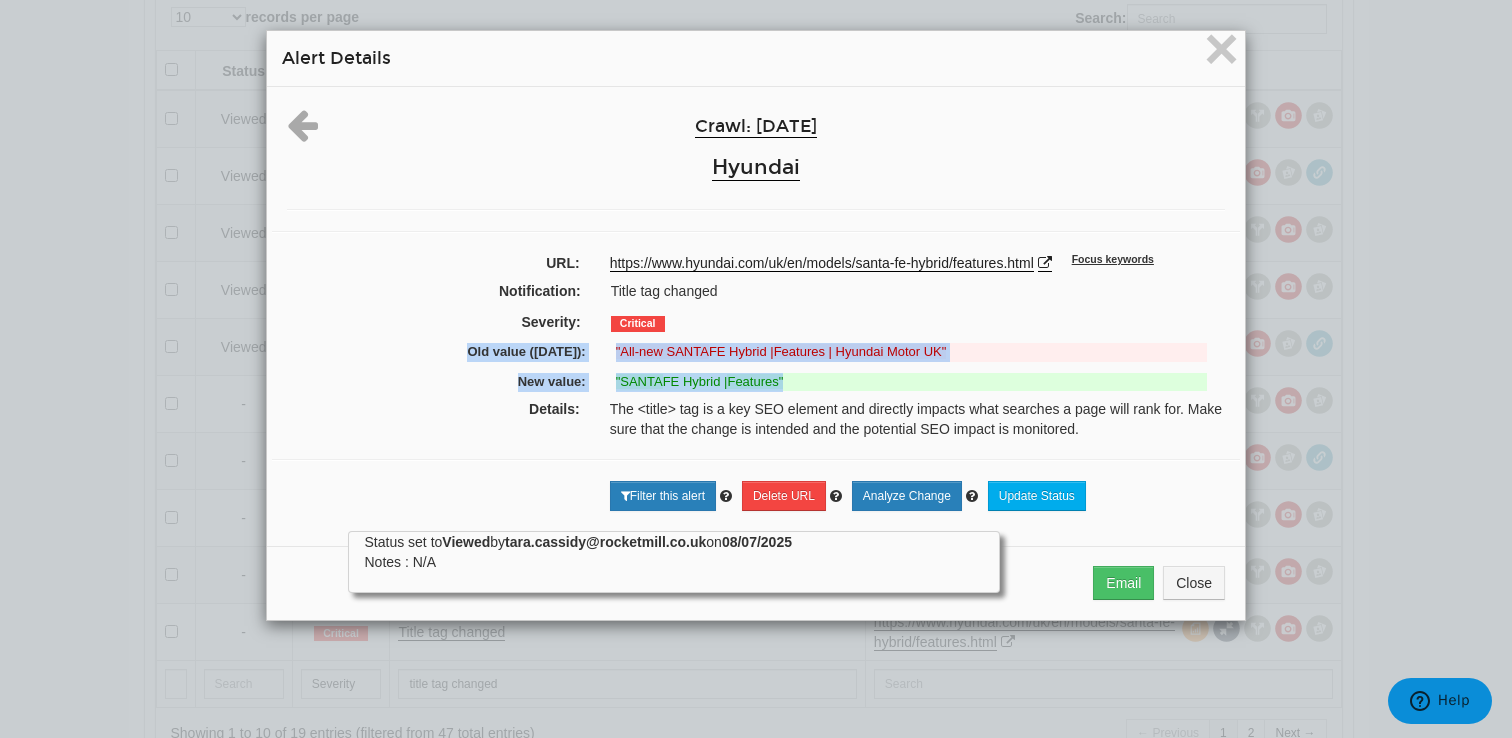 drag, startPoint x: 809, startPoint y: 389, endPoint x: 407, endPoint y: 347, distance: 404.18808 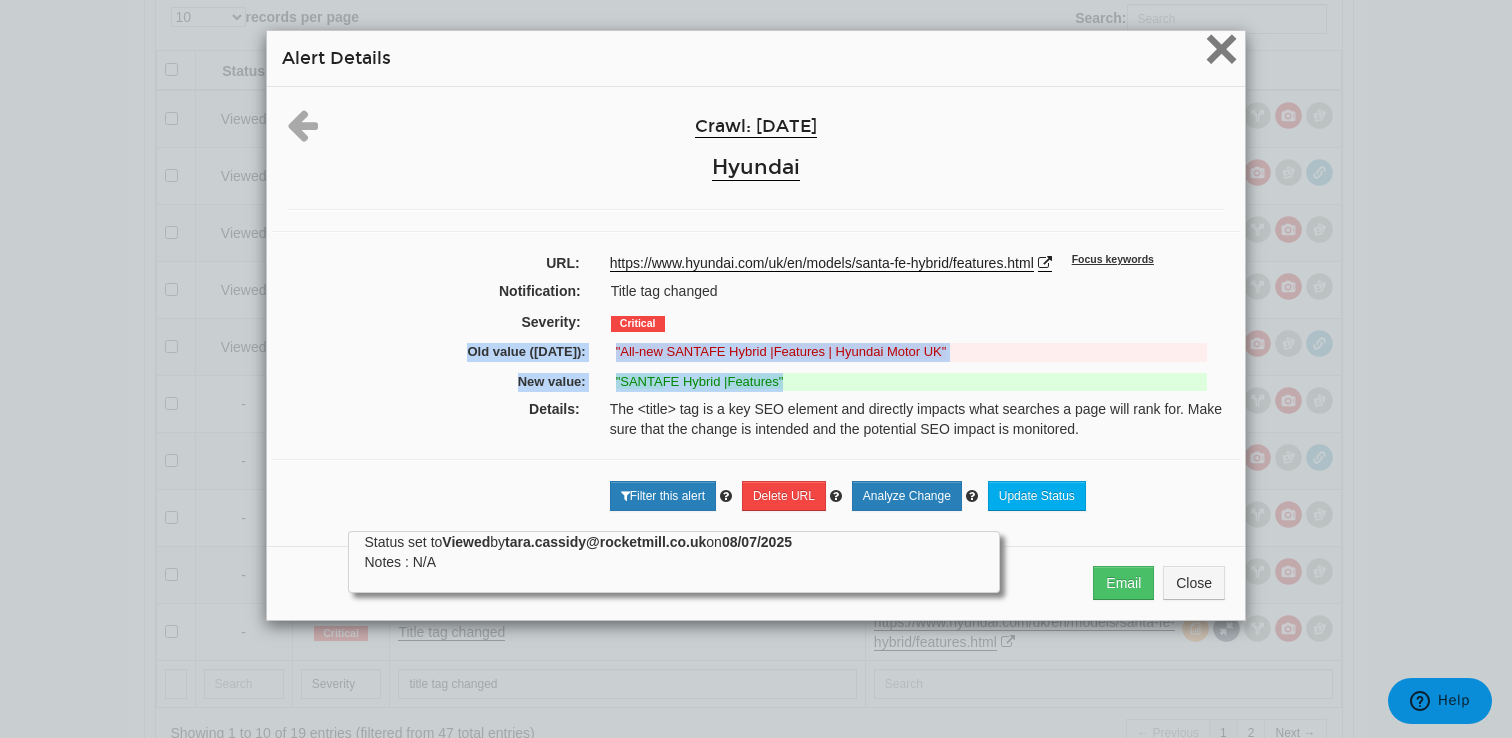 click on "×" at bounding box center [1221, 48] 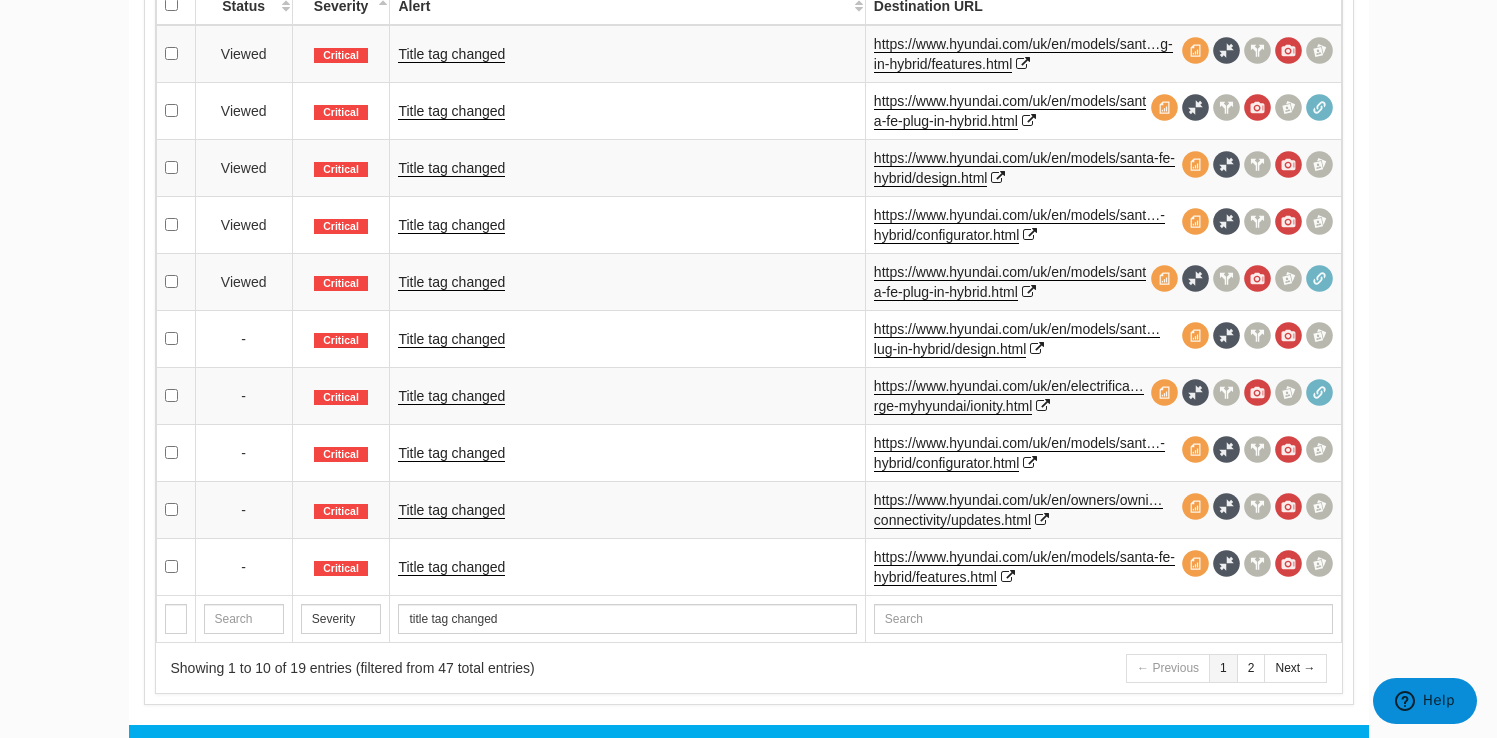 scroll, scrollTop: 1274, scrollLeft: 0, axis: vertical 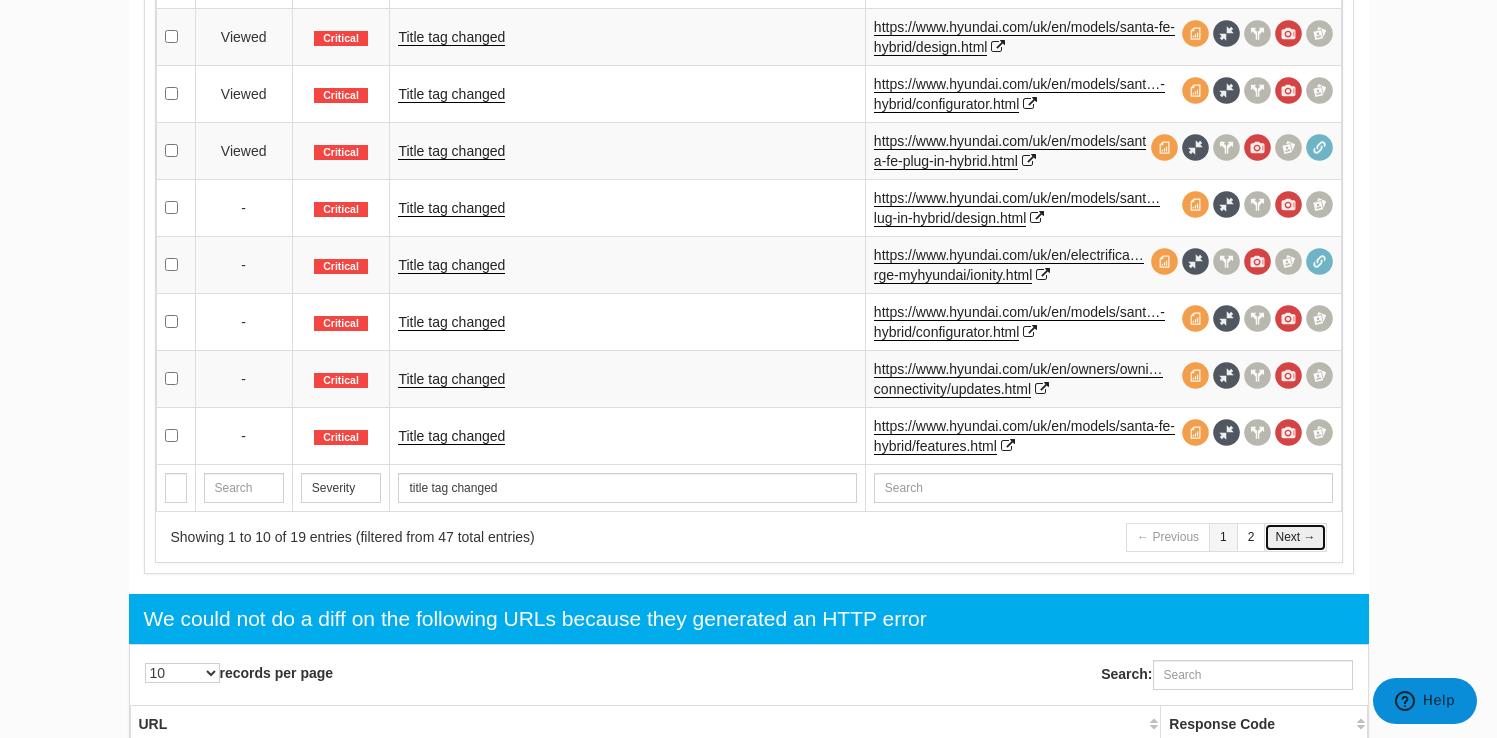 click on "Next →" at bounding box center (1295, 537) 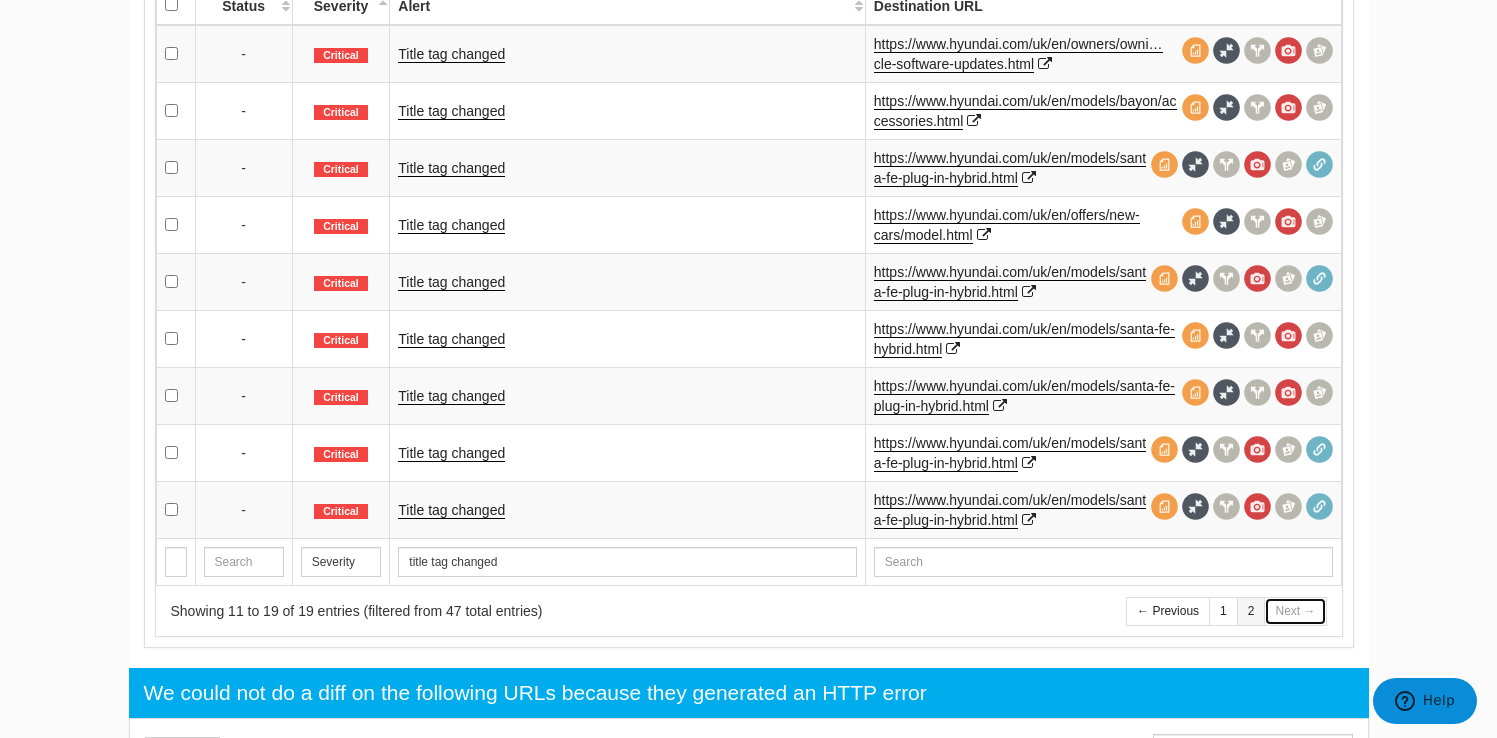 scroll, scrollTop: 1058, scrollLeft: 0, axis: vertical 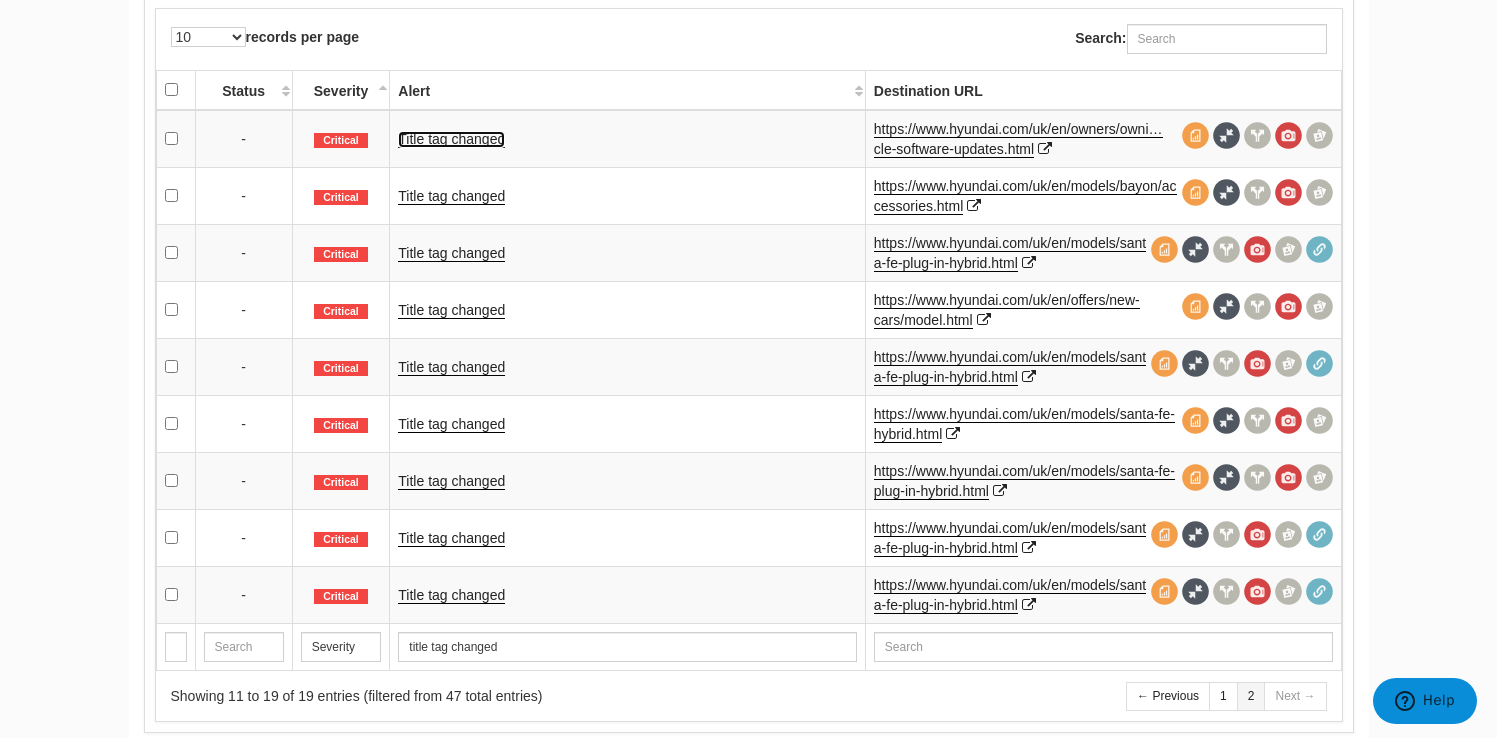click on "Title tag changed" at bounding box center [451, 139] 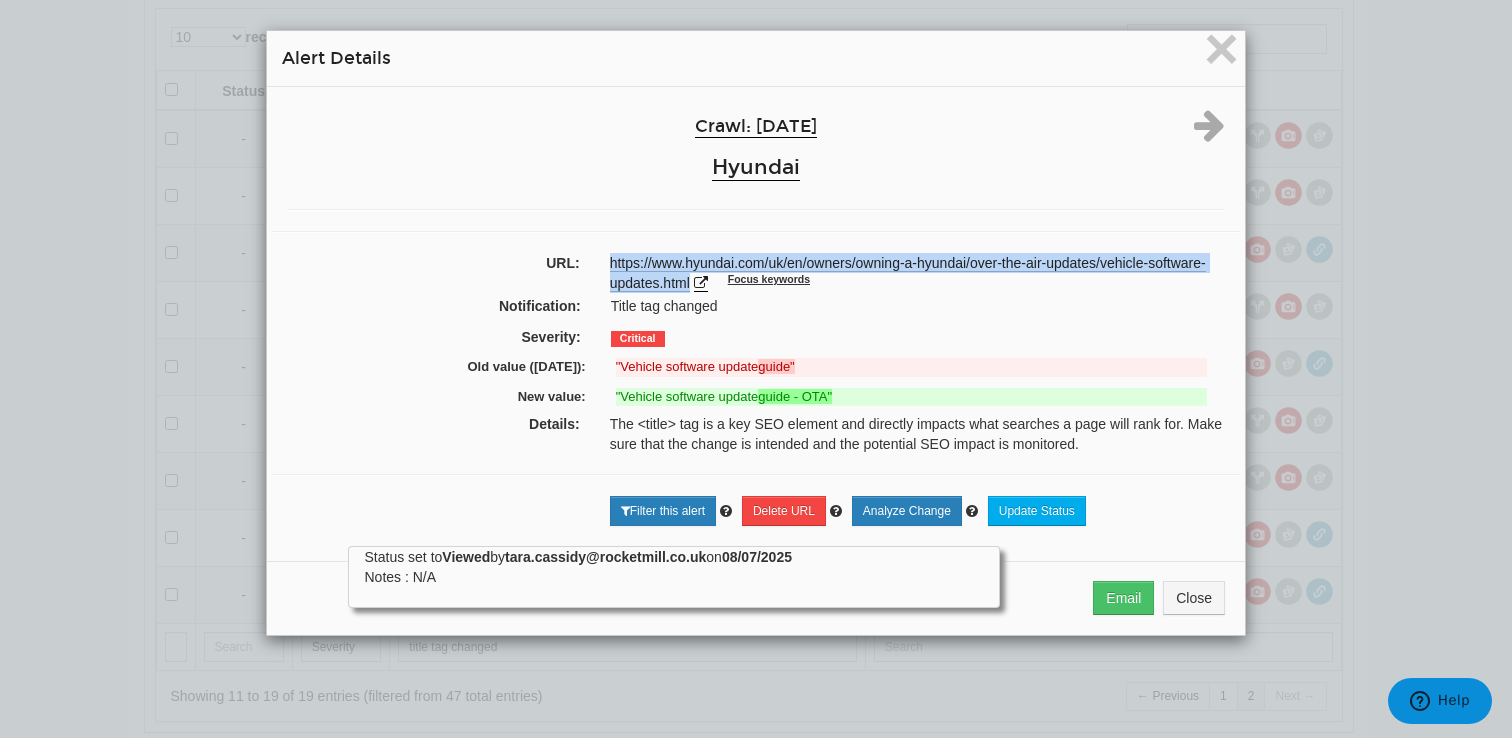 drag, startPoint x: 685, startPoint y: 284, endPoint x: 589, endPoint y: 262, distance: 98.48858 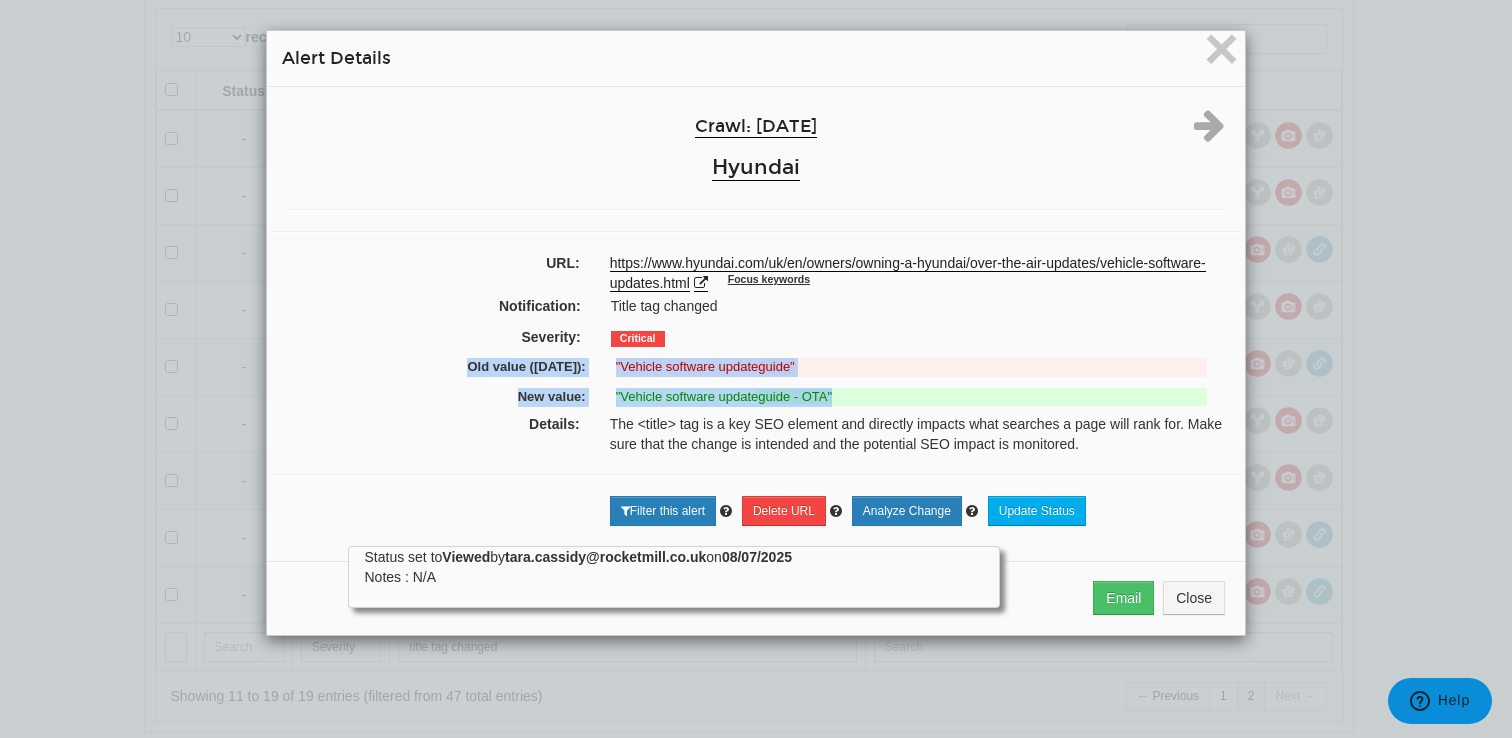 drag, startPoint x: 846, startPoint y: 398, endPoint x: 400, endPoint y: 360, distance: 447.6159 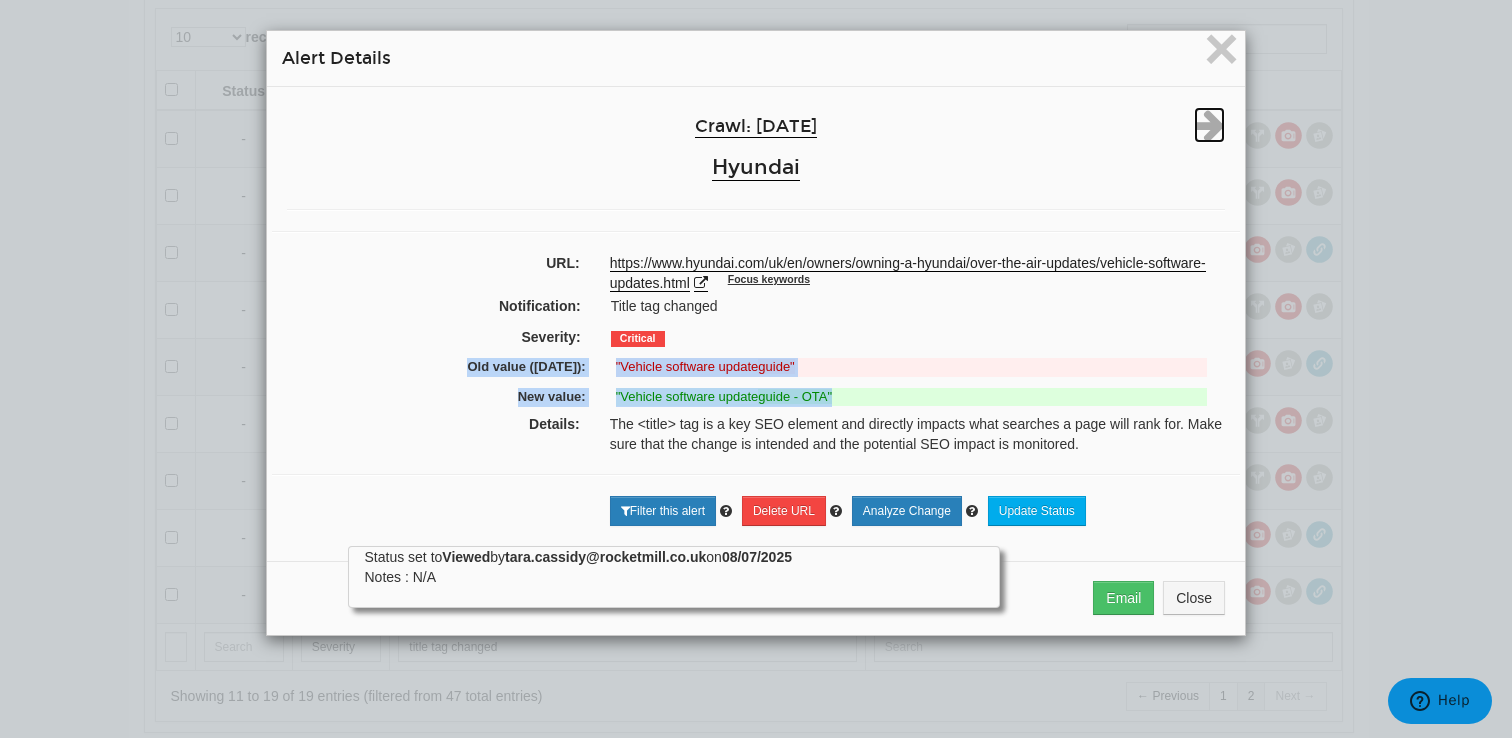 click at bounding box center [1209, 125] 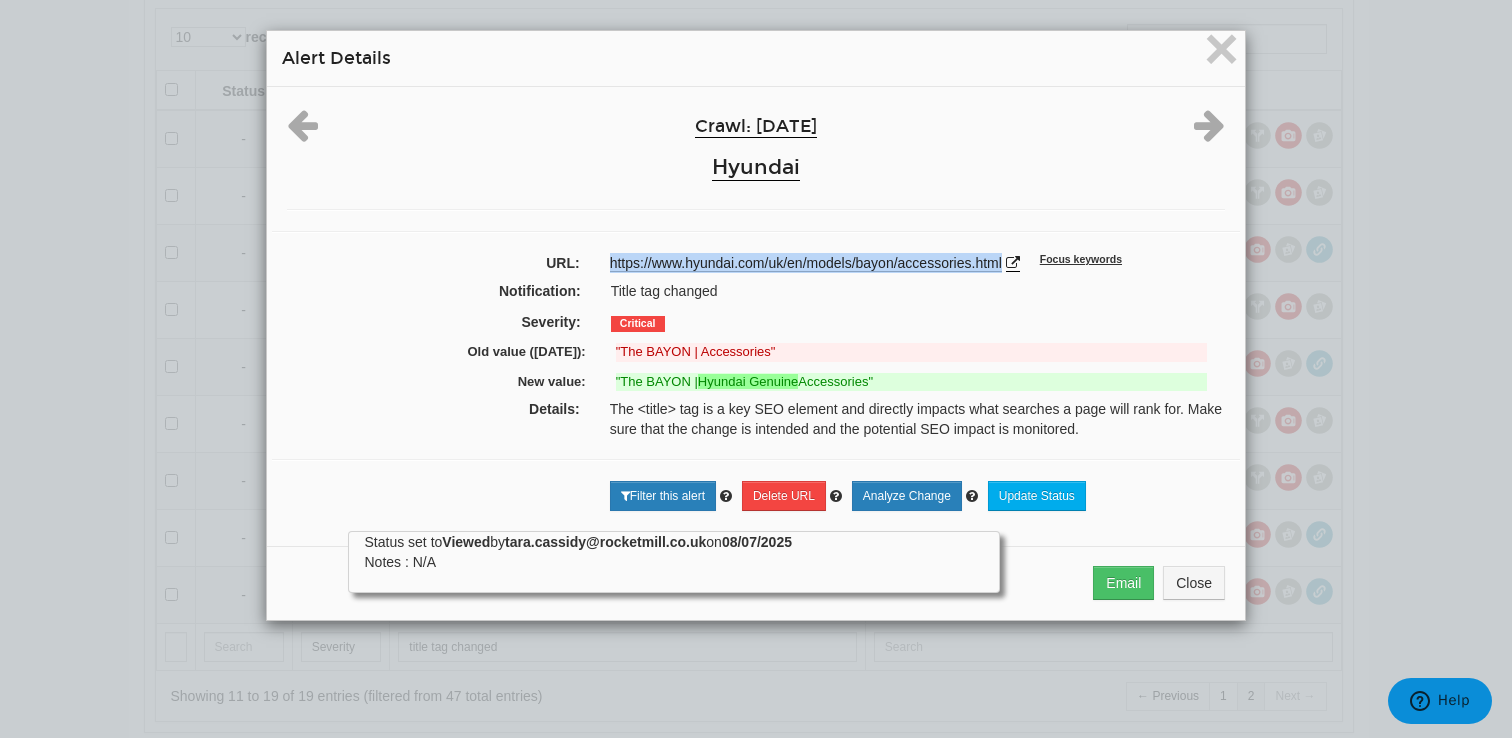 drag, startPoint x: 1008, startPoint y: 263, endPoint x: 601, endPoint y: 266, distance: 407.01105 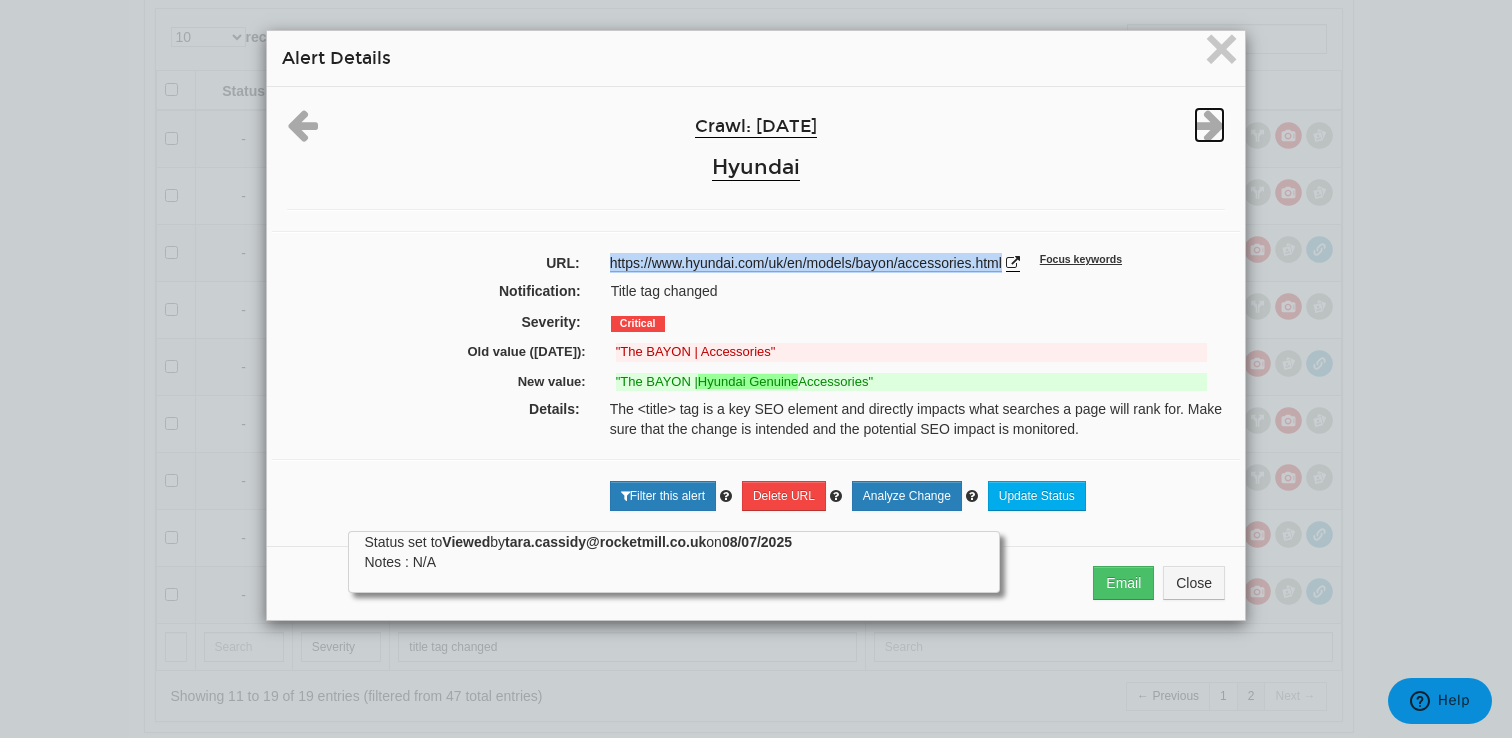 click at bounding box center (1209, 125) 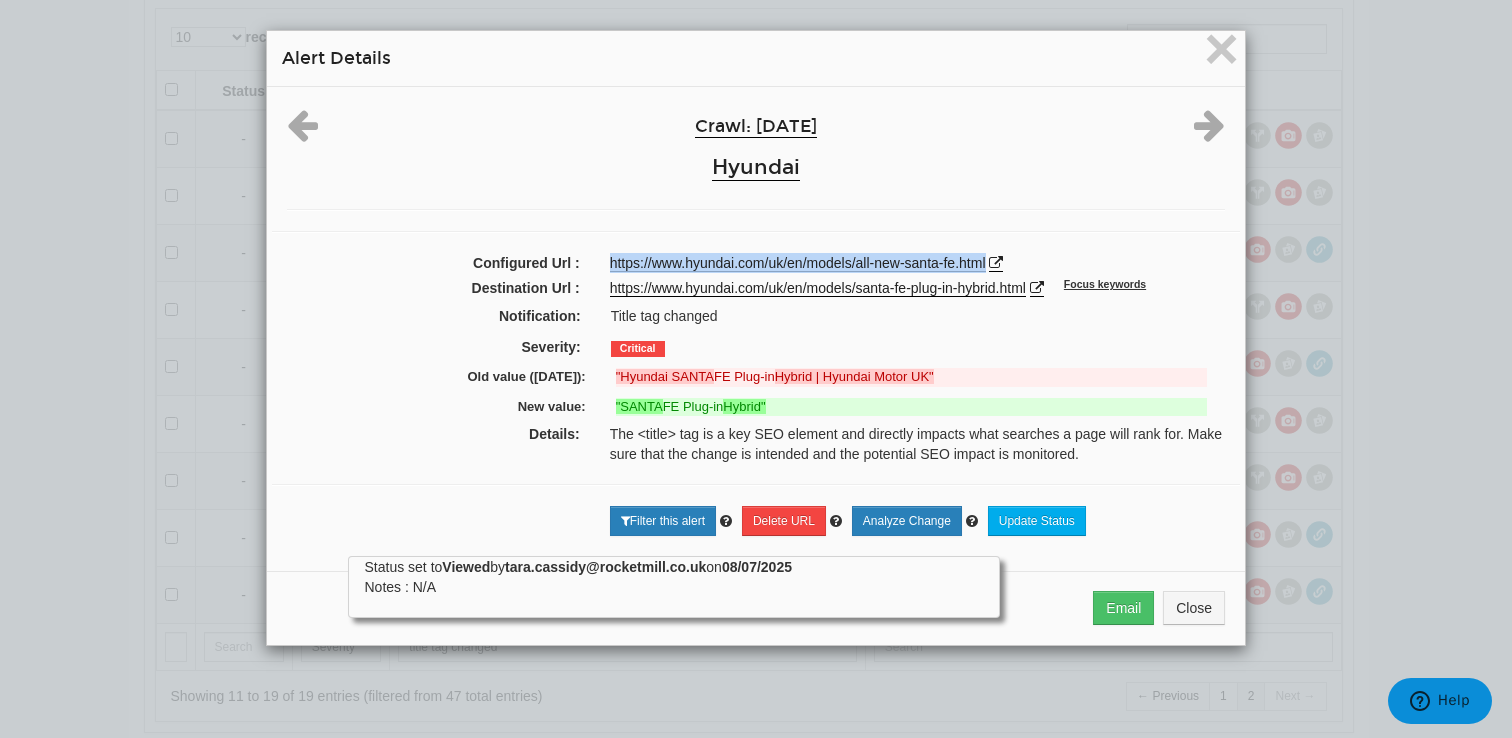 drag, startPoint x: 992, startPoint y: 266, endPoint x: 592, endPoint y: 266, distance: 400 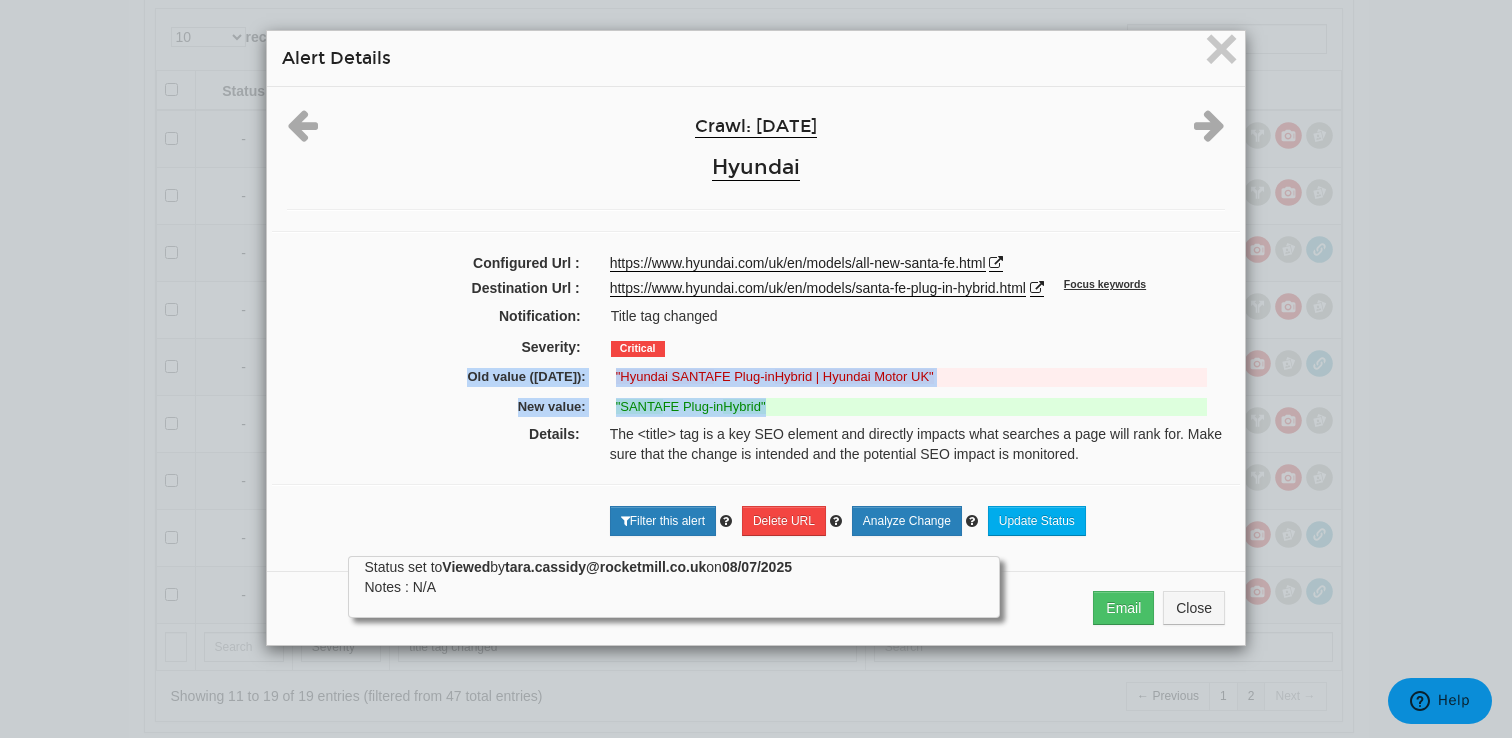 drag, startPoint x: 729, startPoint y: 404, endPoint x: 404, endPoint y: 378, distance: 326.03833 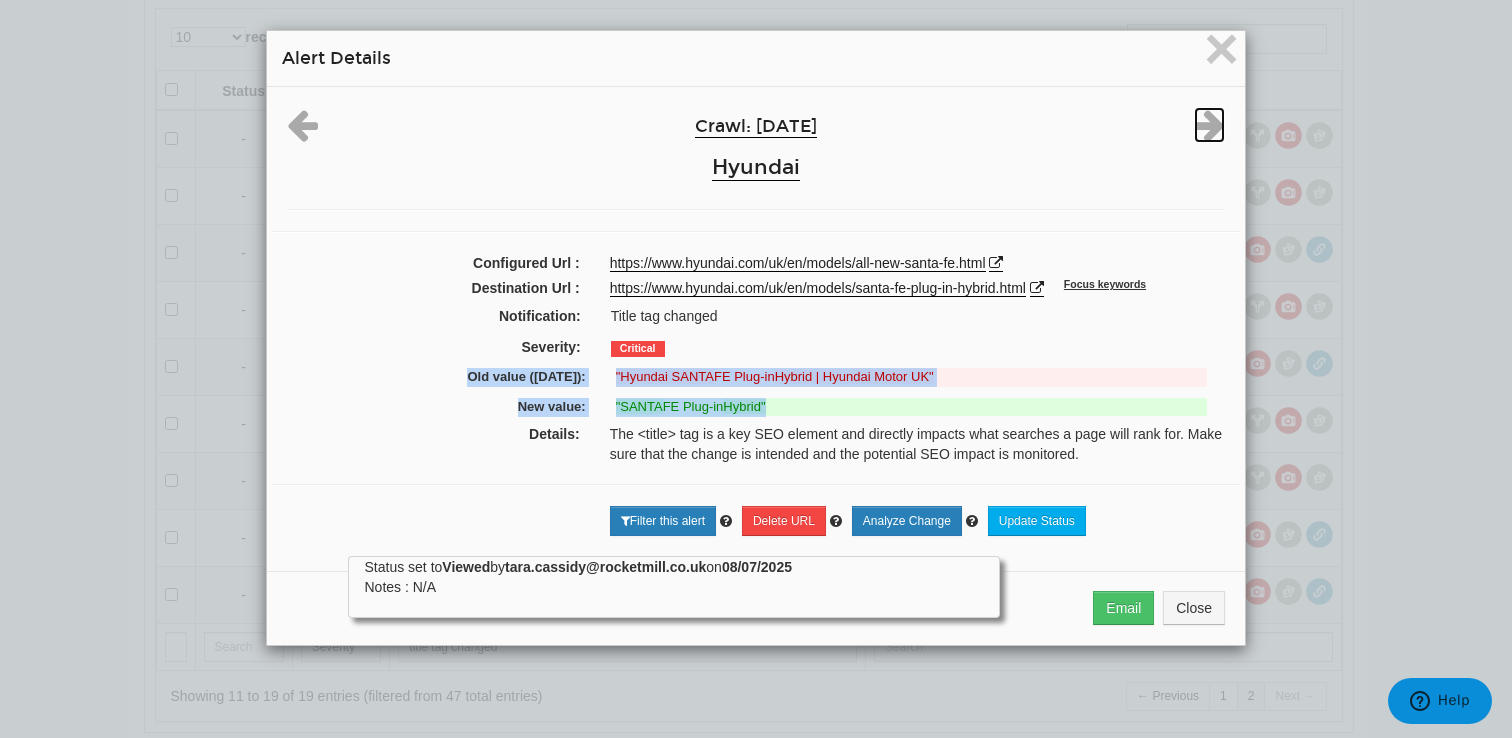 click at bounding box center [1209, 125] 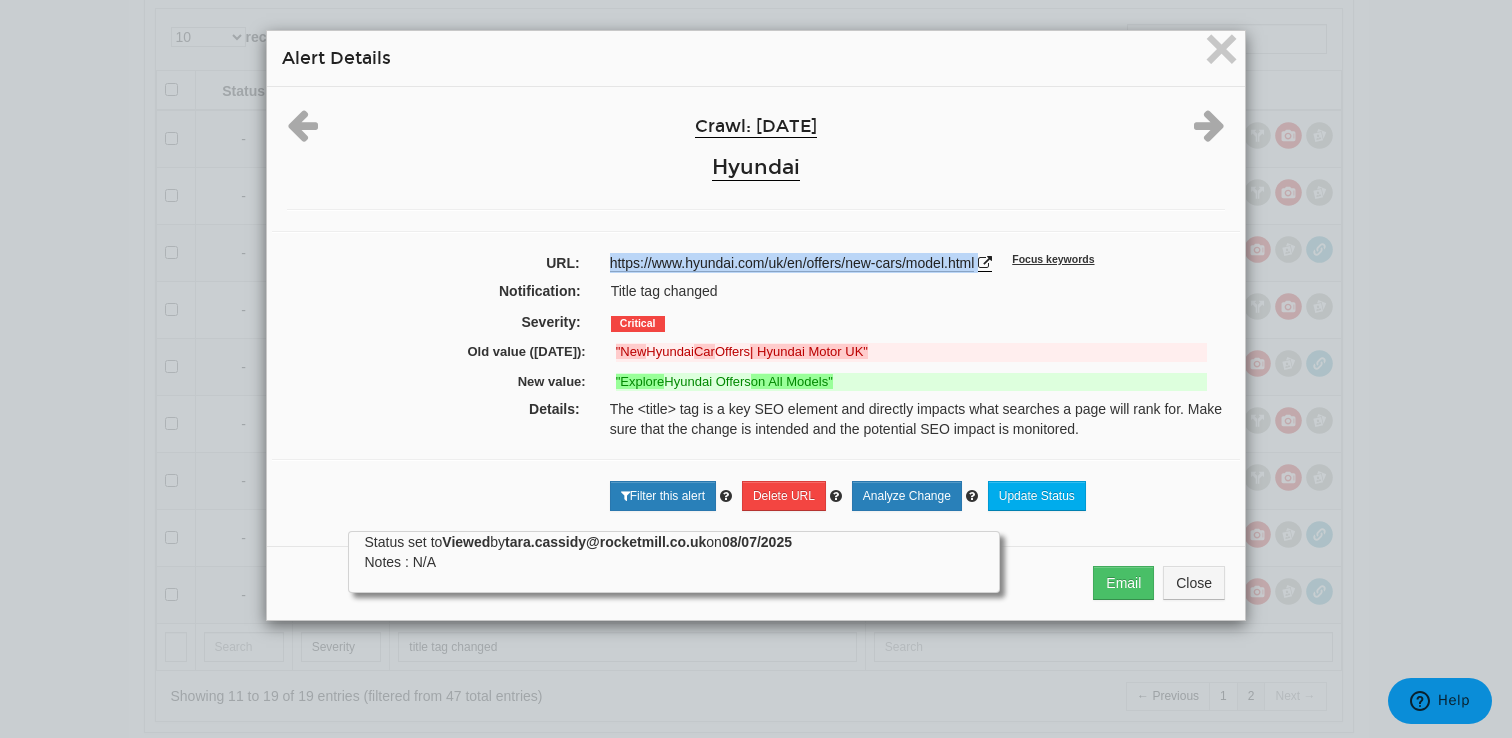 drag, startPoint x: 982, startPoint y: 263, endPoint x: 580, endPoint y: 265, distance: 402.00497 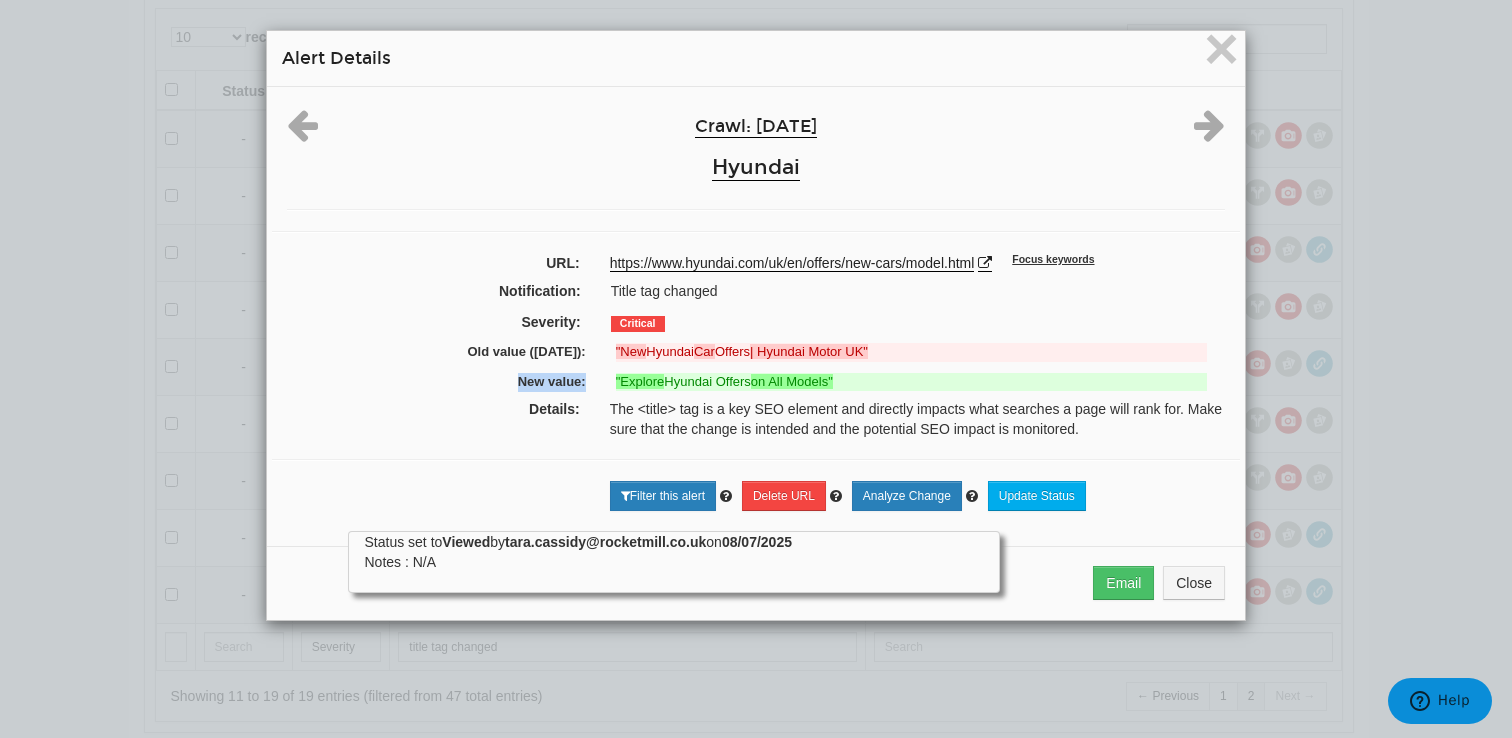 drag, startPoint x: 866, startPoint y: 372, endPoint x: 704, endPoint y: 367, distance: 162.07715 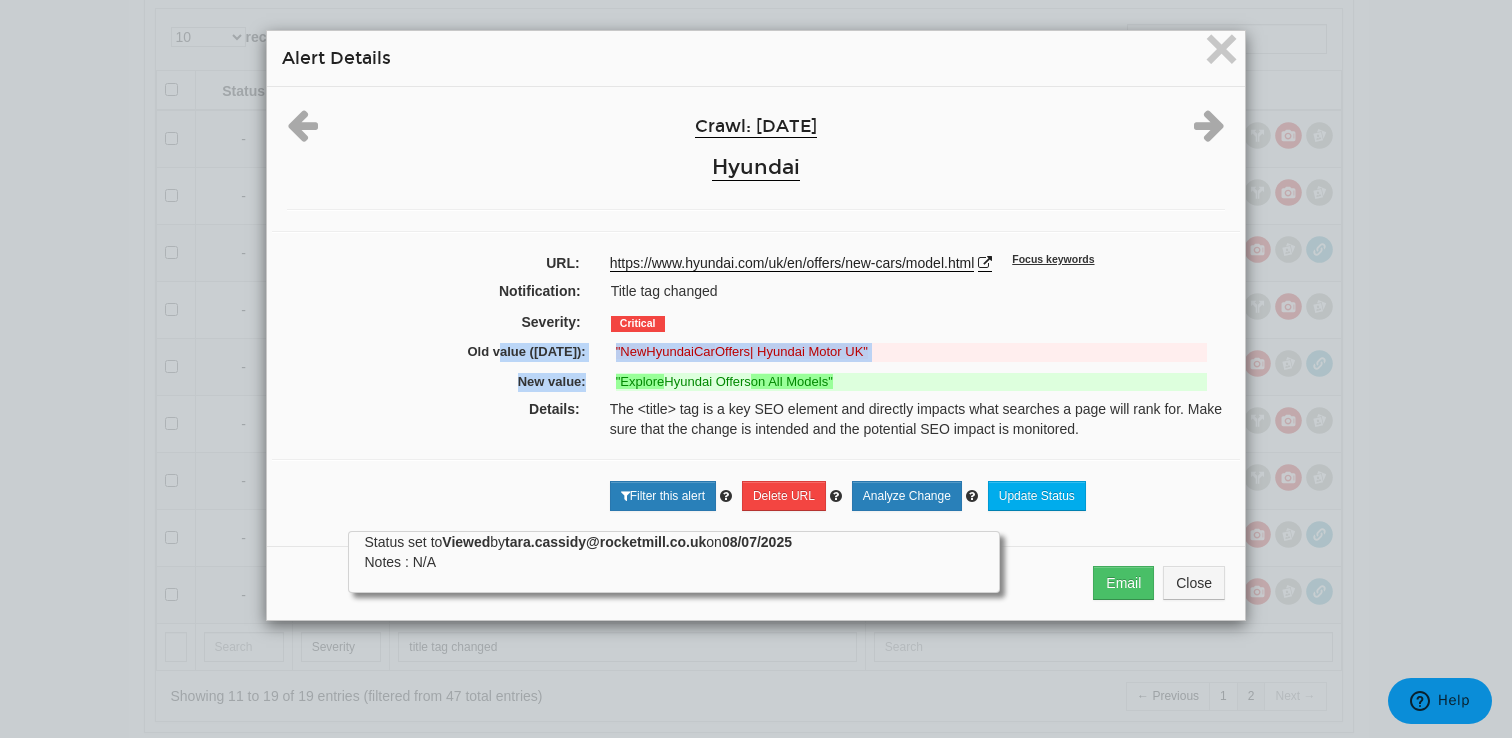drag, startPoint x: 761, startPoint y: 382, endPoint x: 738, endPoint y: 362, distance: 30.479502 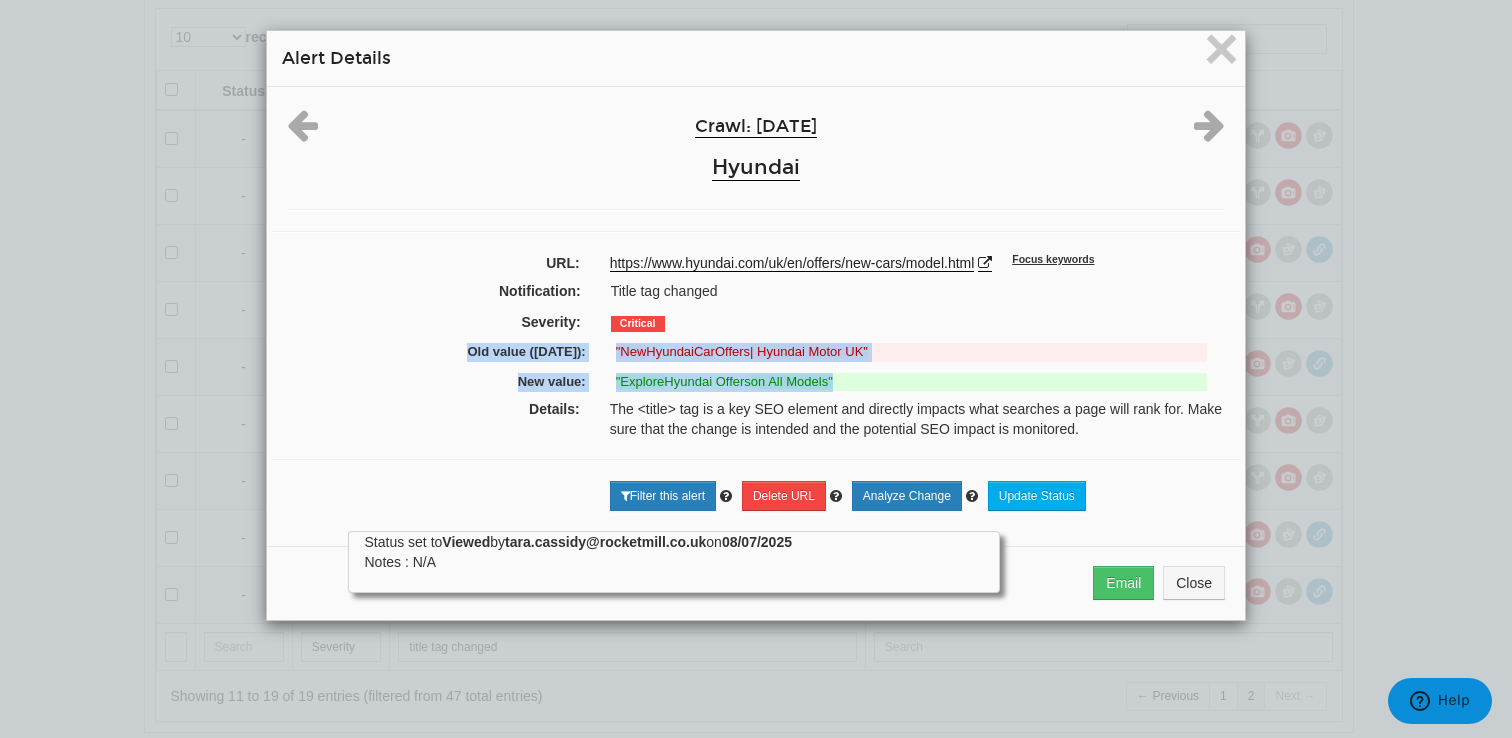 drag, startPoint x: 885, startPoint y: 382, endPoint x: 415, endPoint y: 351, distance: 471.02124 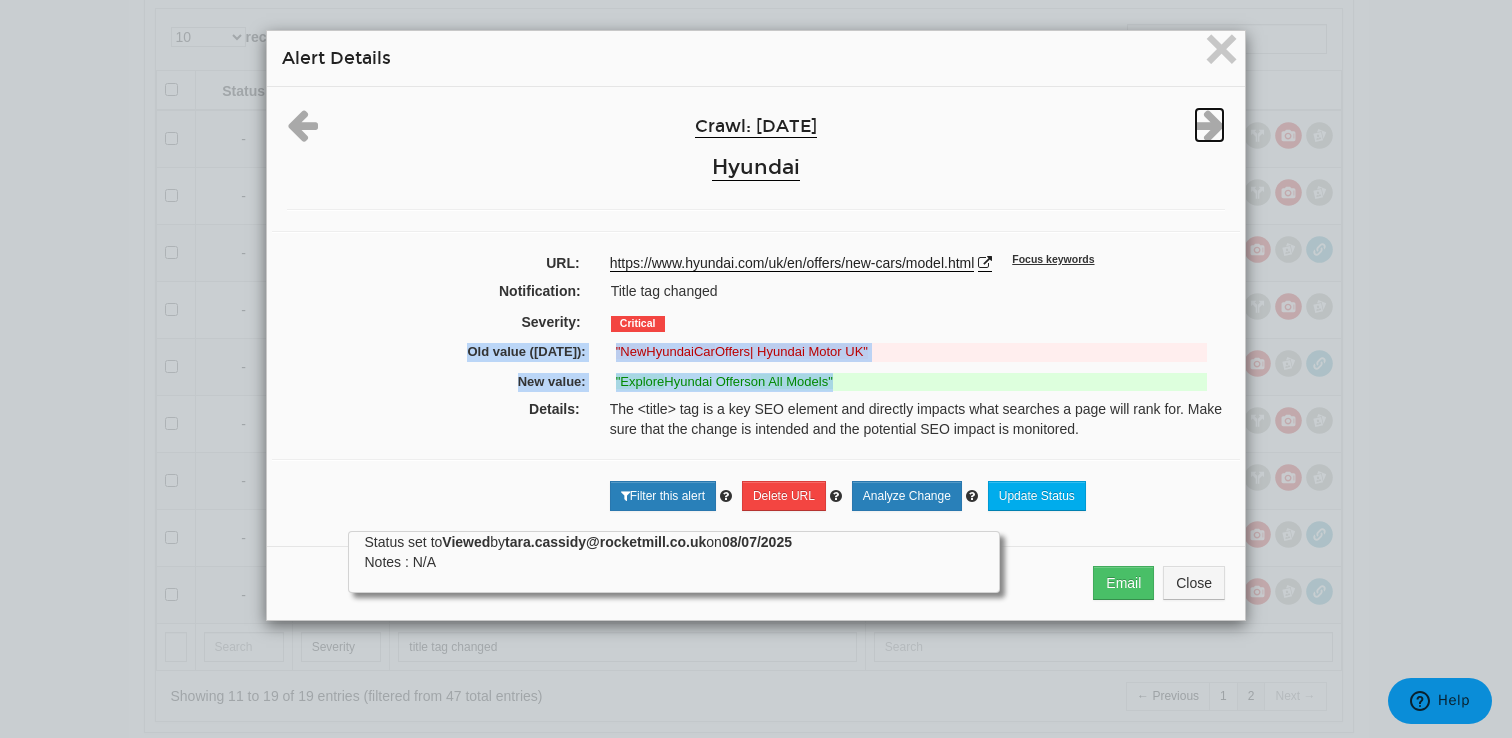 click at bounding box center [1209, 125] 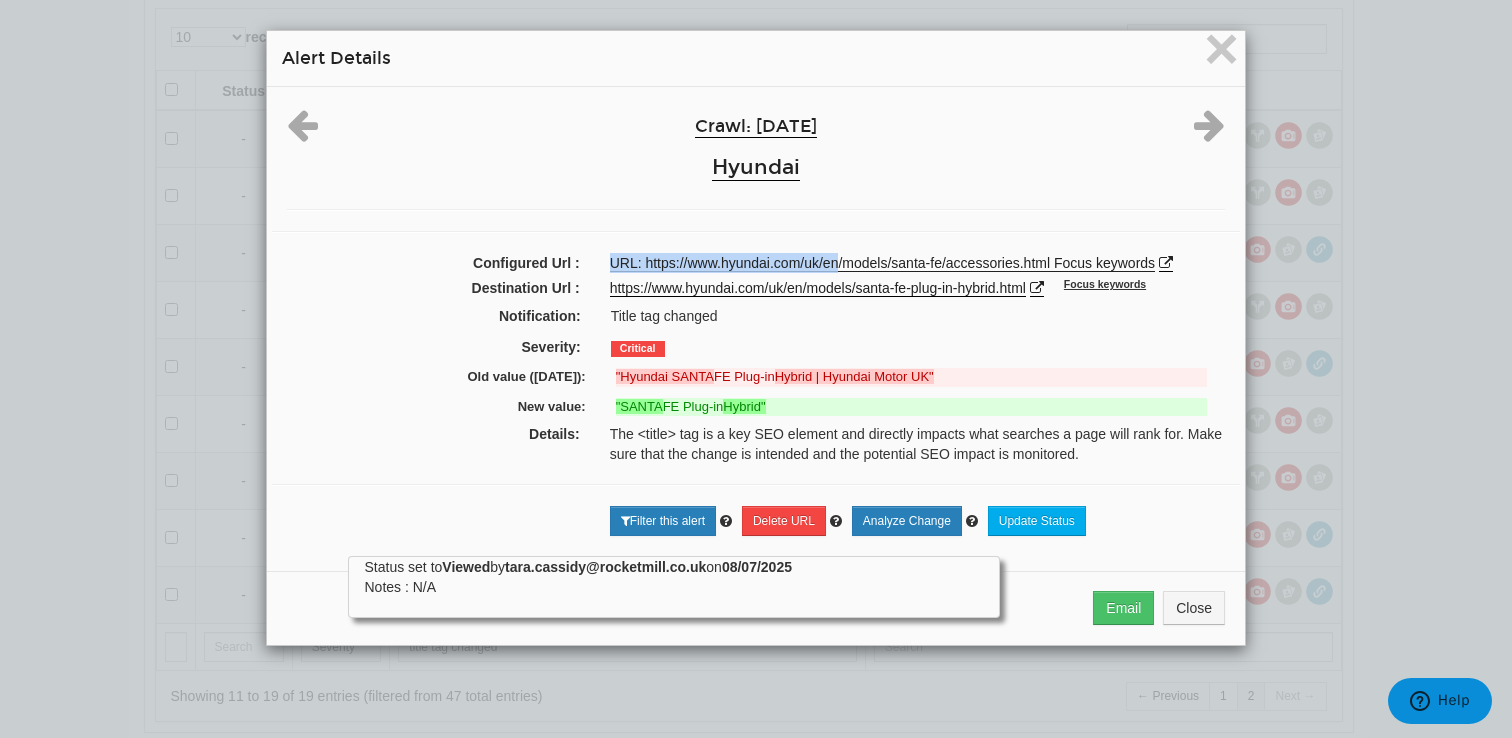 drag, startPoint x: 1020, startPoint y: 268, endPoint x: 603, endPoint y: 271, distance: 417.0108 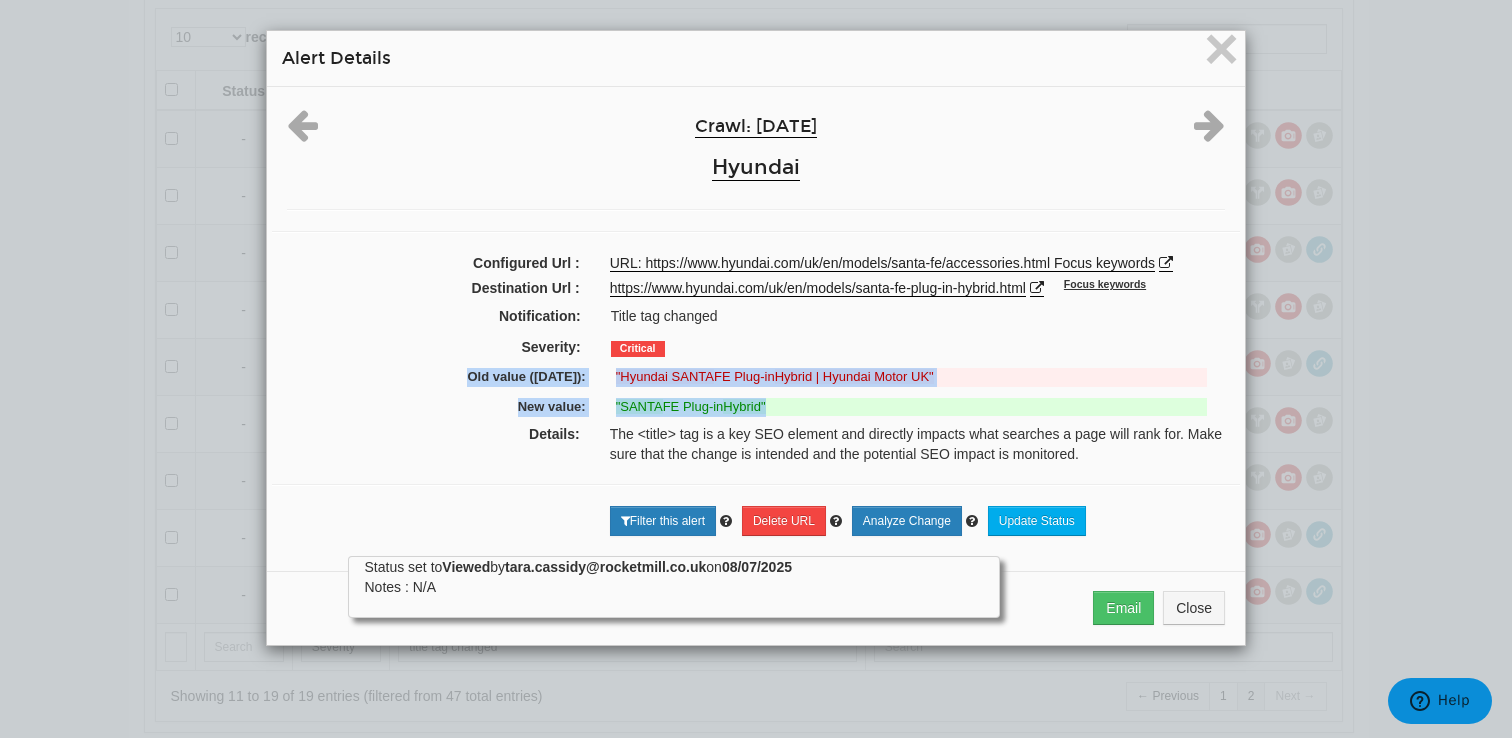 drag, startPoint x: 794, startPoint y: 411, endPoint x: 419, endPoint y: 379, distance: 376.36285 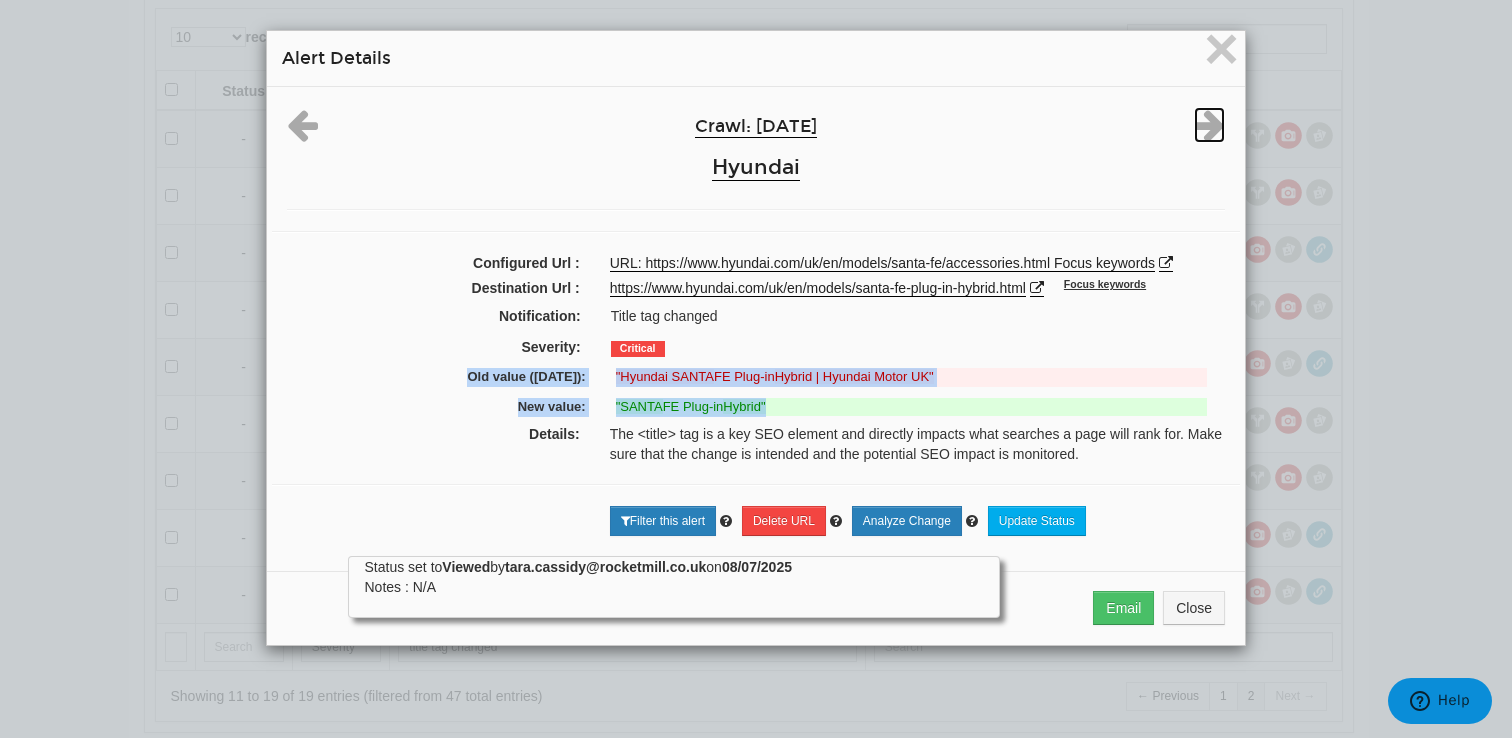 click at bounding box center (1209, 125) 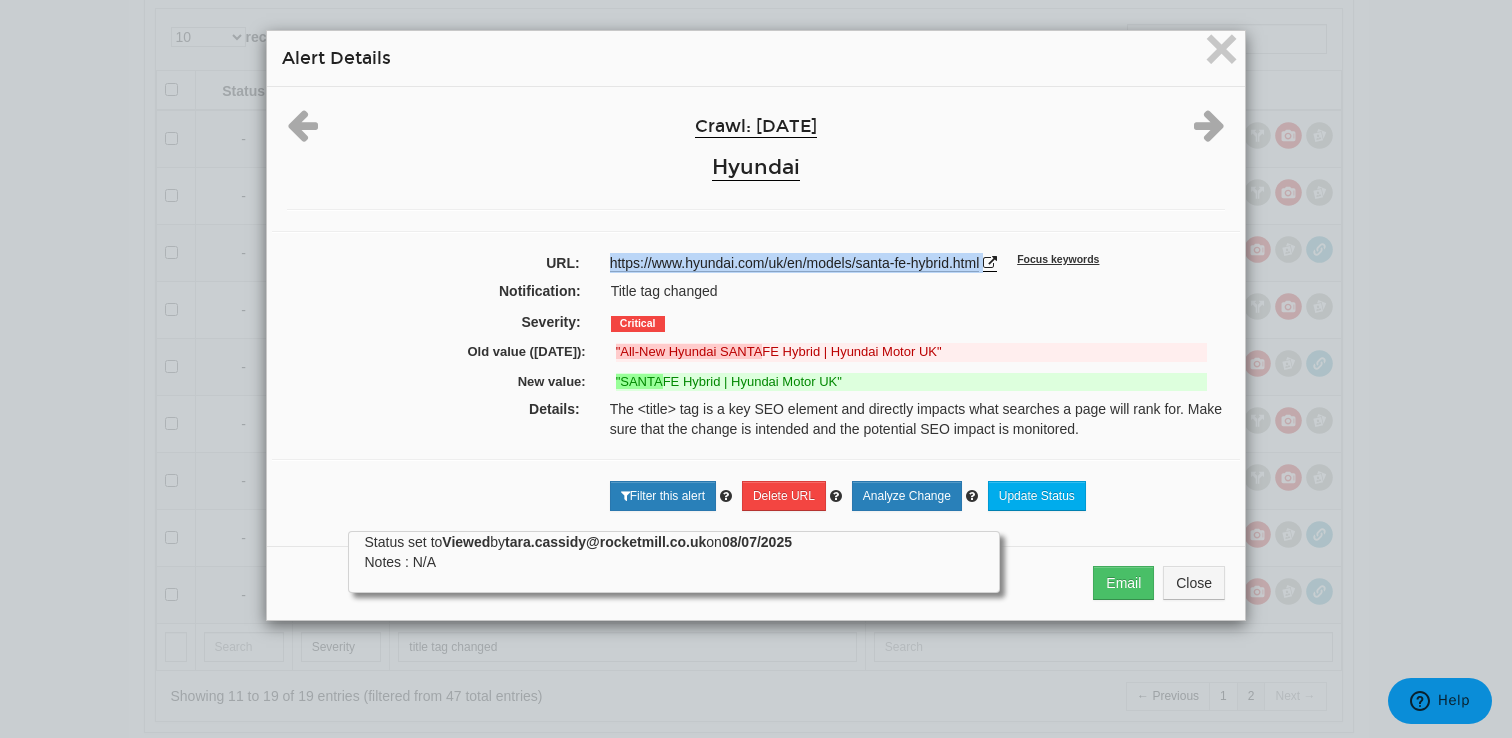 drag, startPoint x: 987, startPoint y: 266, endPoint x: 595, endPoint y: 267, distance: 392.00128 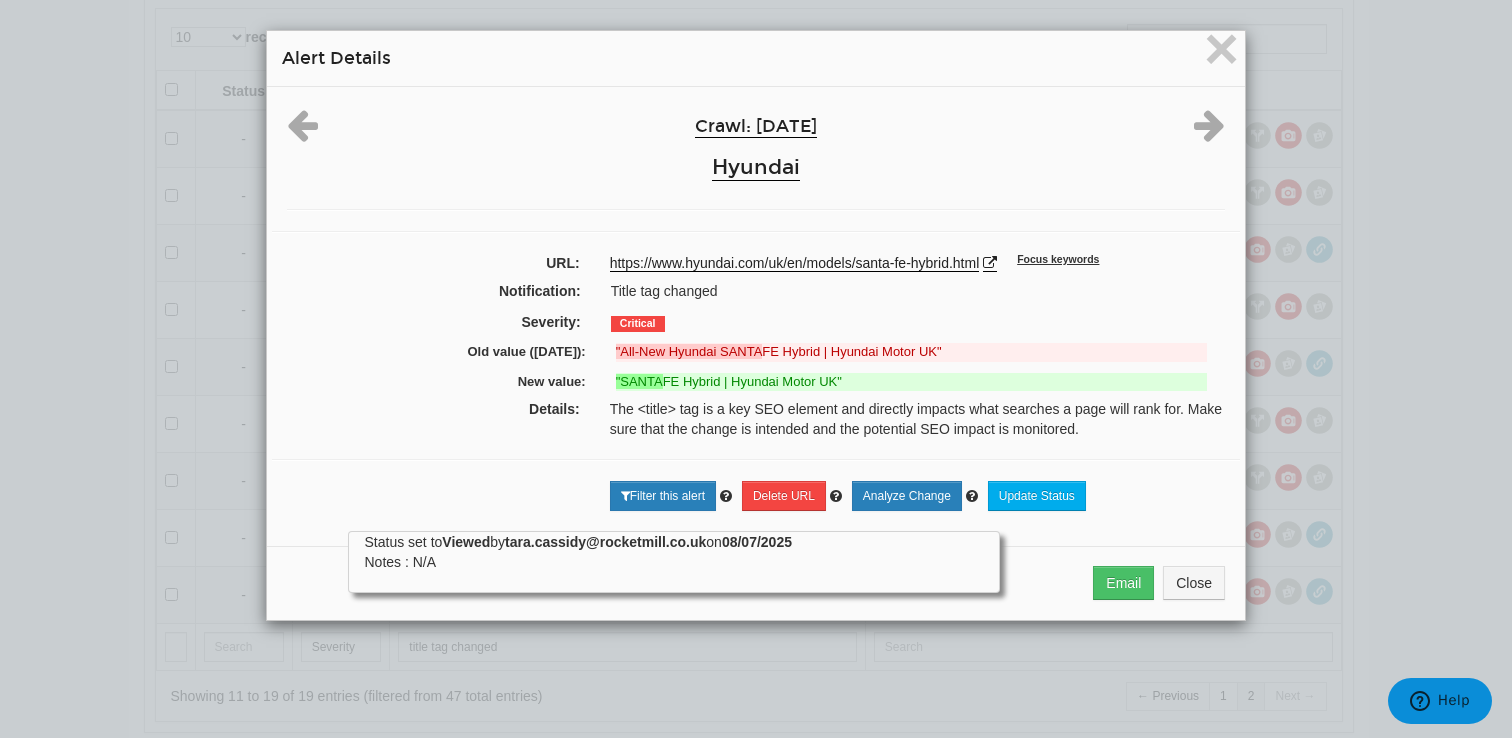click at bounding box center [1199, 125] 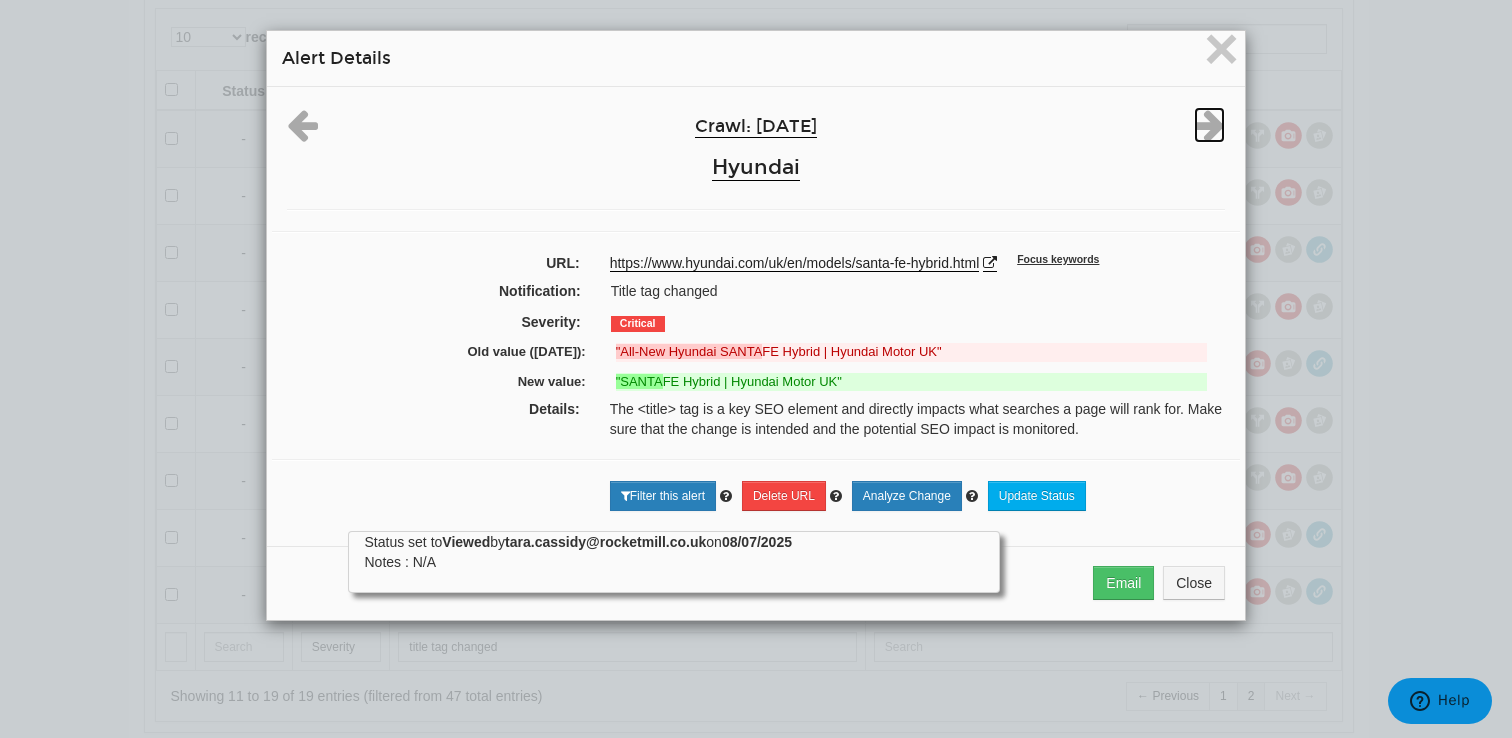 click at bounding box center (1209, 125) 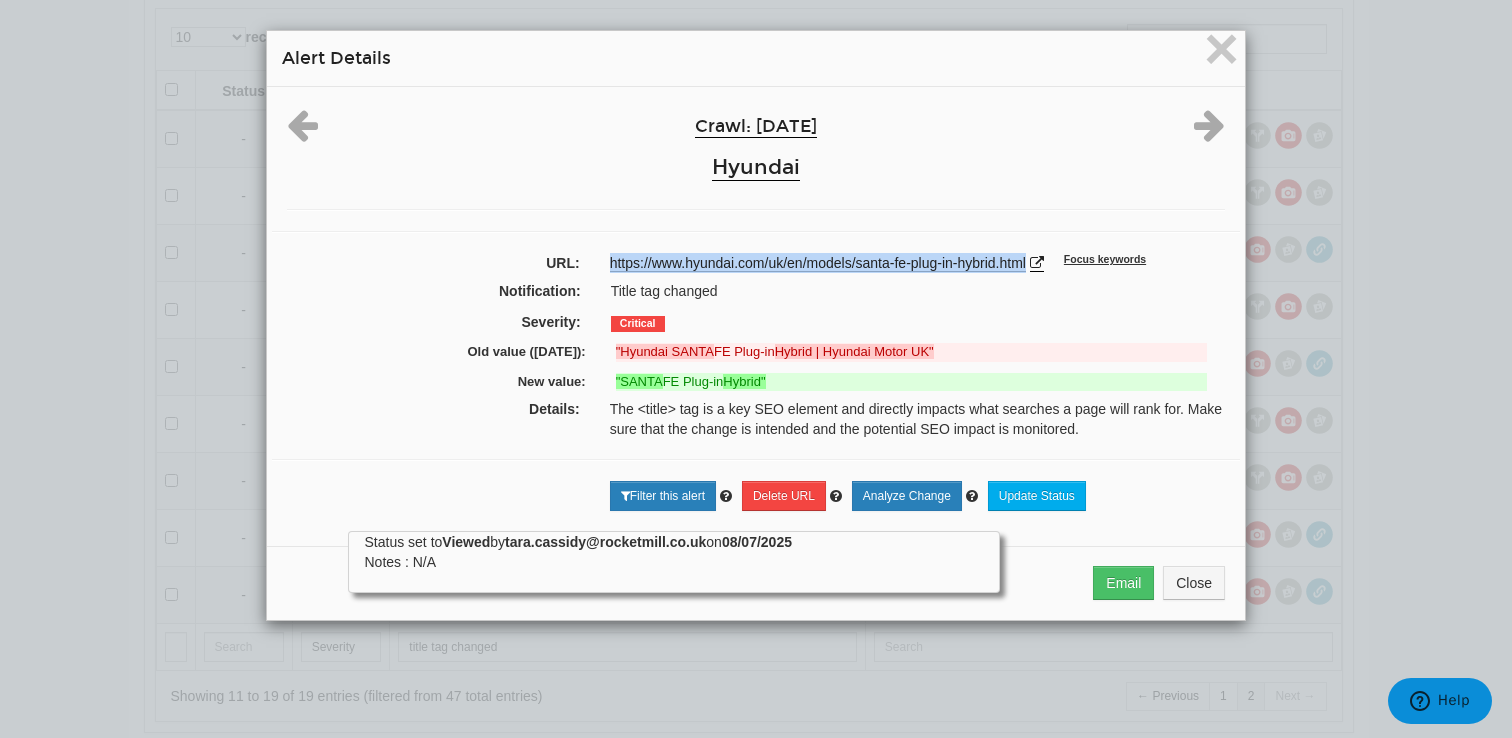 drag, startPoint x: 1035, startPoint y: 269, endPoint x: 599, endPoint y: 268, distance: 436.00116 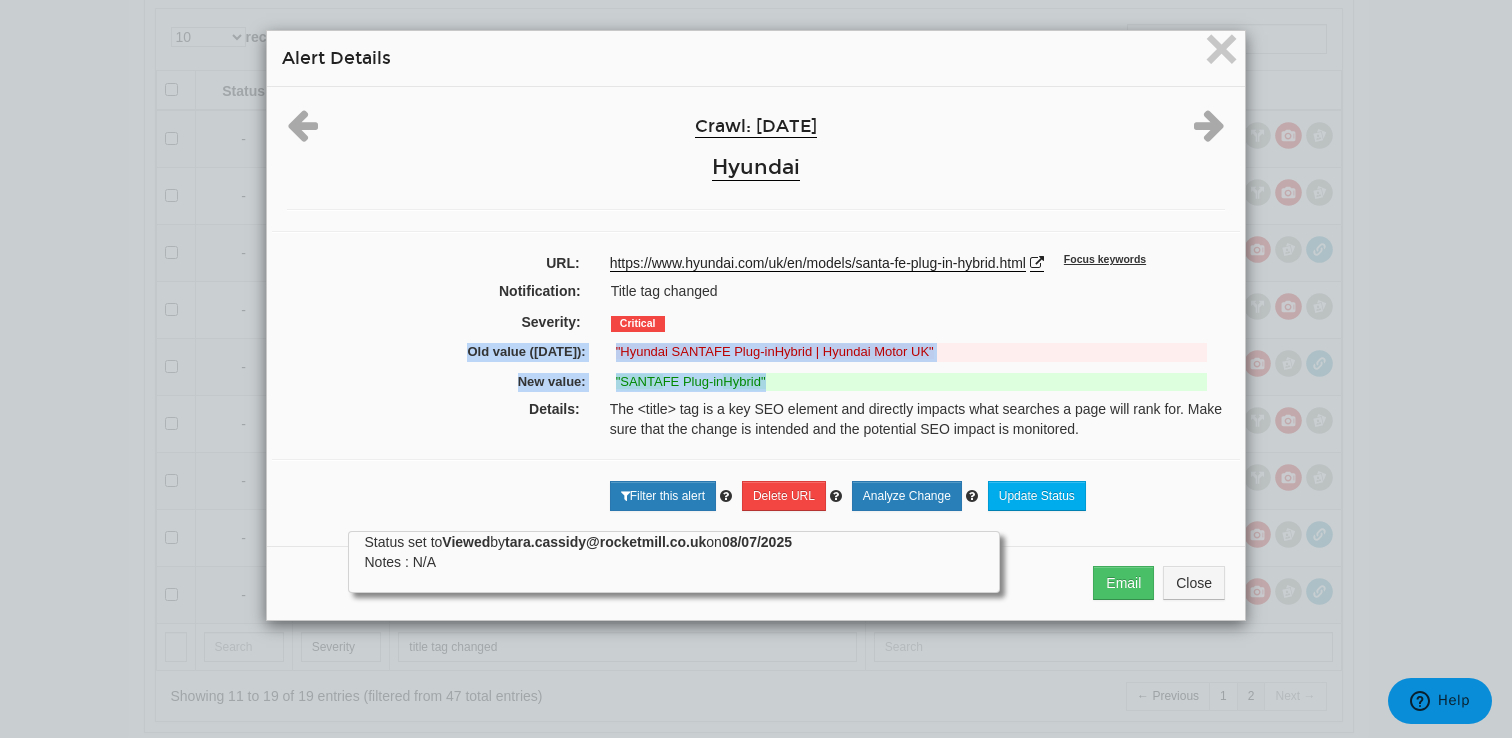 drag, startPoint x: 786, startPoint y: 383, endPoint x: 424, endPoint y: 351, distance: 363.41162 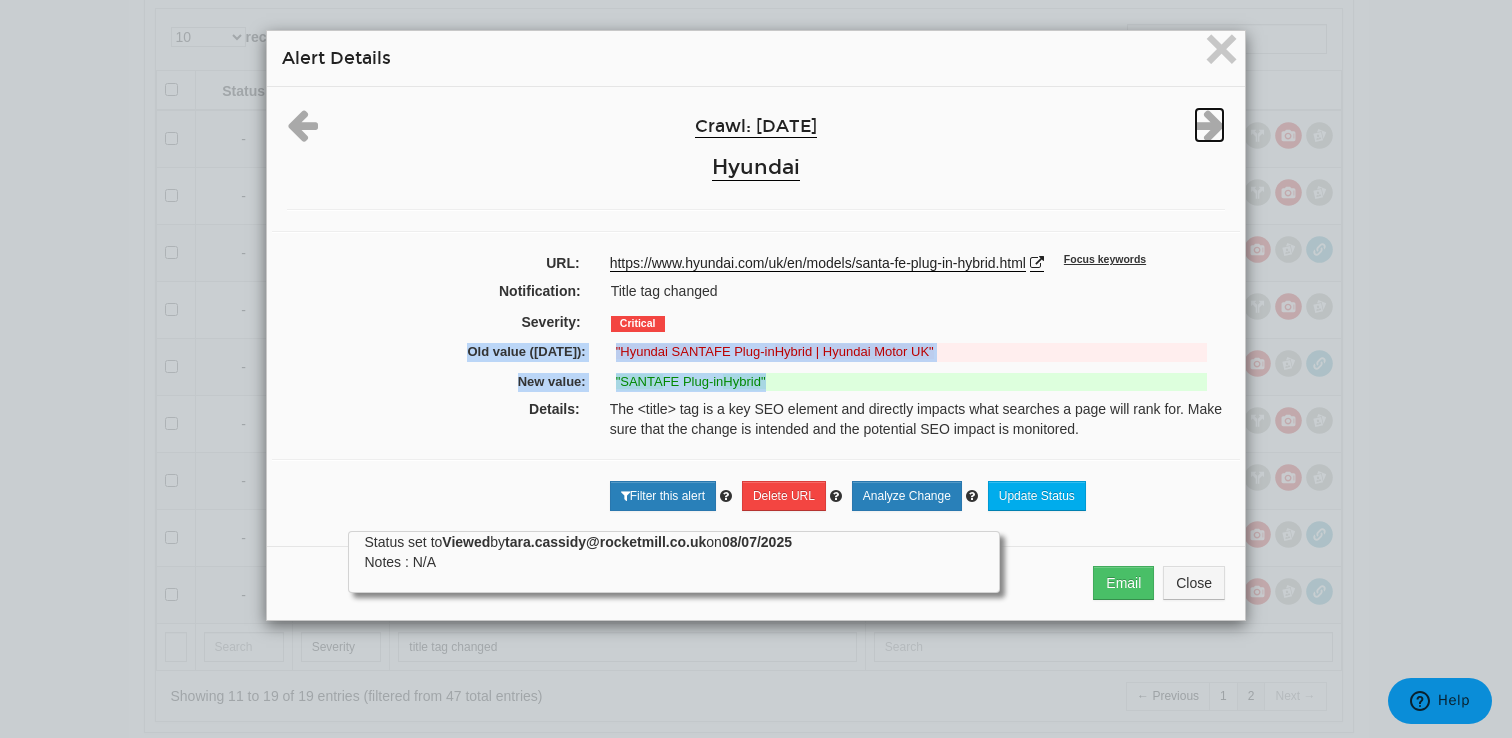 click at bounding box center (1209, 125) 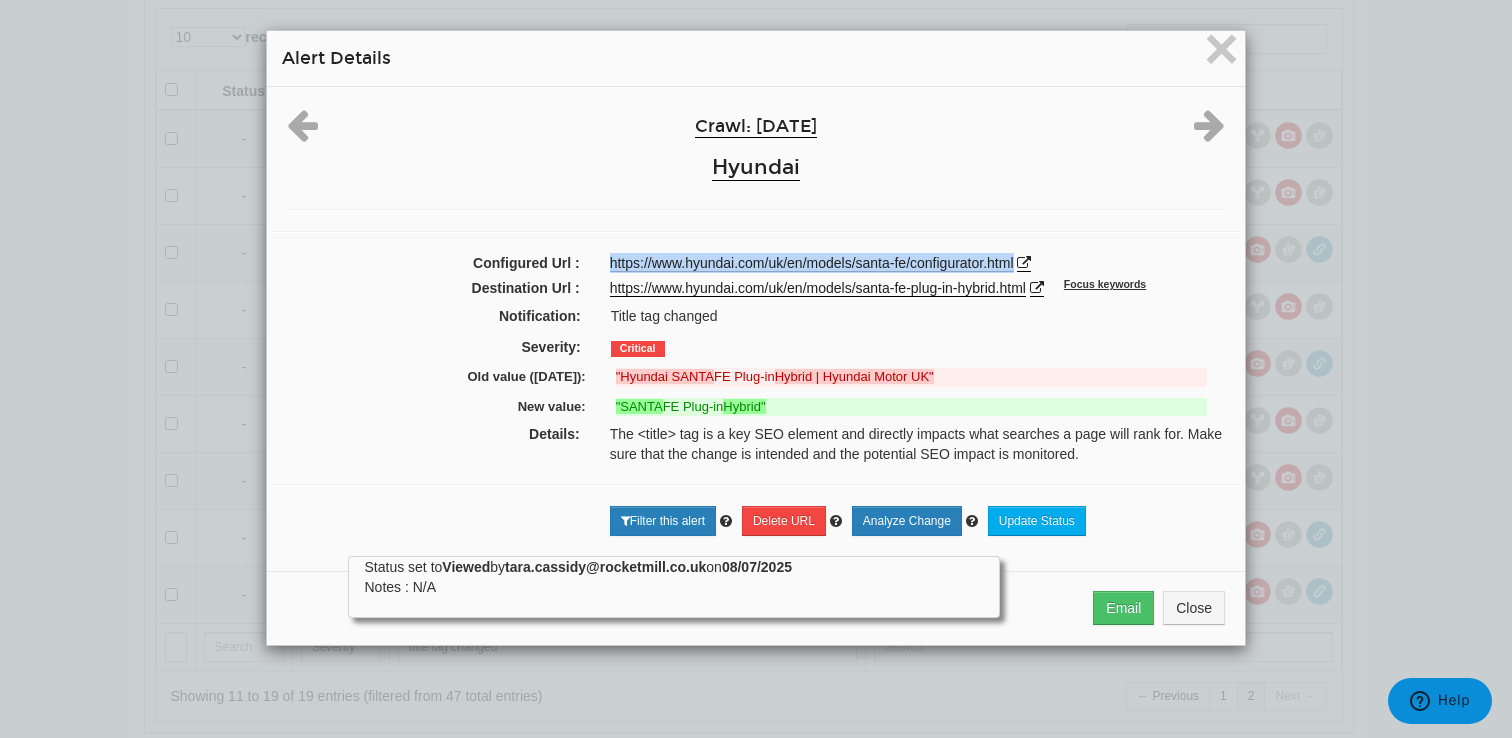 drag, startPoint x: 1021, startPoint y: 263, endPoint x: 593, endPoint y: 267, distance: 428.01868 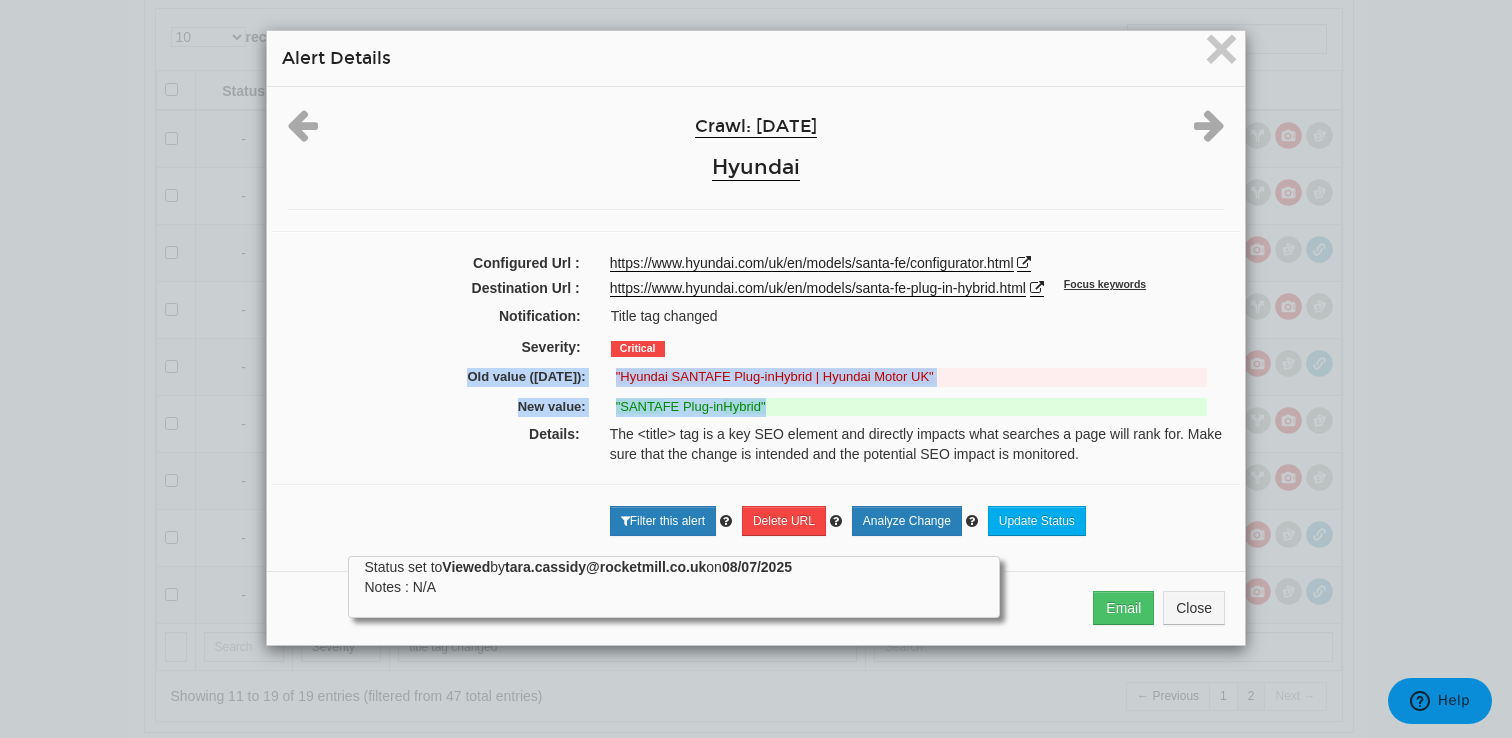 drag, startPoint x: 804, startPoint y: 410, endPoint x: 379, endPoint y: 382, distance: 425.92136 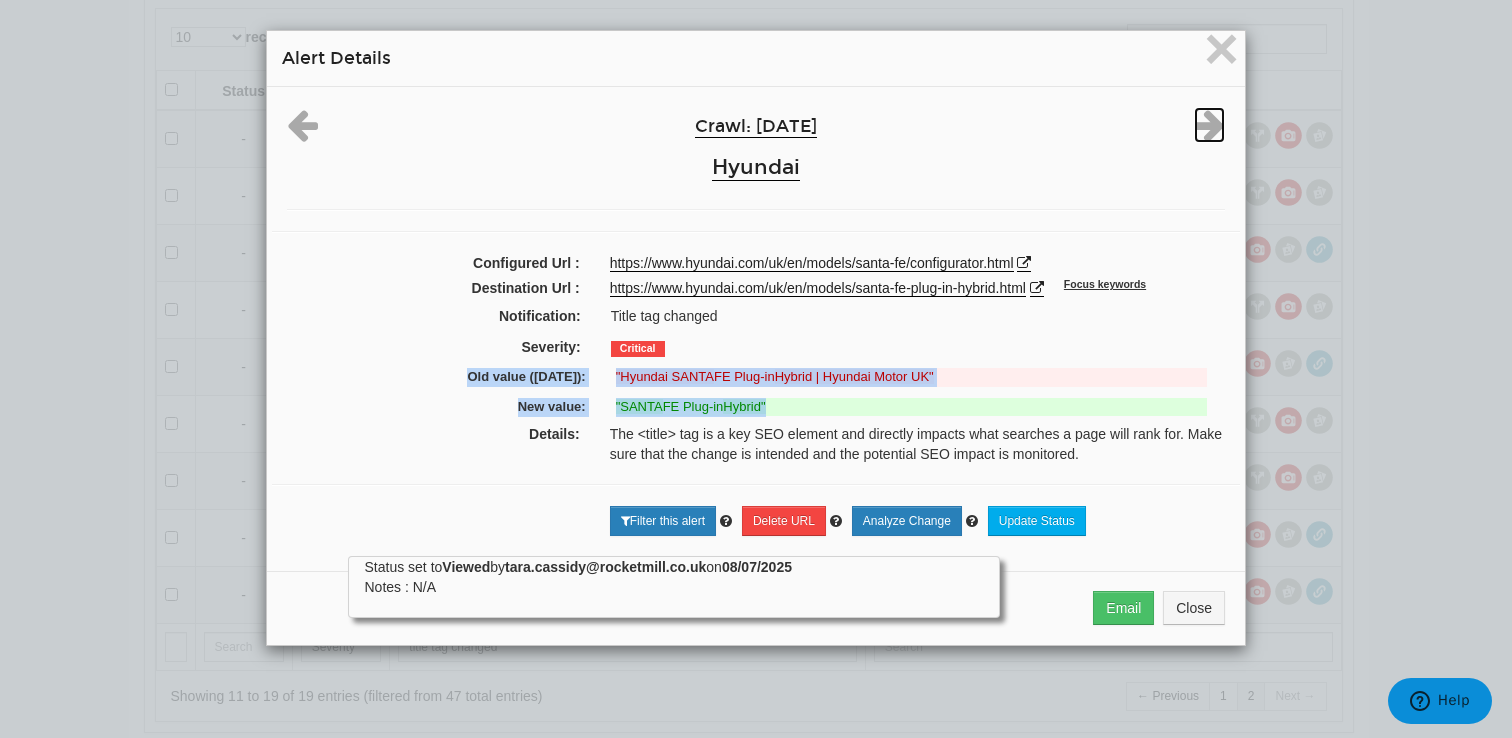 click at bounding box center [1209, 125] 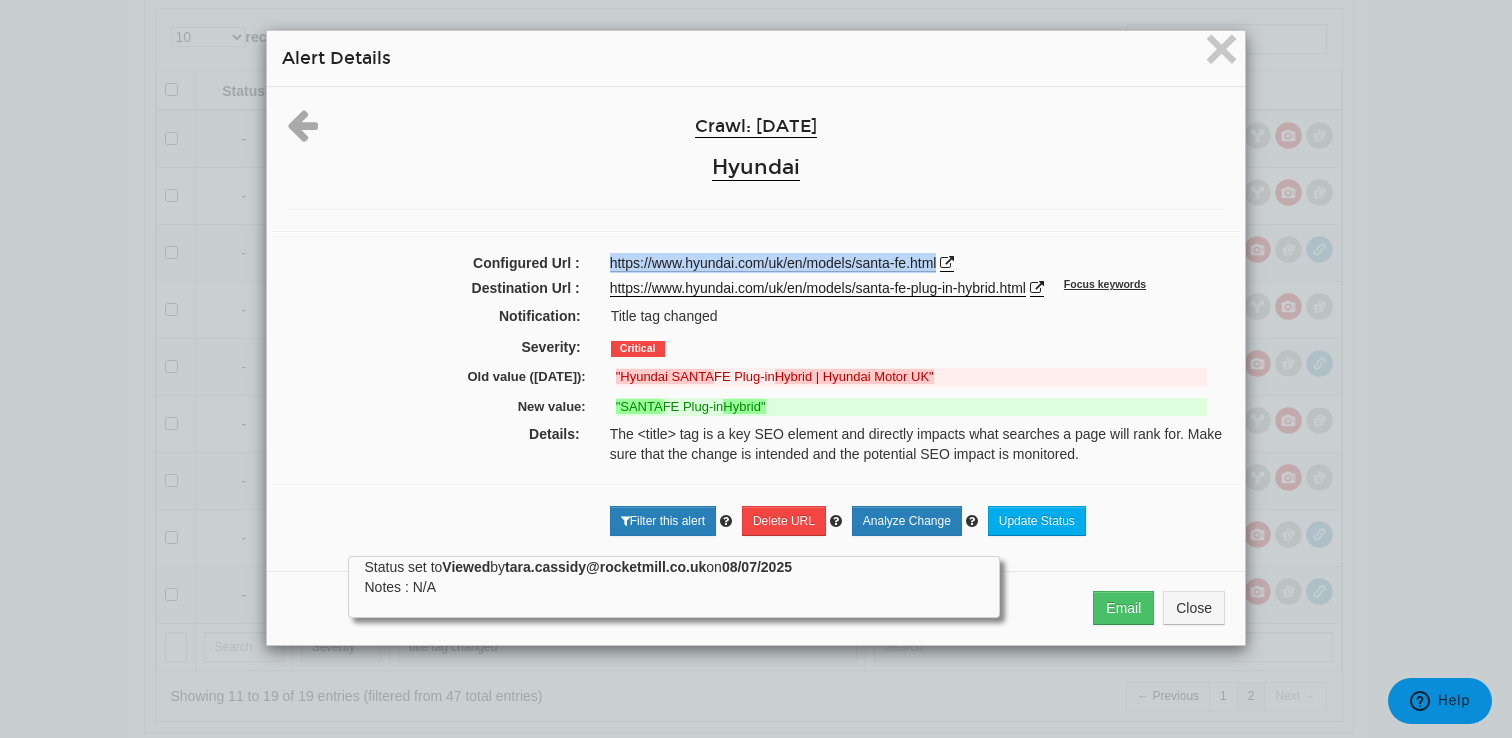 drag, startPoint x: 941, startPoint y: 266, endPoint x: 592, endPoint y: 270, distance: 349.02292 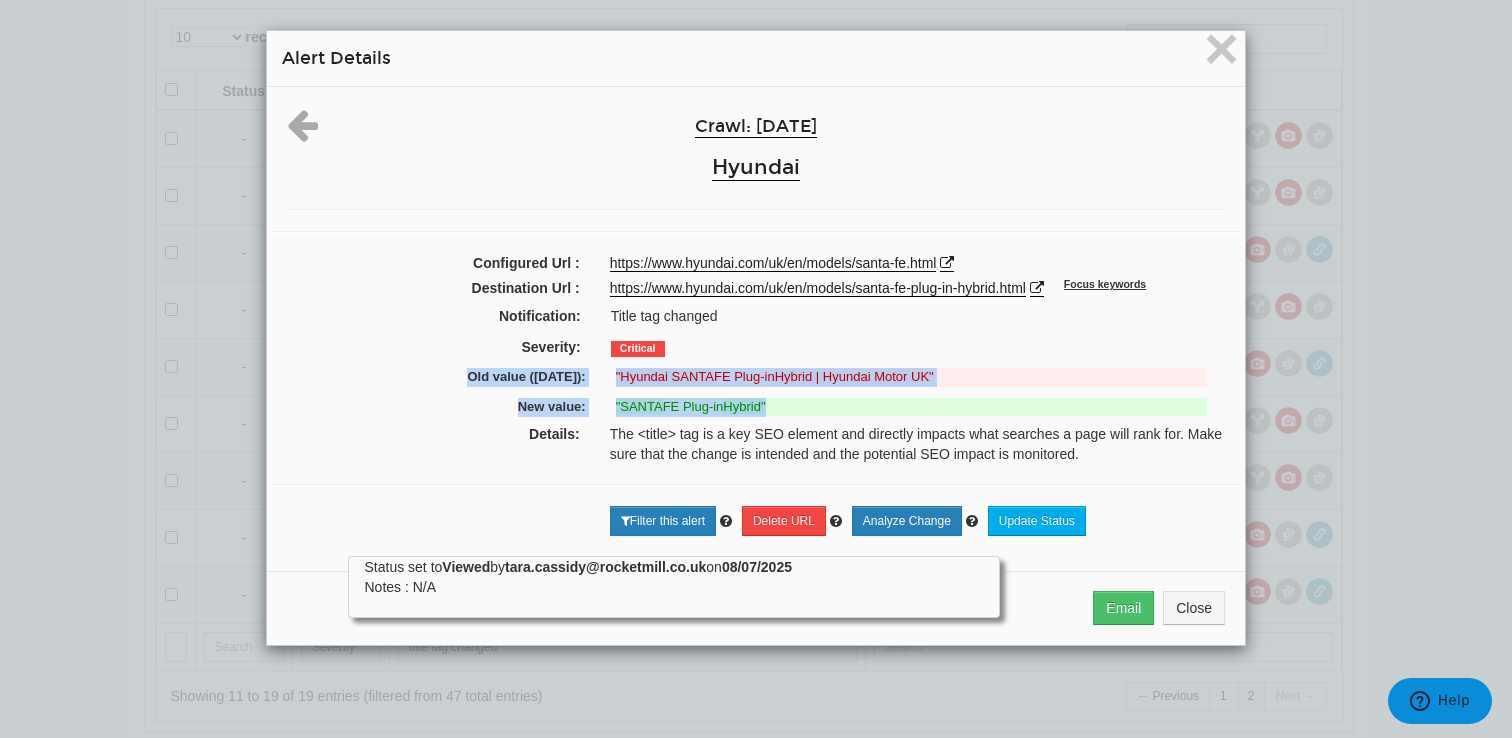 drag, startPoint x: 835, startPoint y: 413, endPoint x: 405, endPoint y: 383, distance: 431.04523 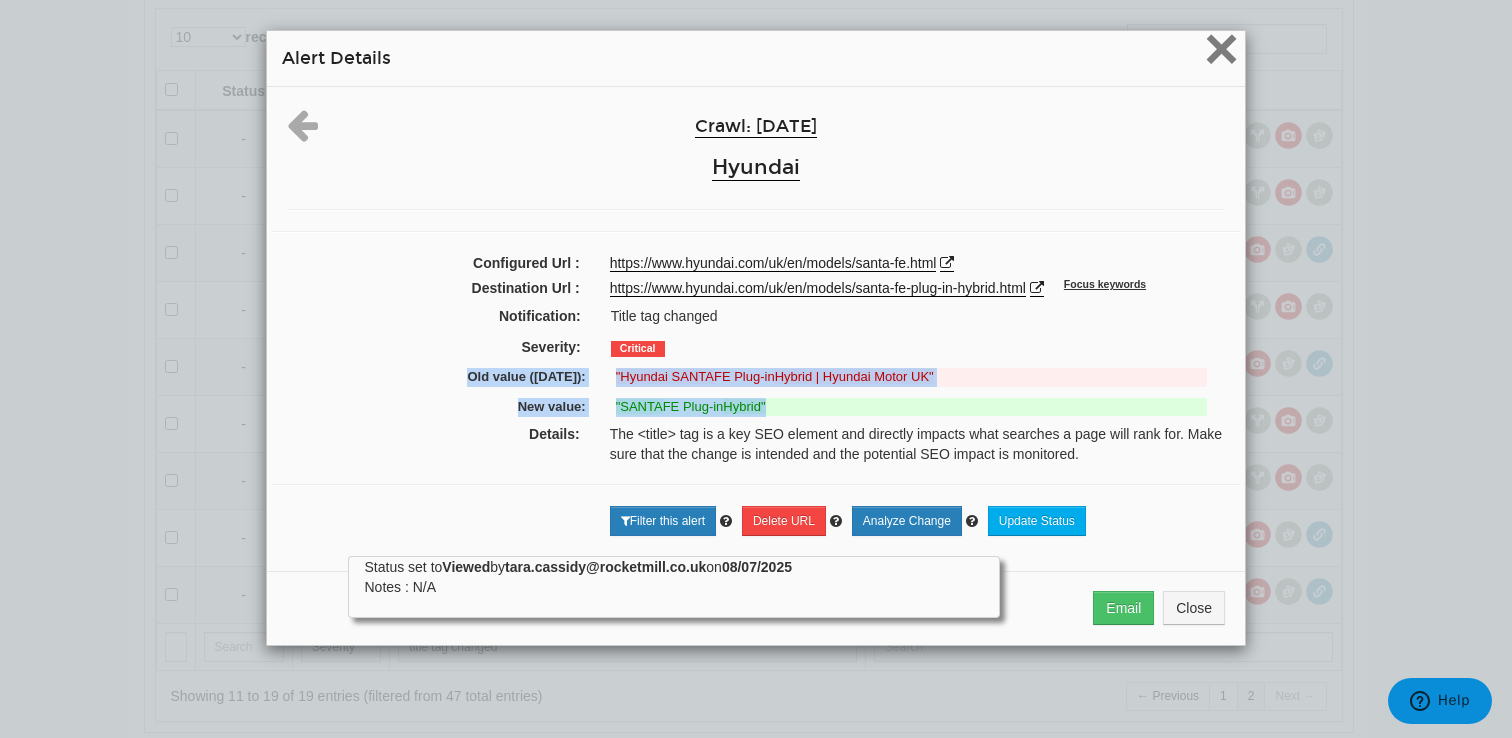 click on "×" at bounding box center (1221, 48) 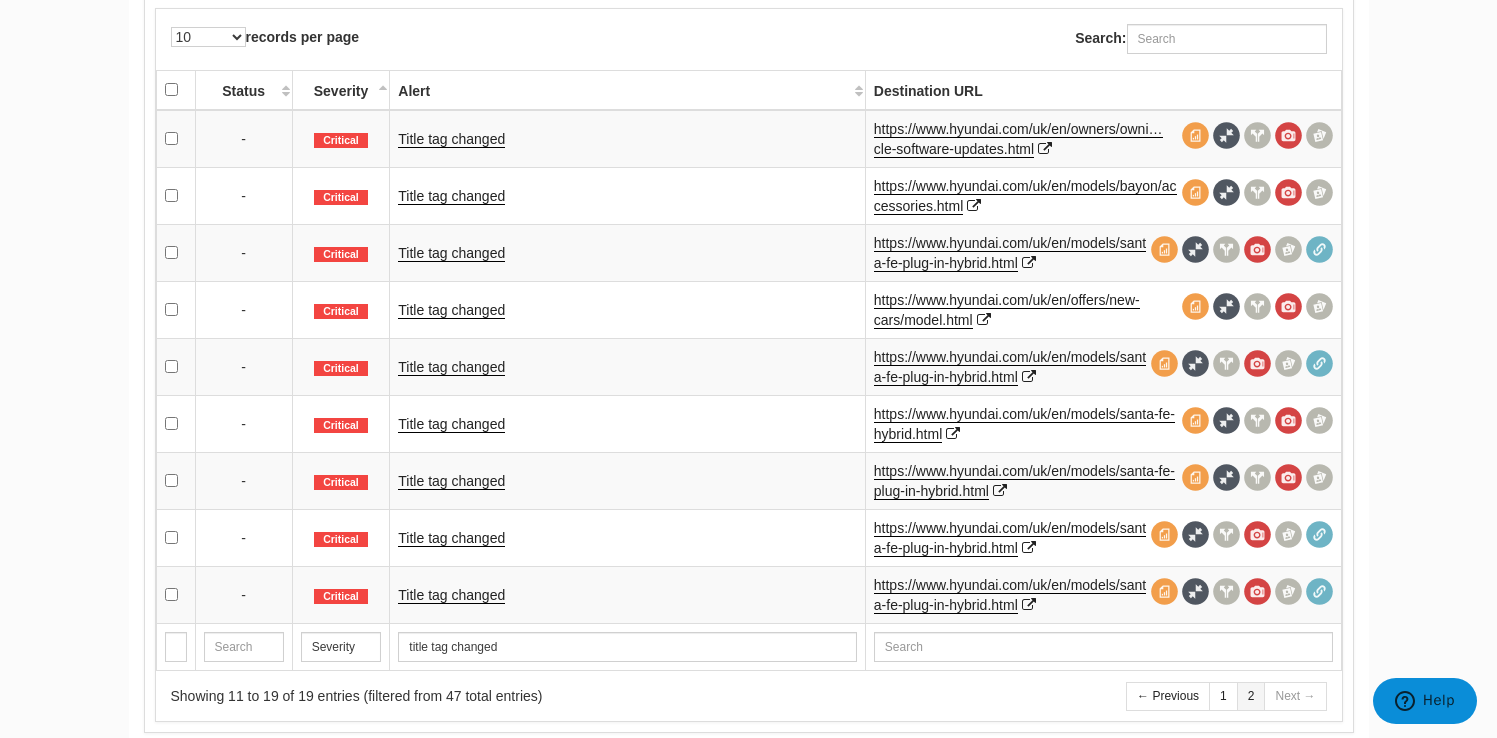 scroll, scrollTop: 624, scrollLeft: 0, axis: vertical 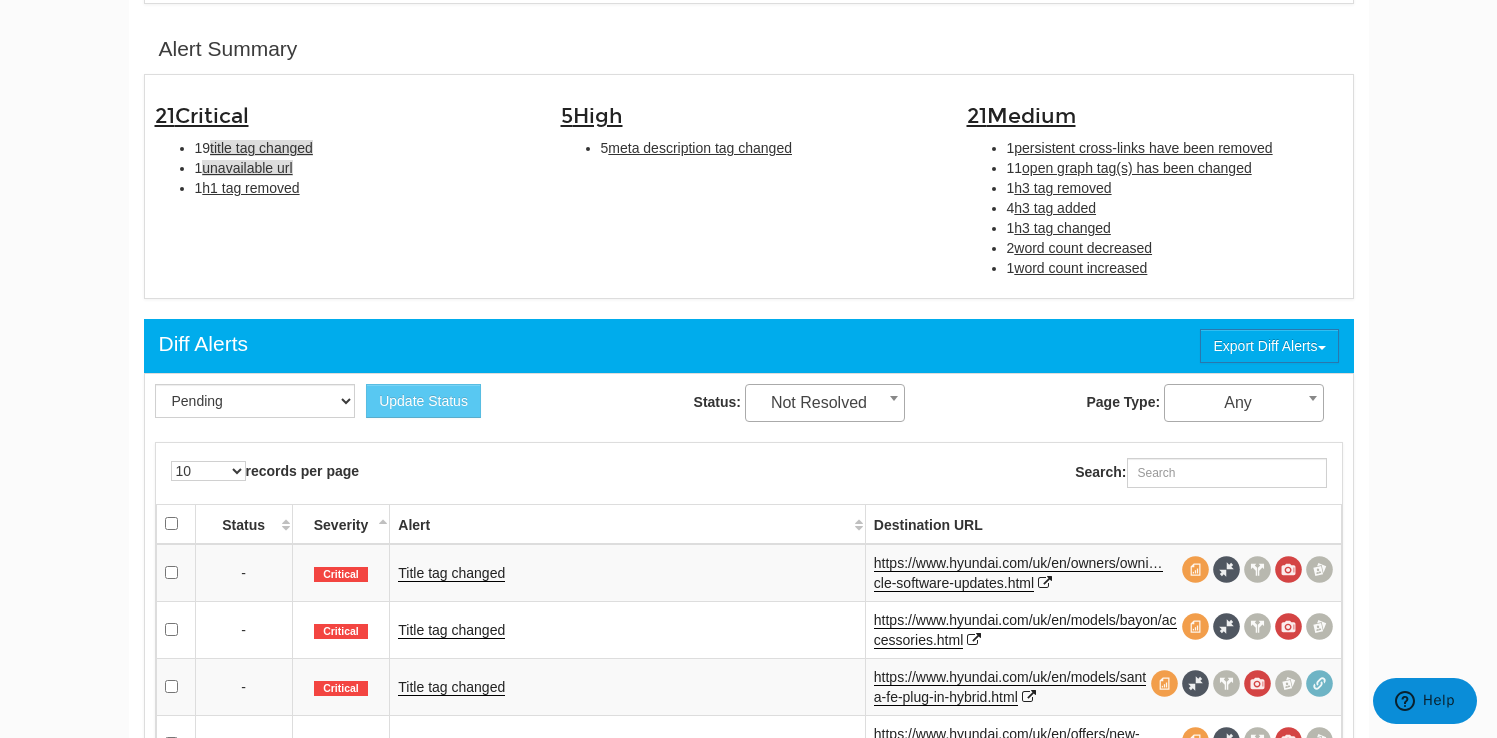 click on "unavailable url" at bounding box center (247, 168) 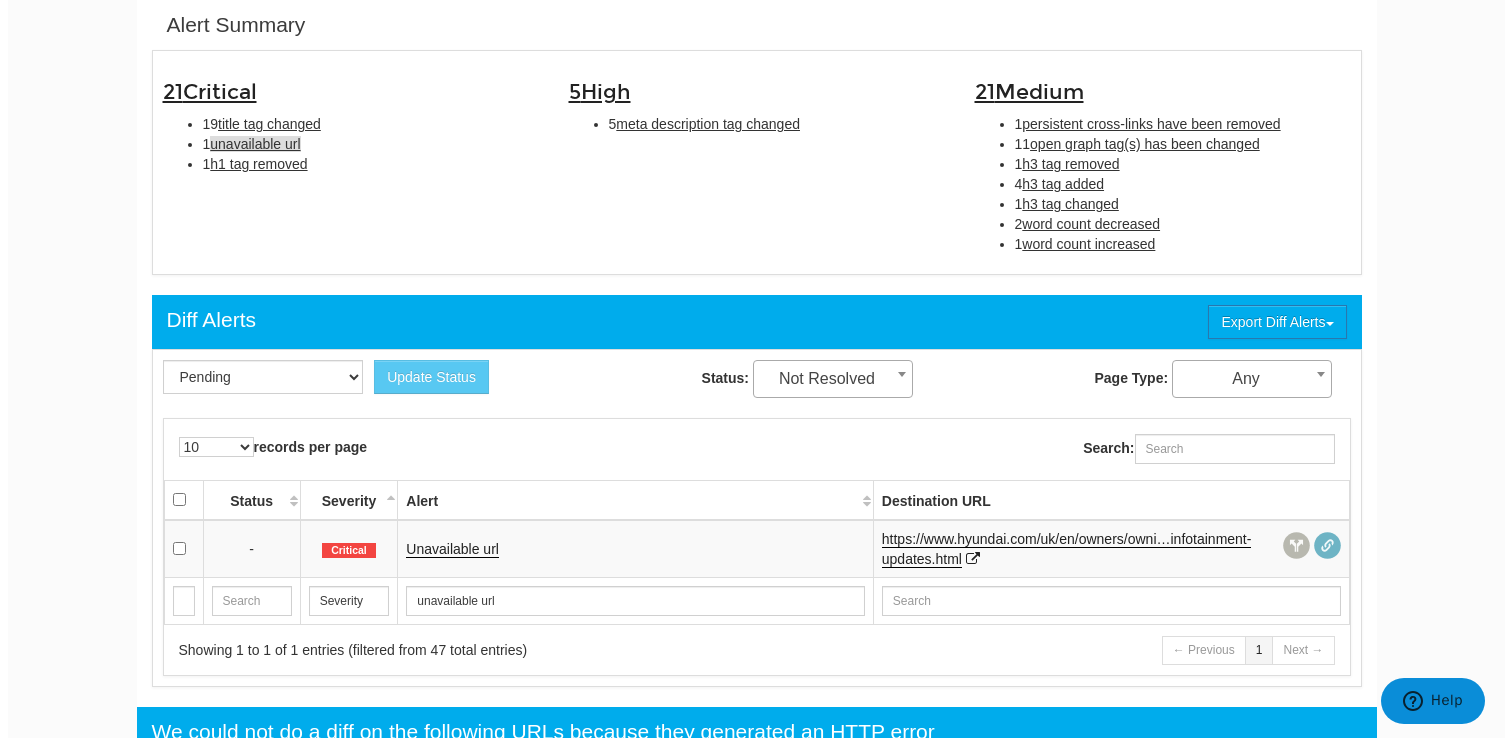 scroll, scrollTop: 649, scrollLeft: 0, axis: vertical 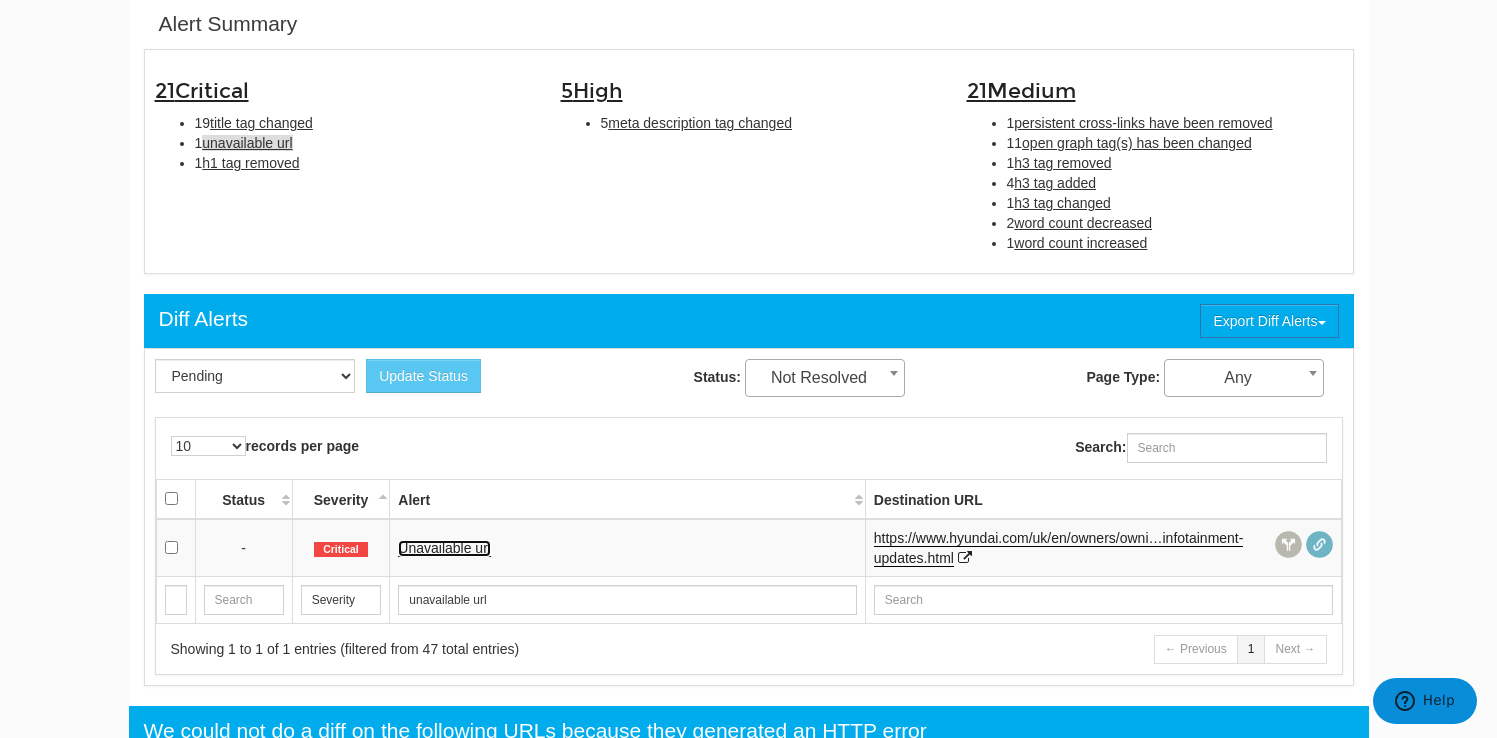 click on "Unavailable url" at bounding box center [444, 548] 